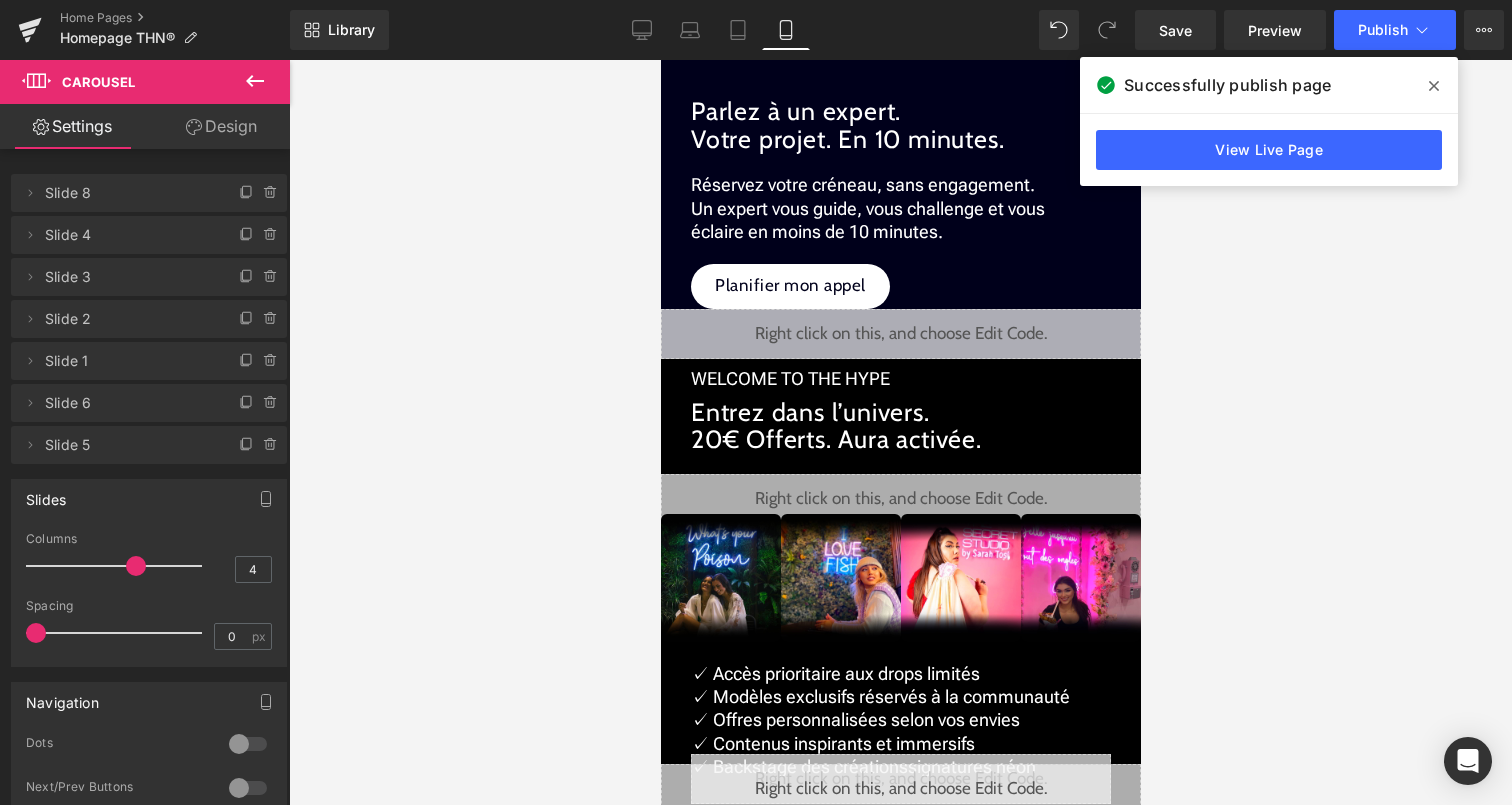 scroll, scrollTop: 0, scrollLeft: 0, axis: both 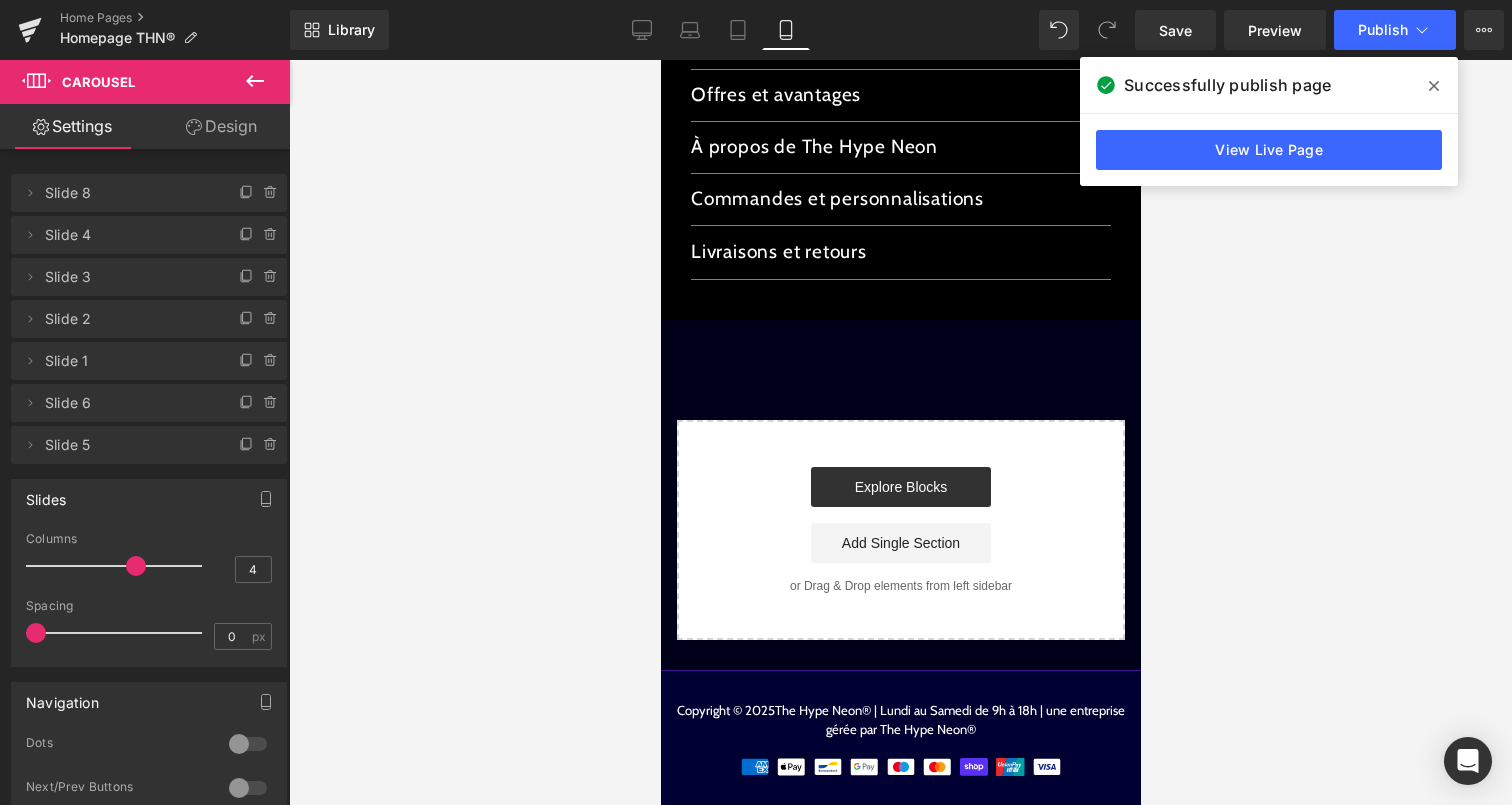 click at bounding box center [1434, 86] 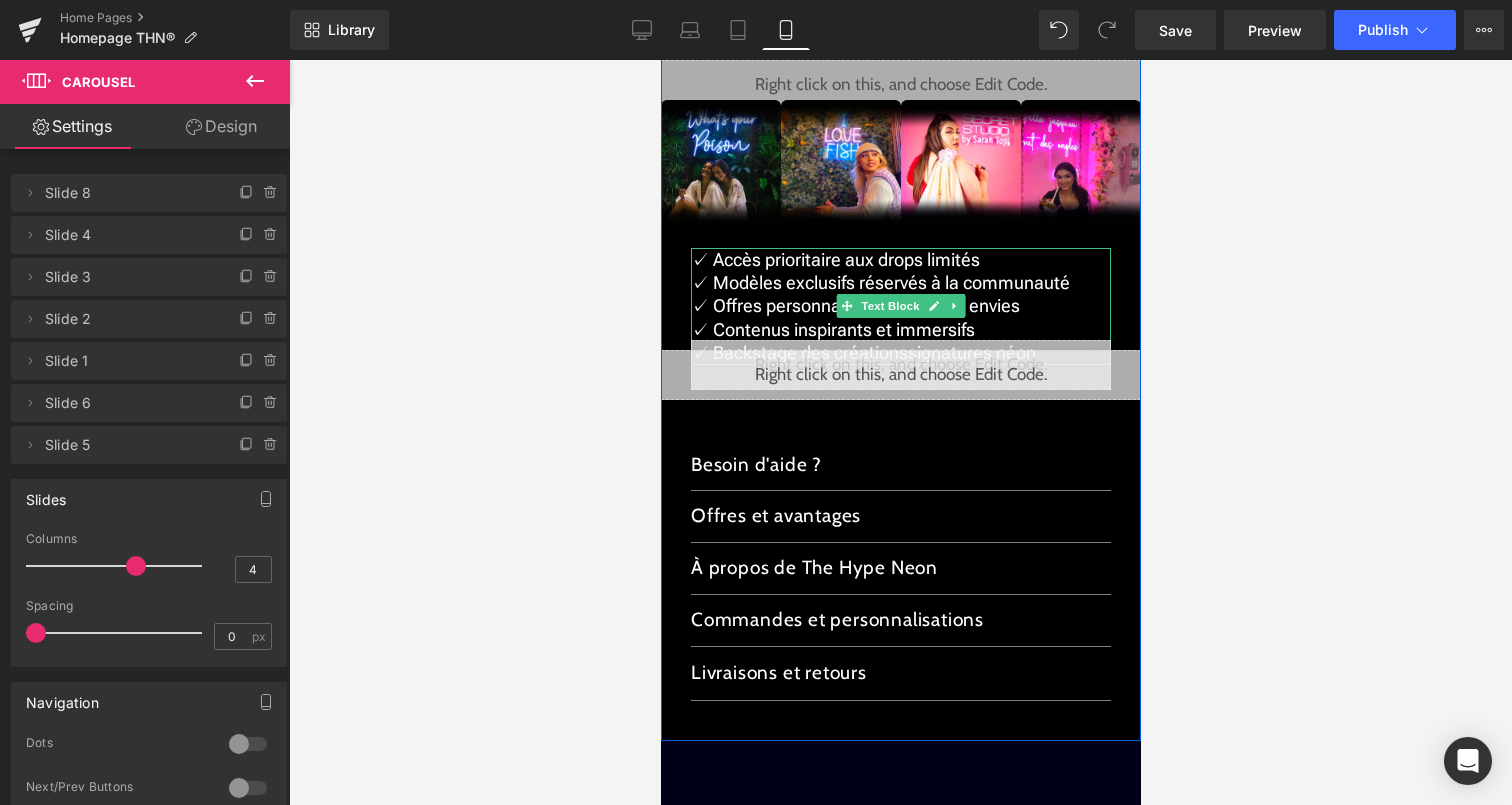 scroll, scrollTop: 2589, scrollLeft: 0, axis: vertical 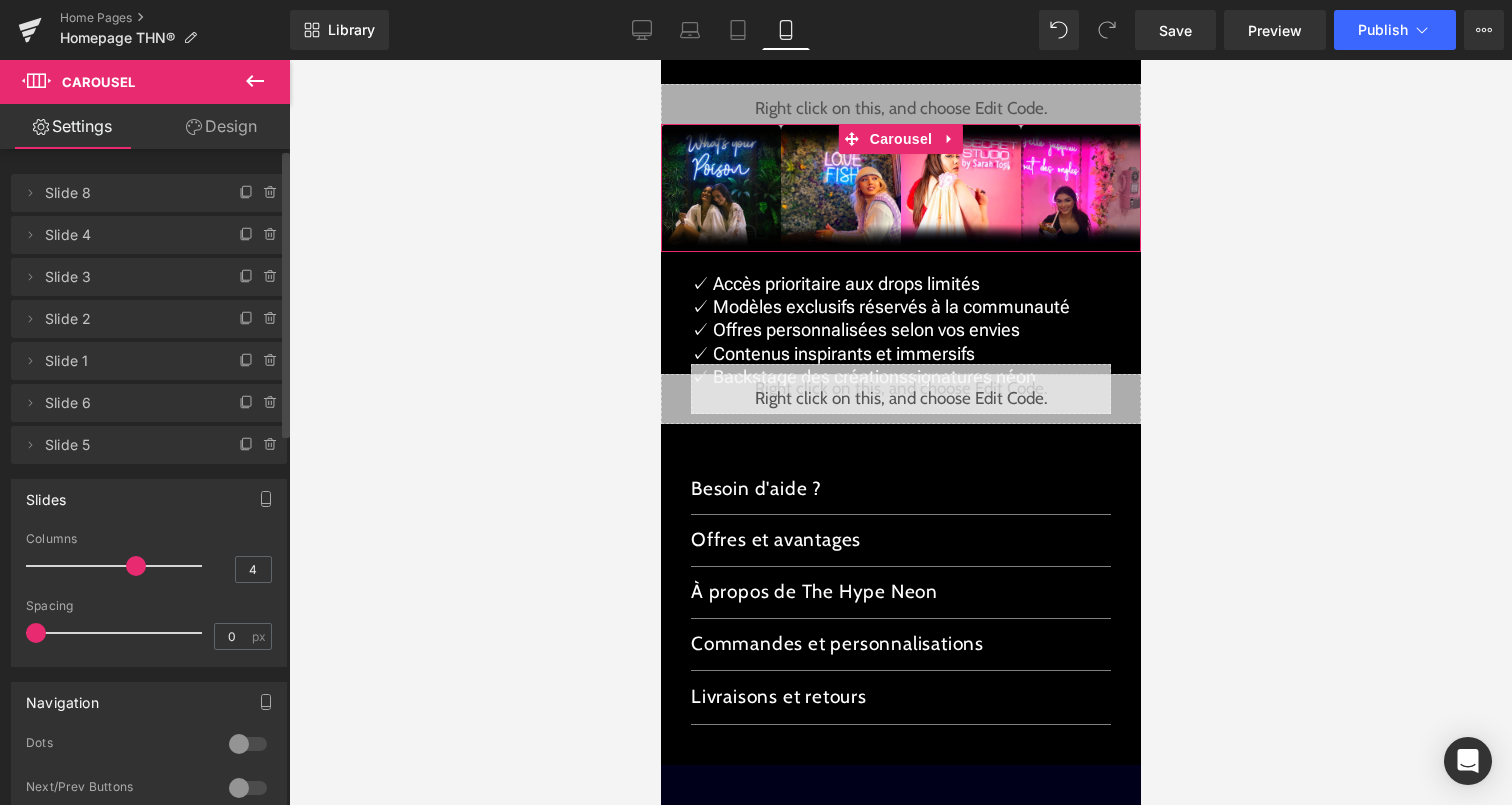 click at bounding box center (248, 744) 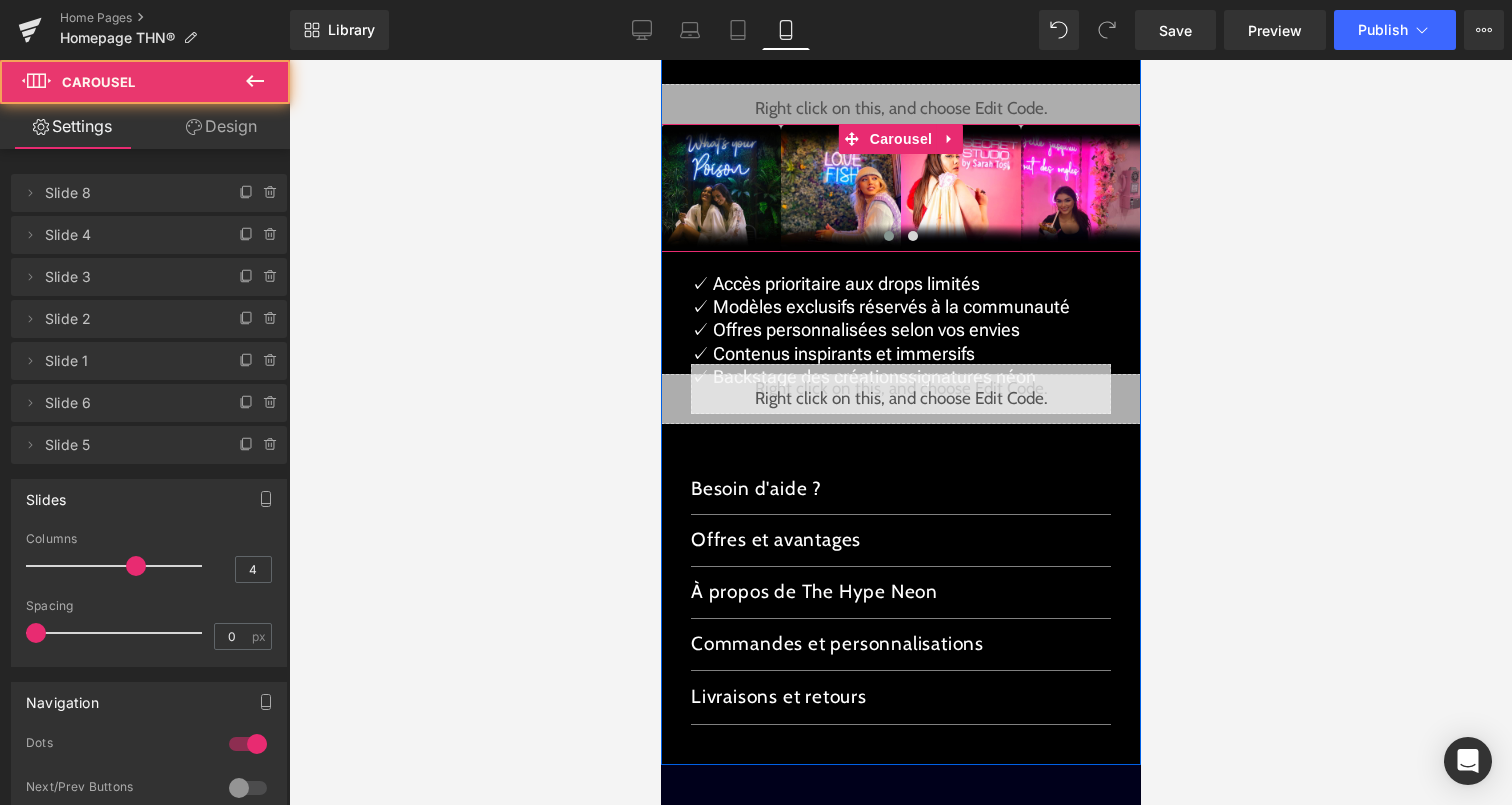 click at bounding box center [888, 236] 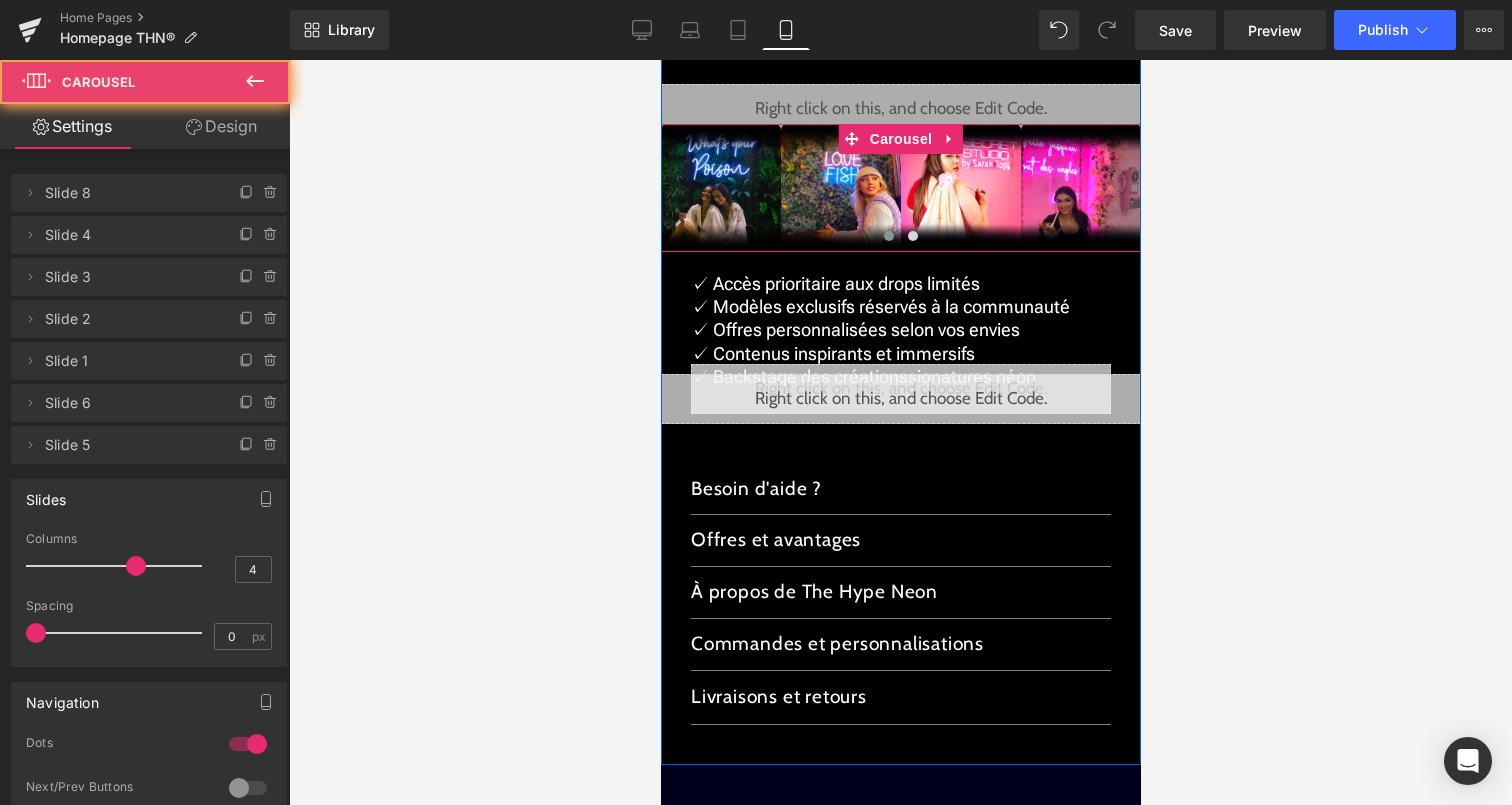 click at bounding box center (888, 236) 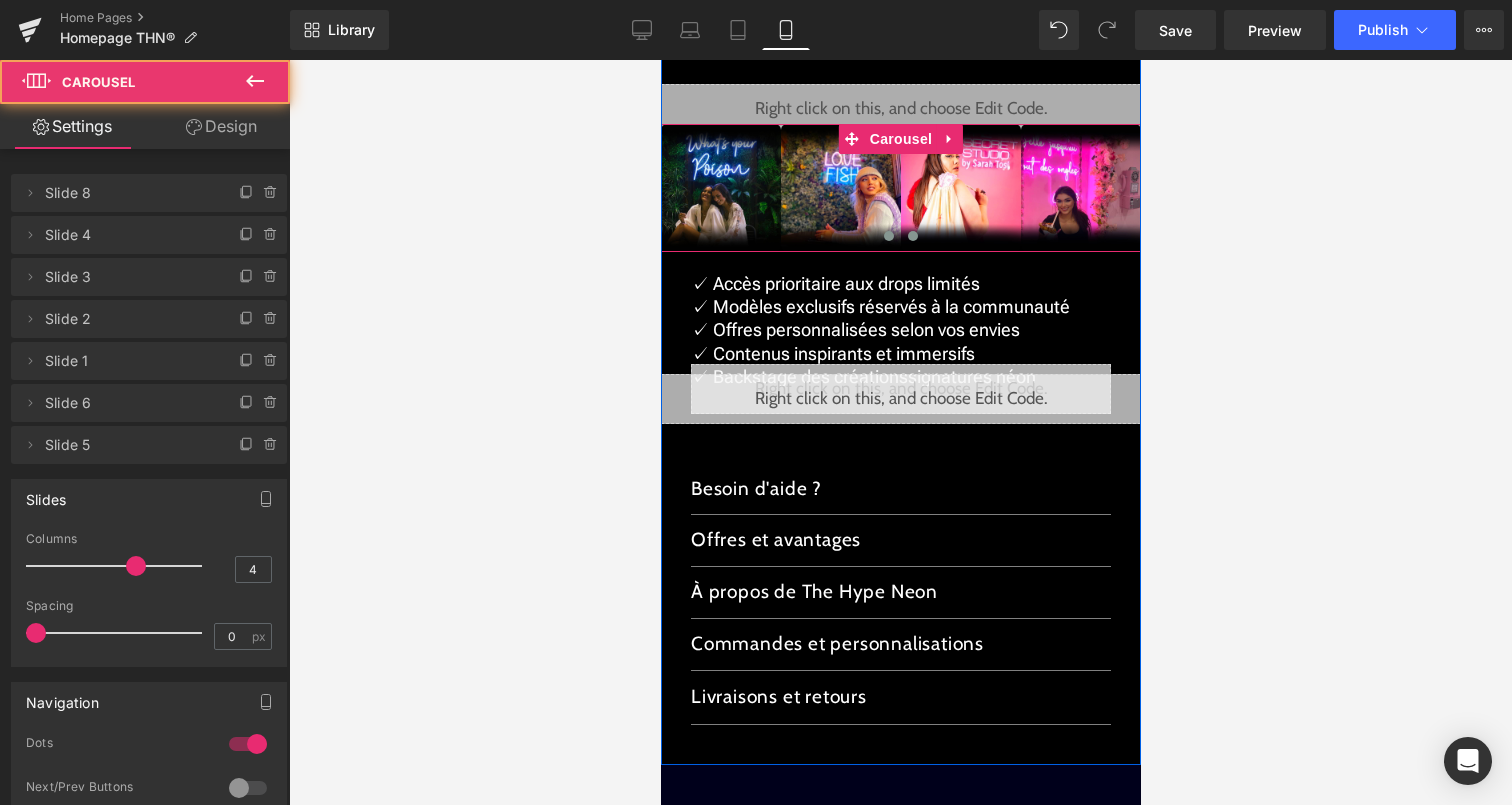 click at bounding box center [912, 236] 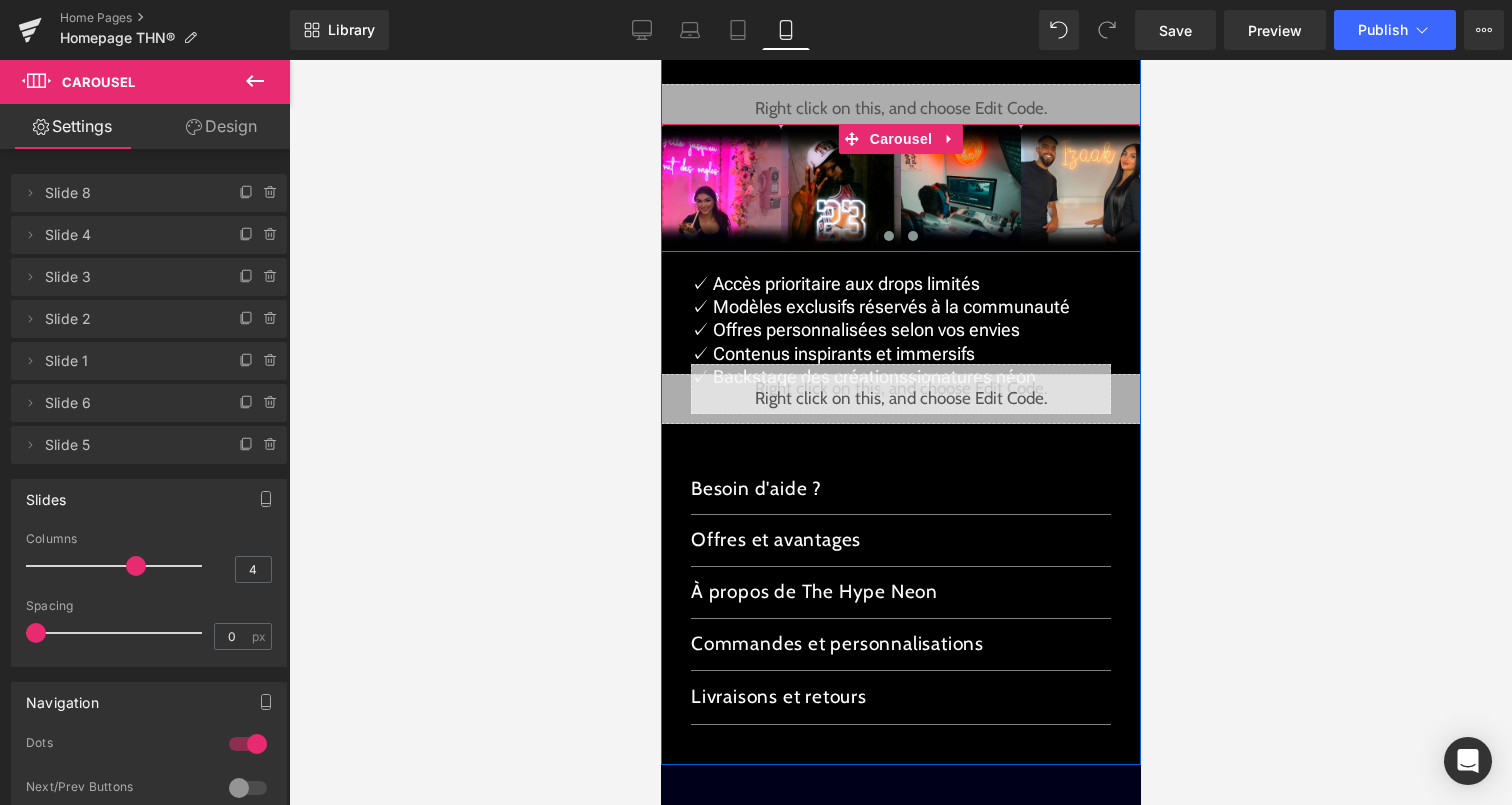 click at bounding box center [888, 236] 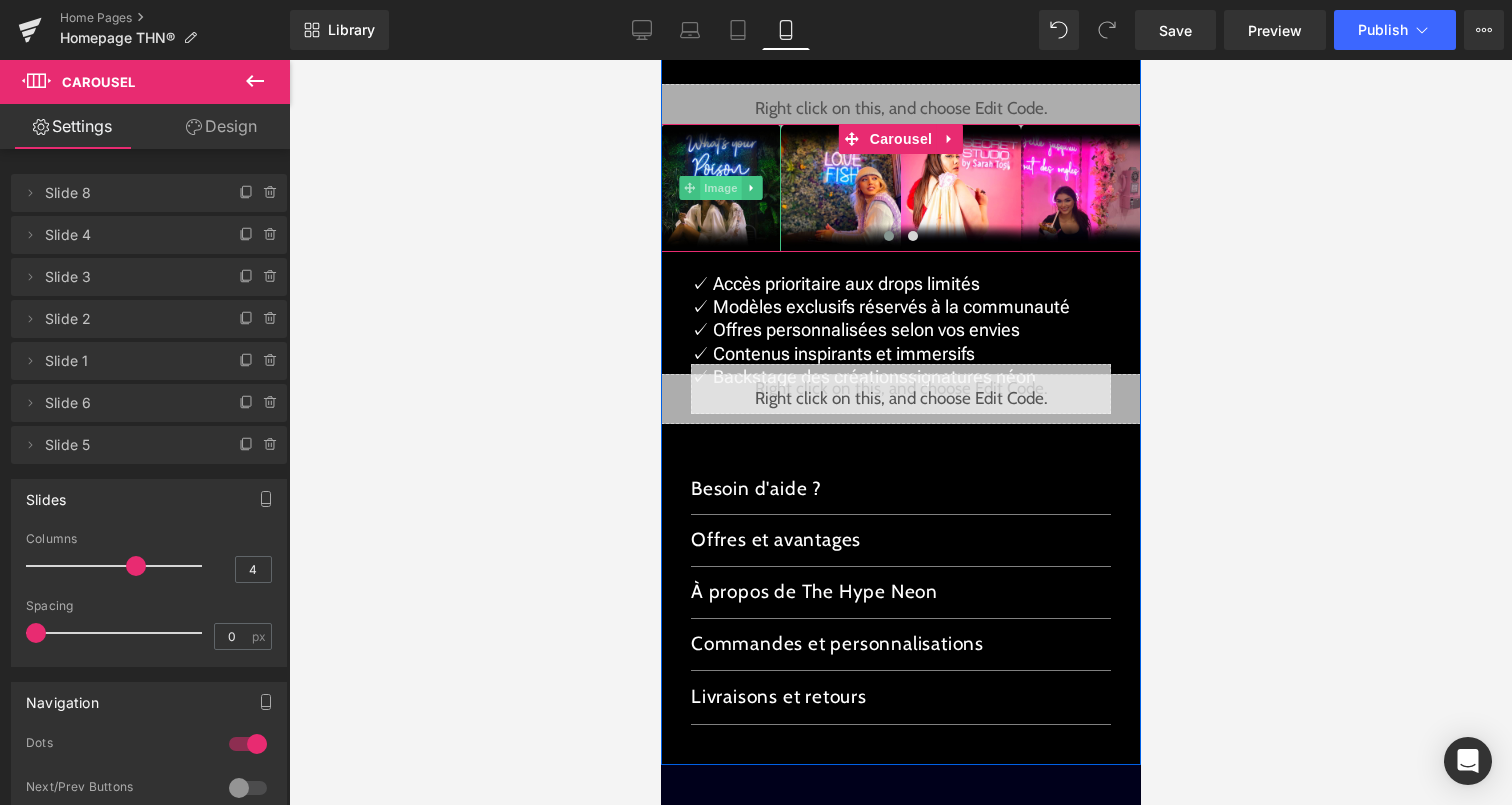 click on "Image" at bounding box center [720, 188] 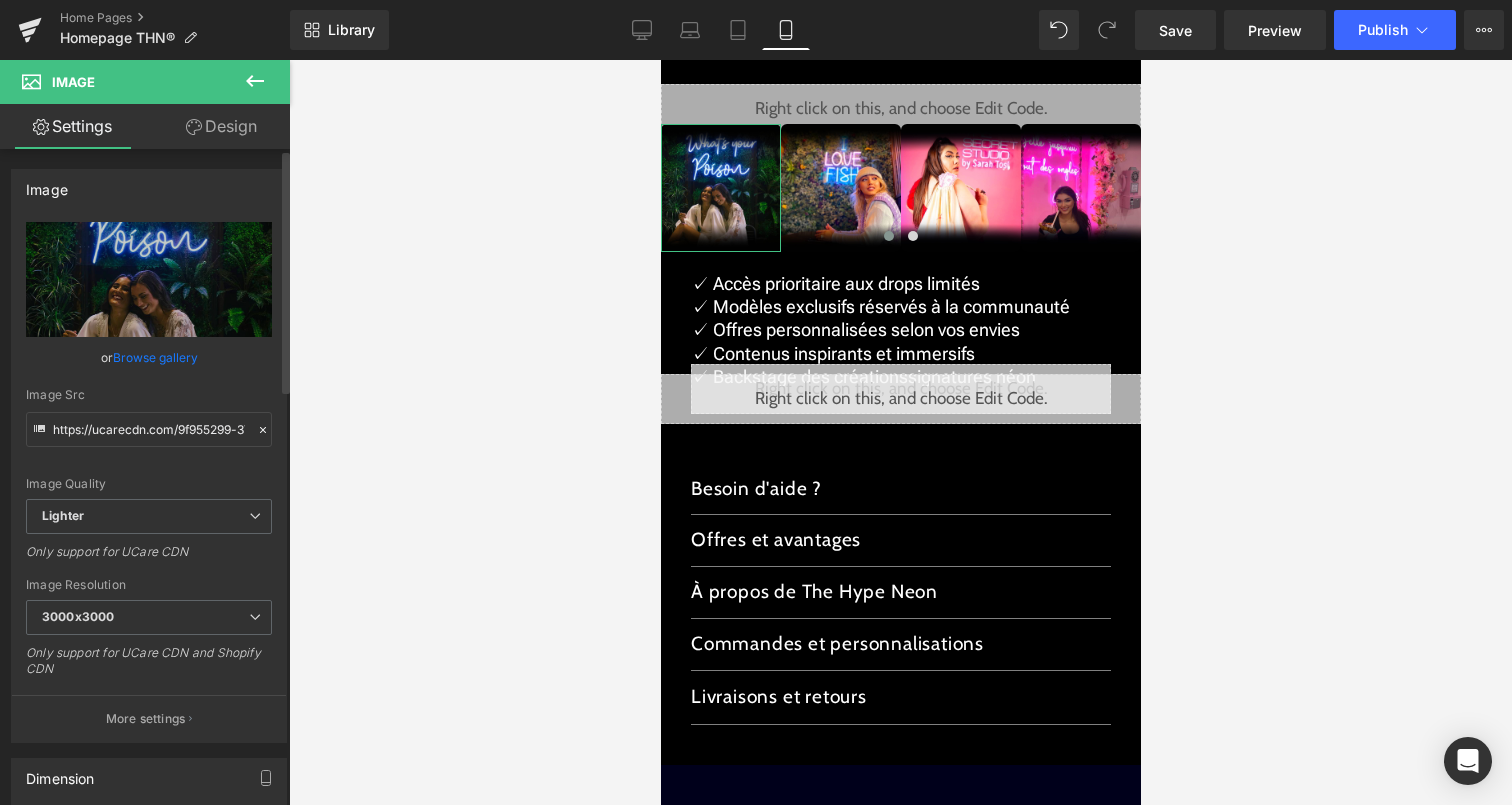 click on "Browse gallery" at bounding box center [155, 357] 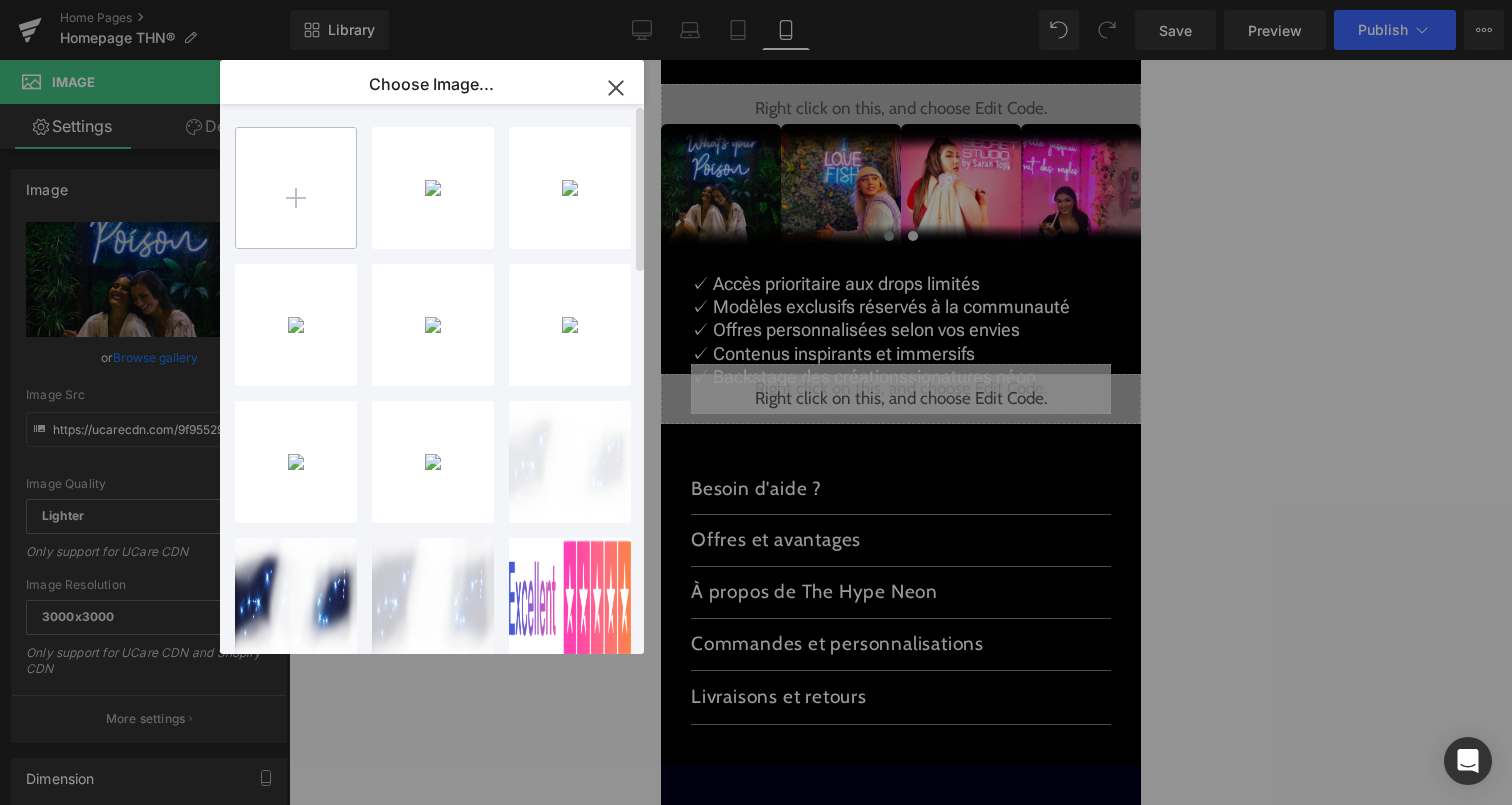 click at bounding box center [296, 188] 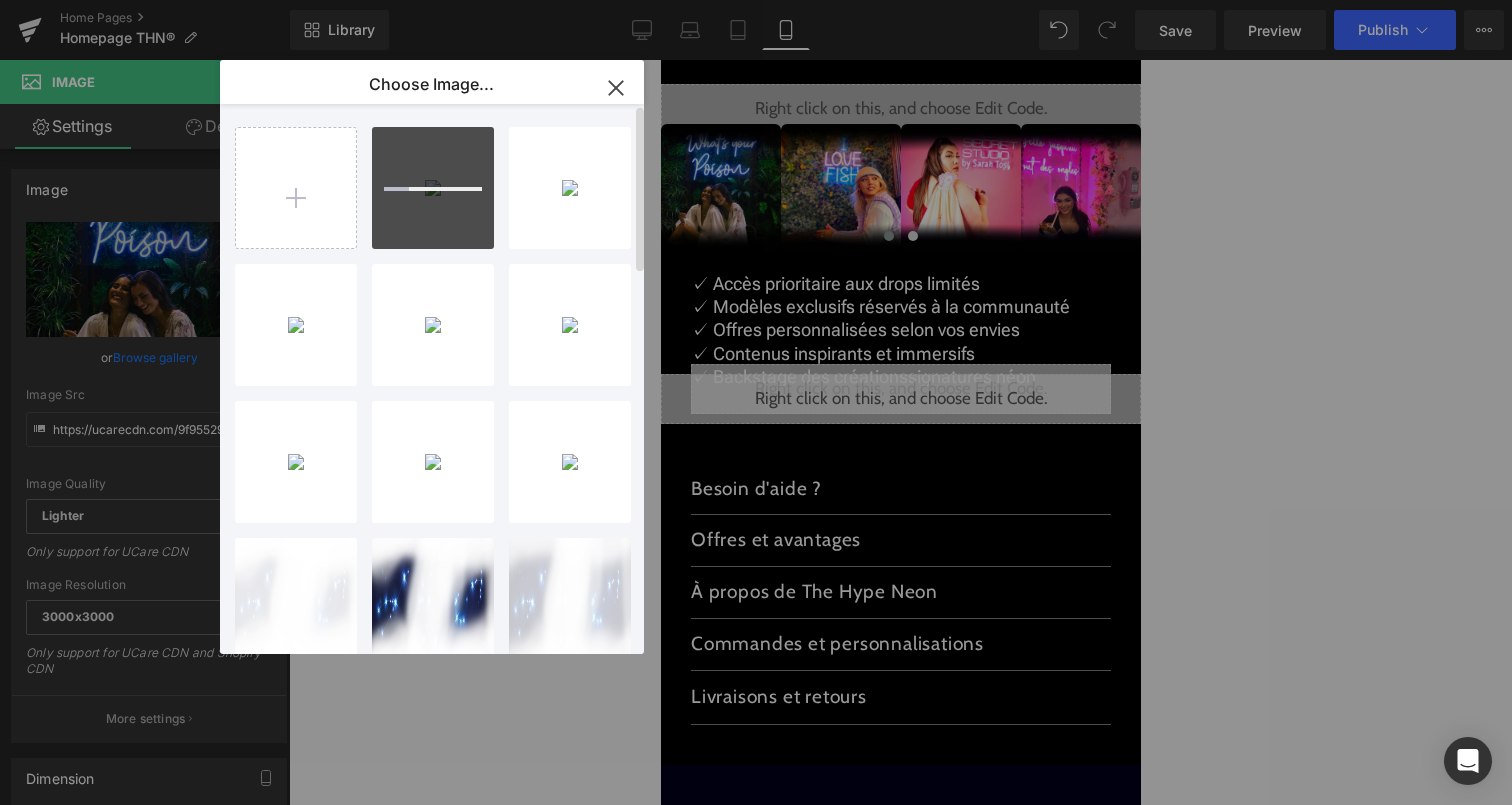 click at bounding box center (433, 188) 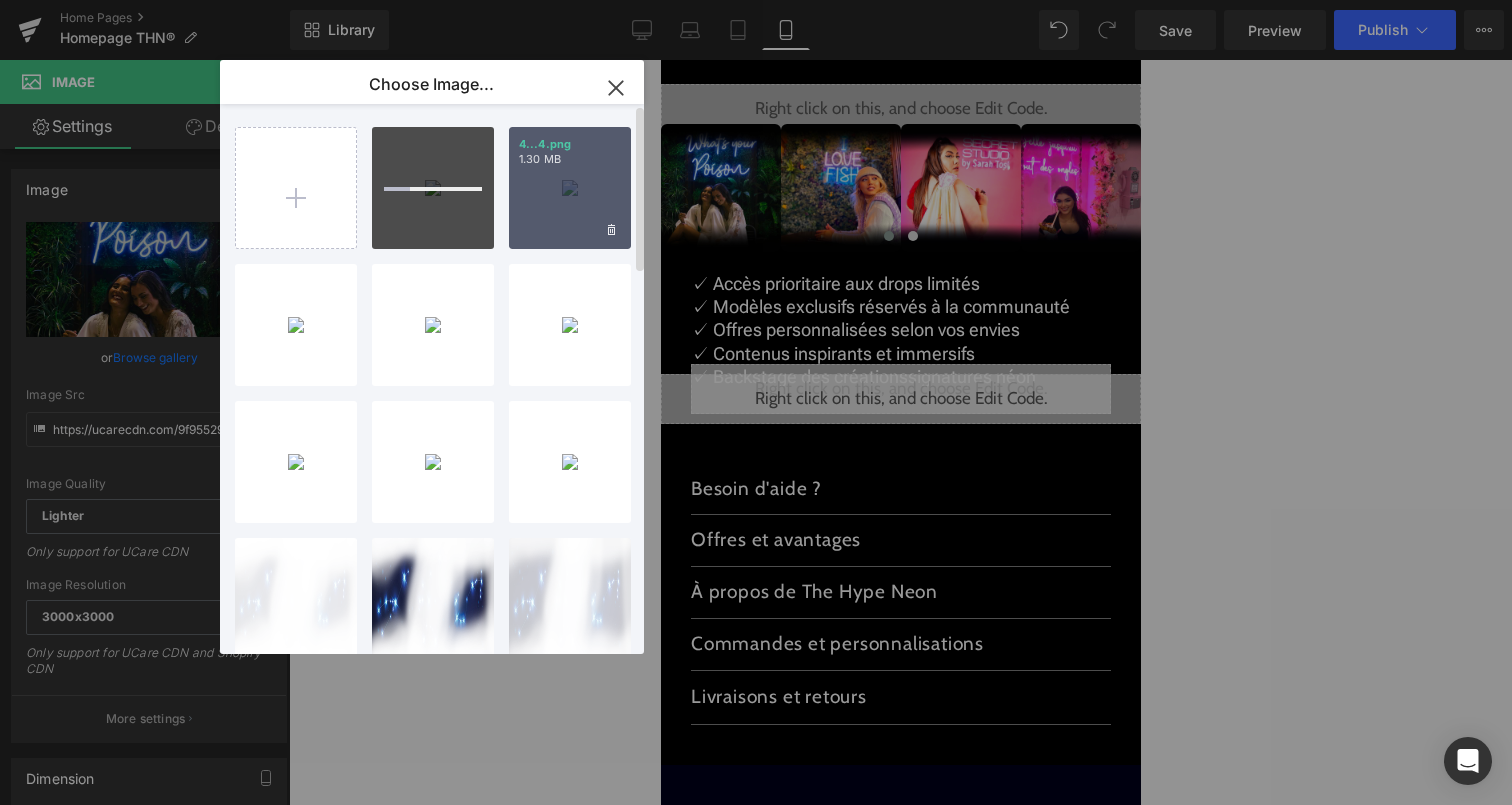 click on "4...4.png 1.30 MB" at bounding box center [570, 188] 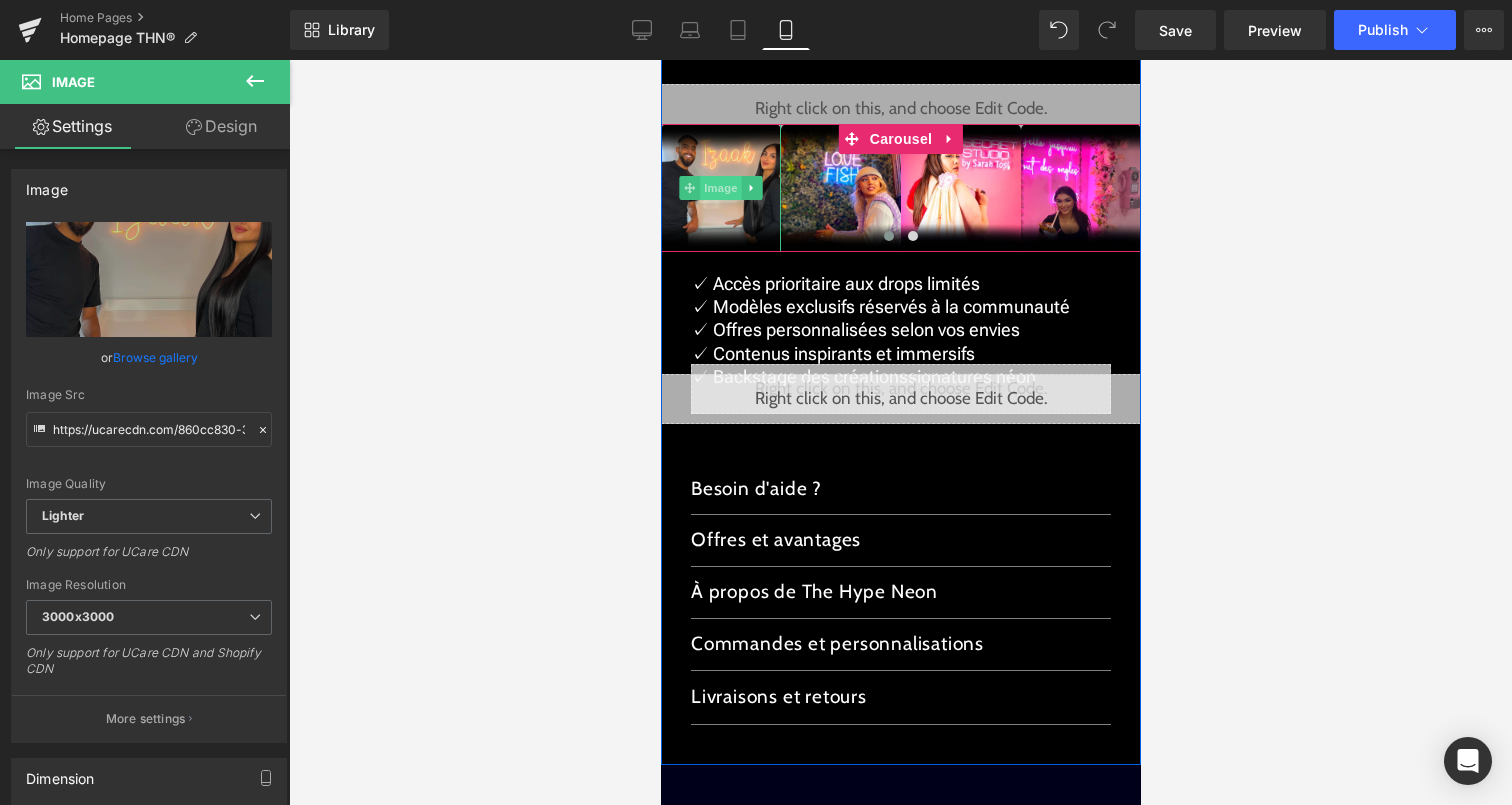 click on "Image" at bounding box center [720, 188] 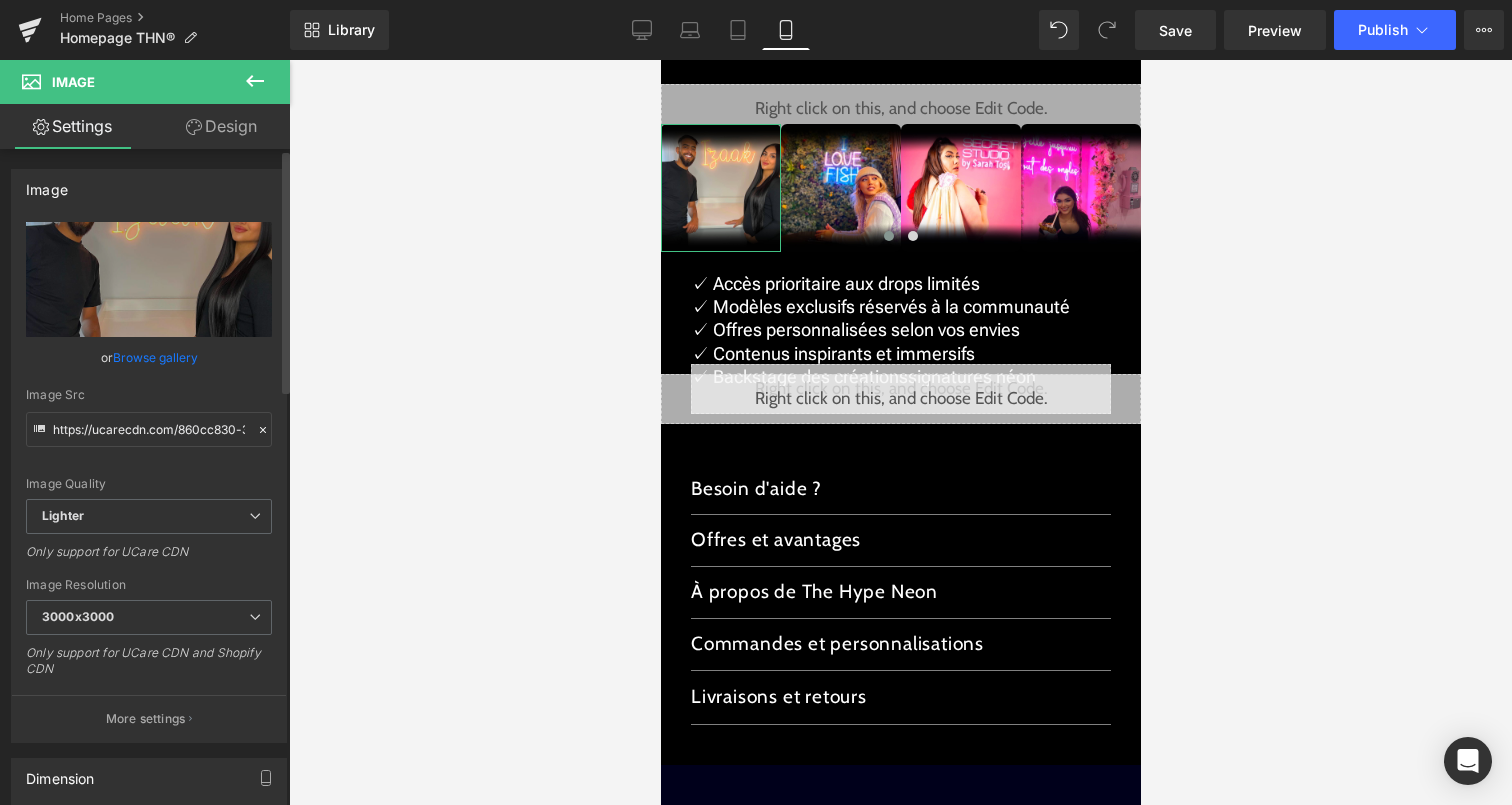 click on "Browse gallery" at bounding box center [155, 357] 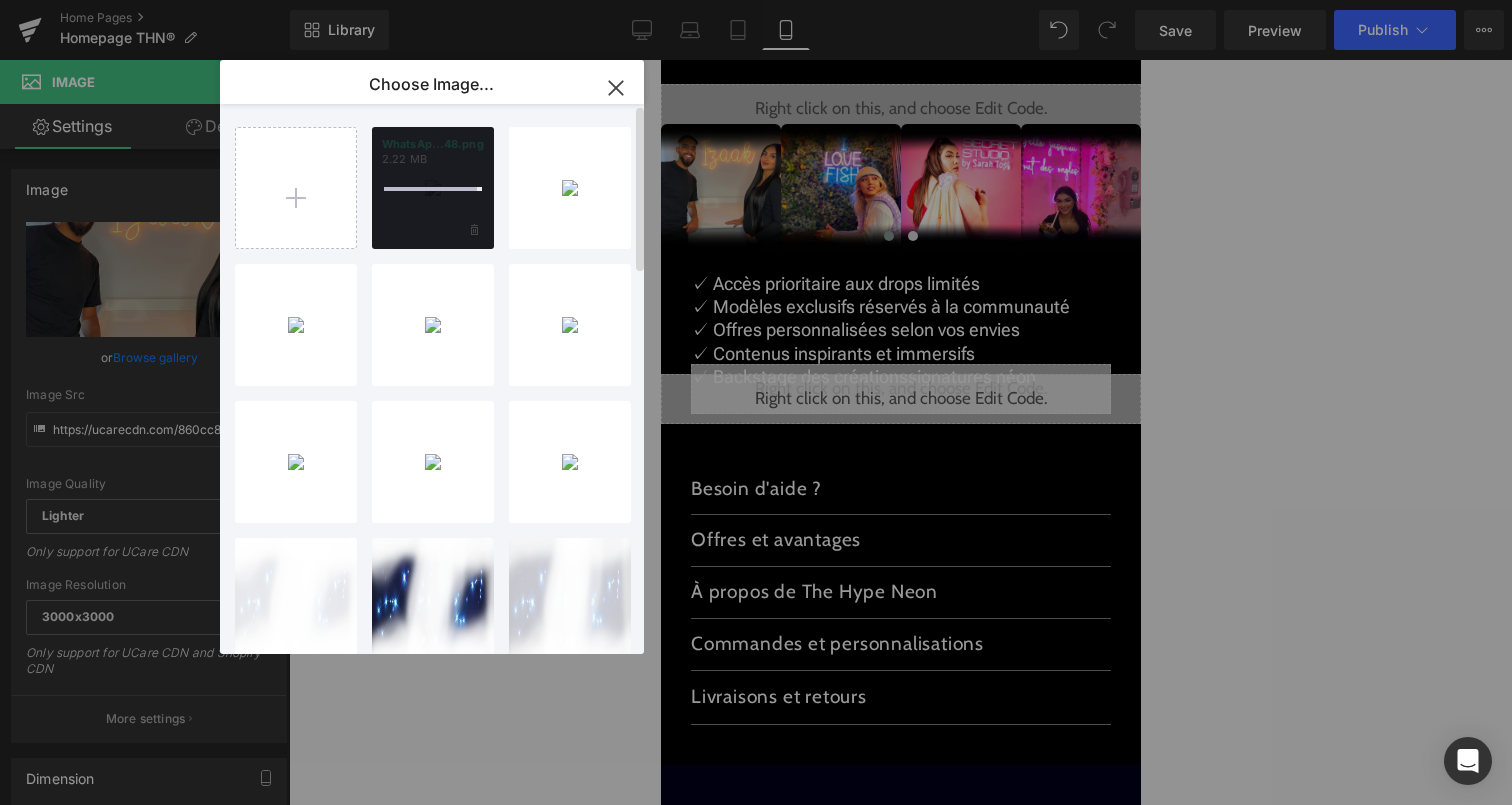 type 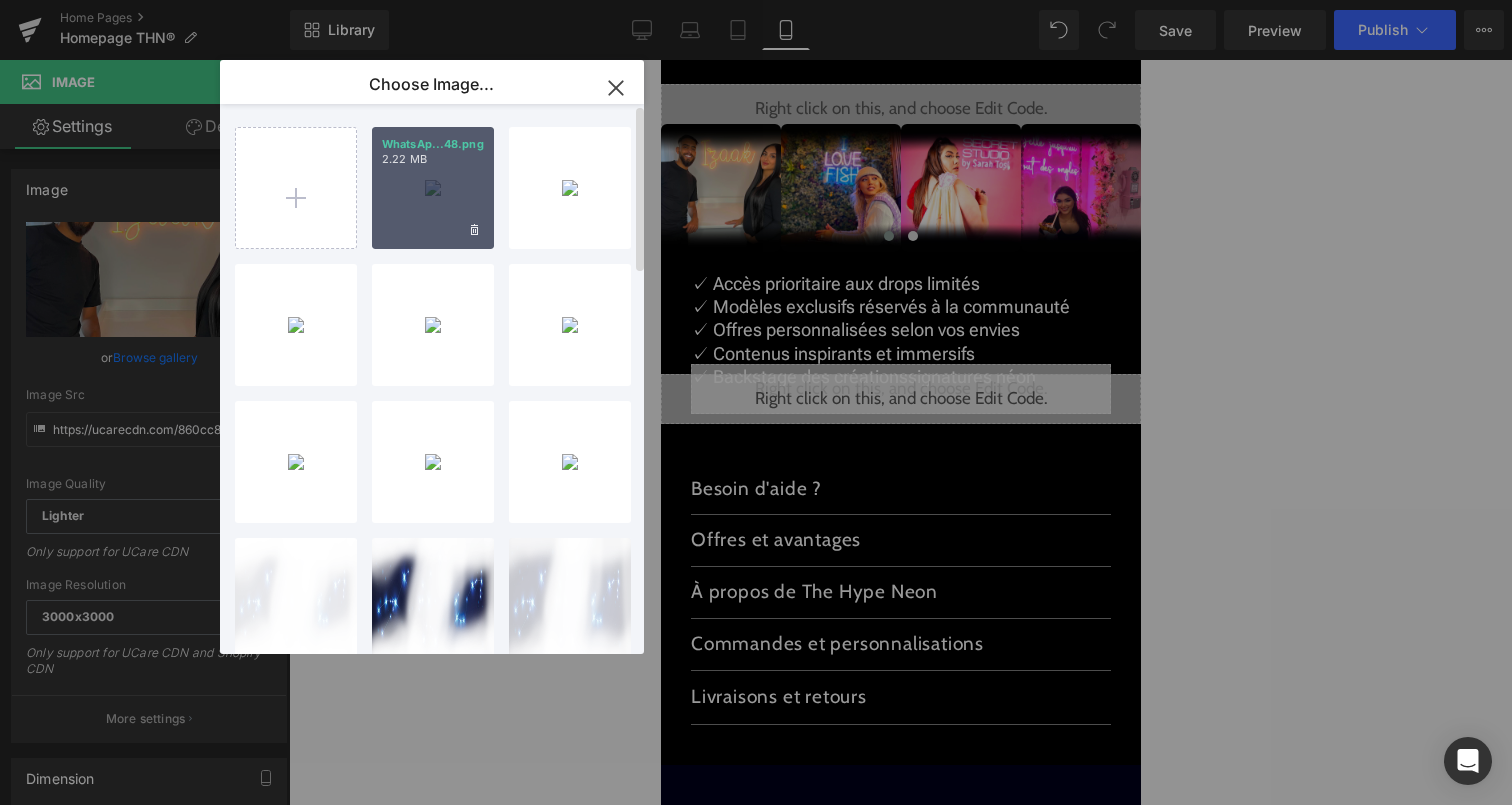 click on "WhatsAp...48.png 2.22 MB" at bounding box center [433, 188] 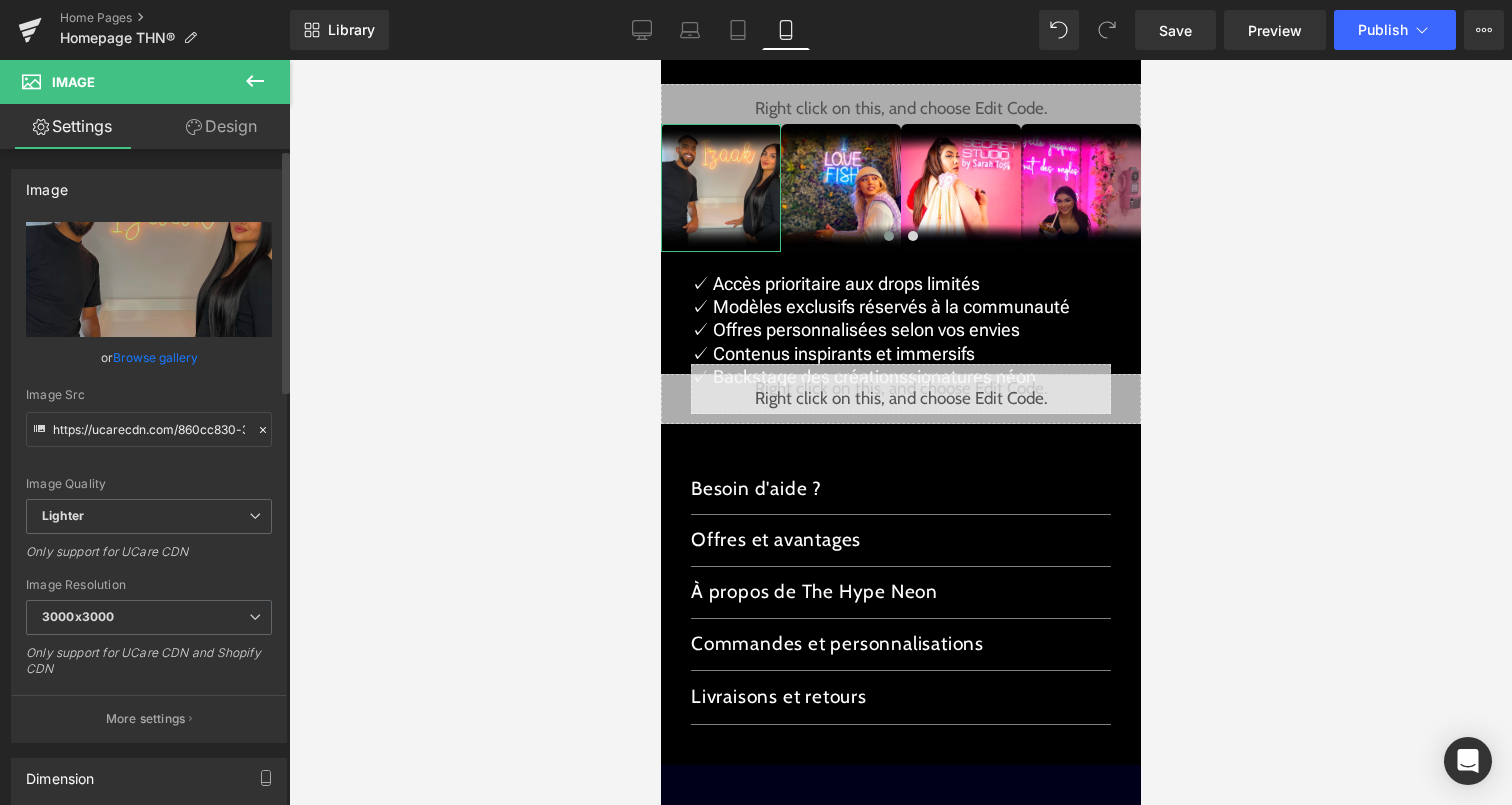 click on "Browse gallery" at bounding box center [155, 357] 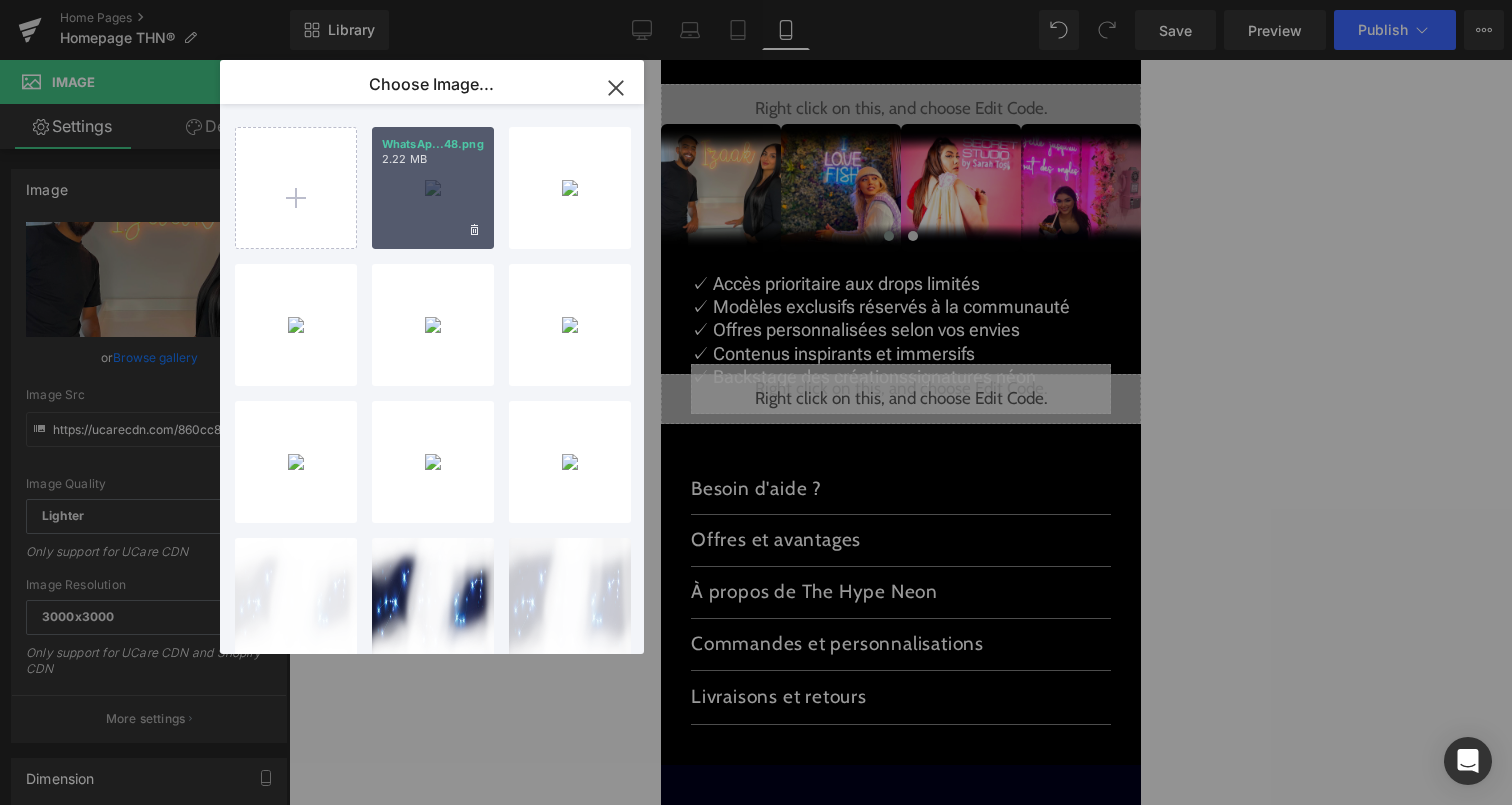 click on "WhatsAp...48.png 2.22 MB" at bounding box center [433, 188] 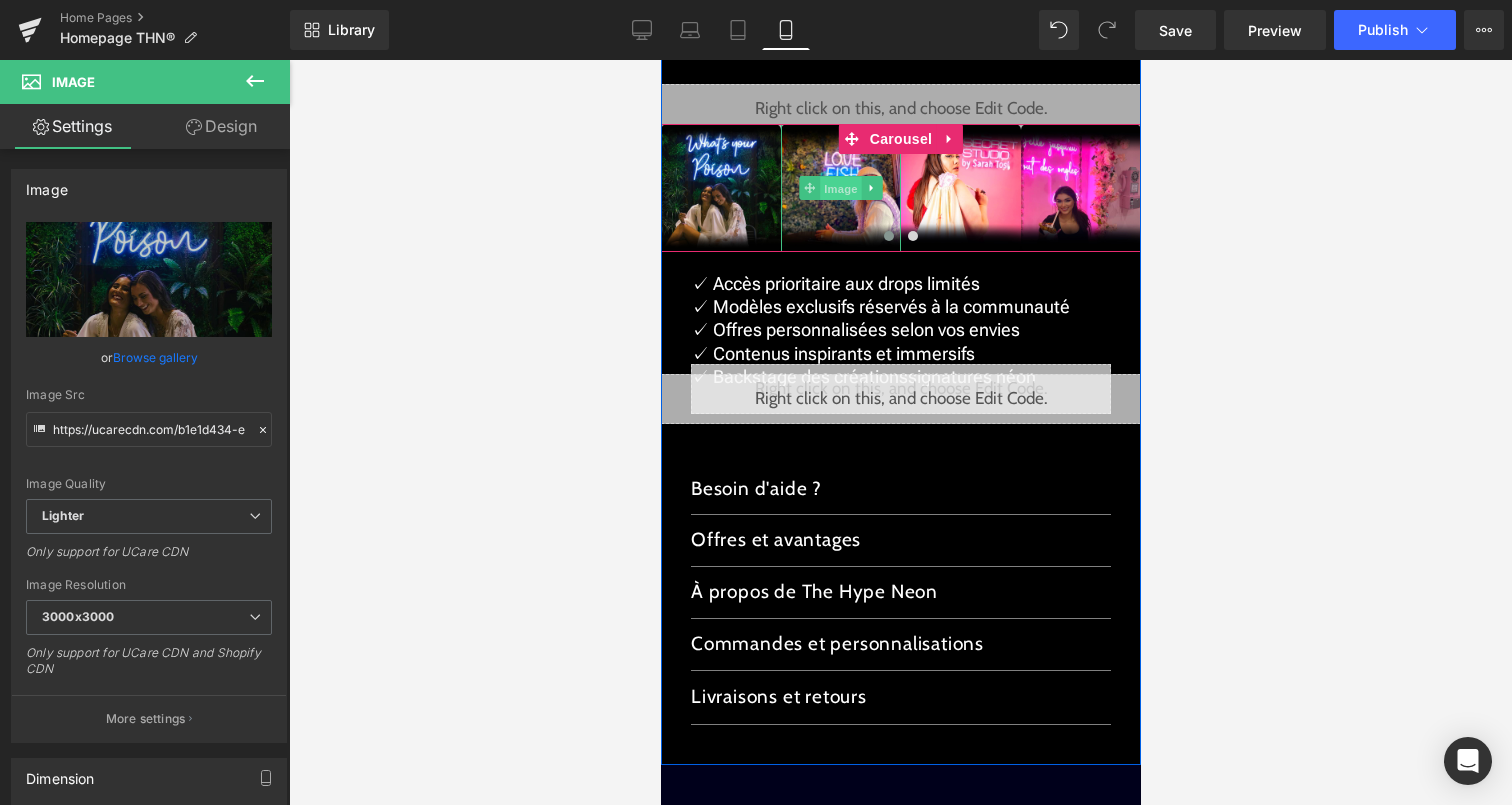 click on "Image" at bounding box center (840, 188) 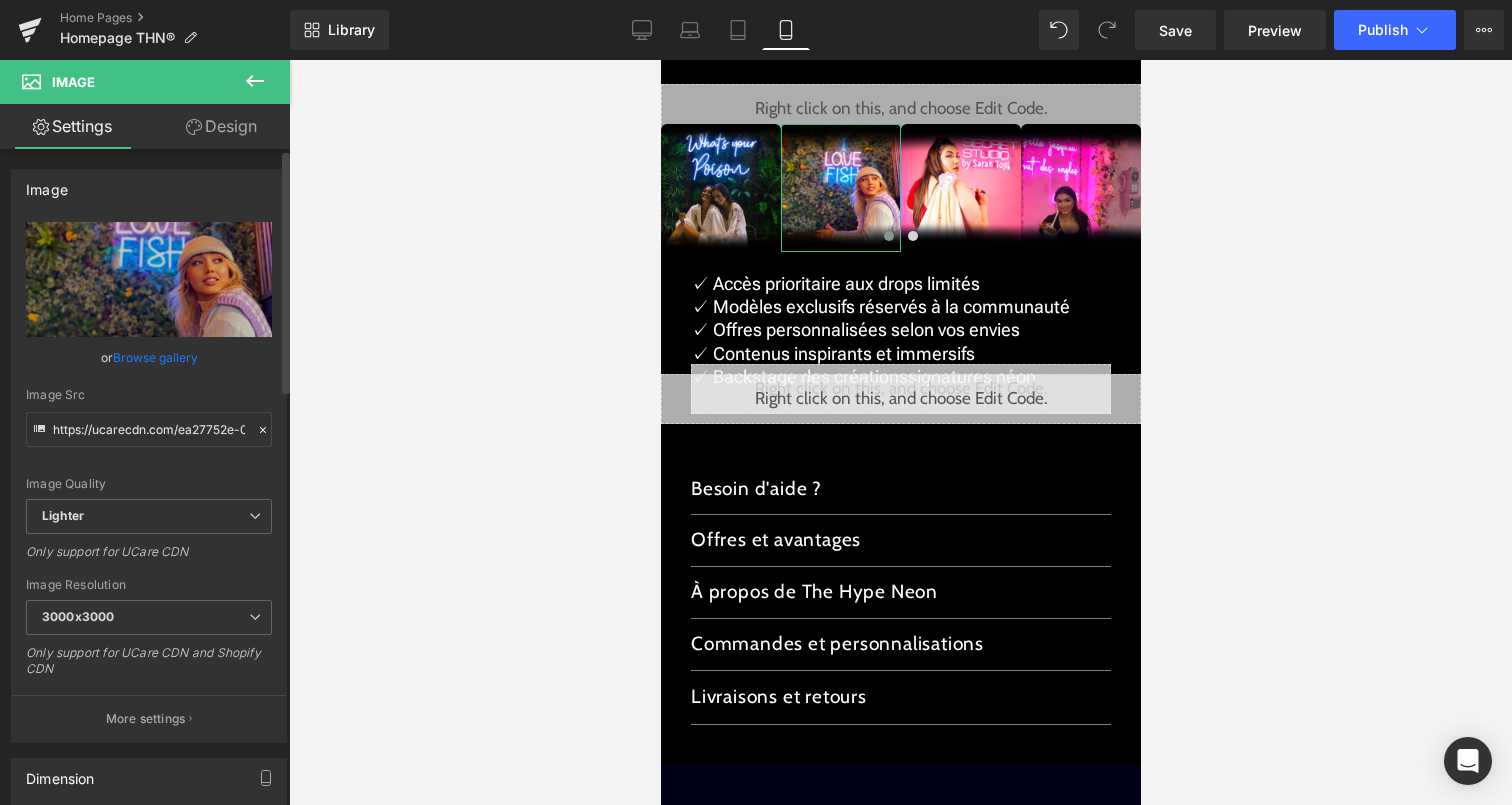 click on "Browse gallery" at bounding box center (155, 357) 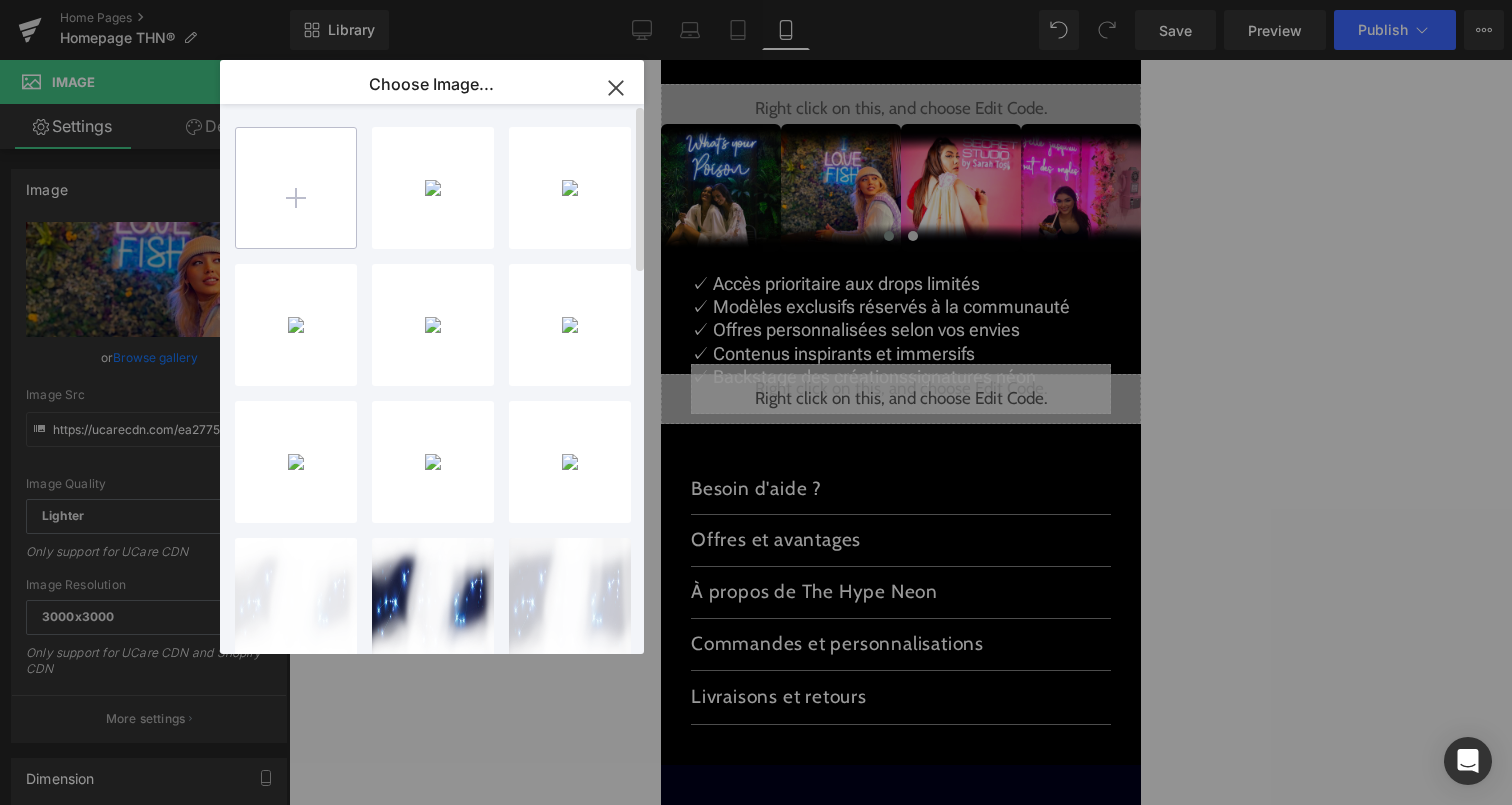 click at bounding box center (296, 188) 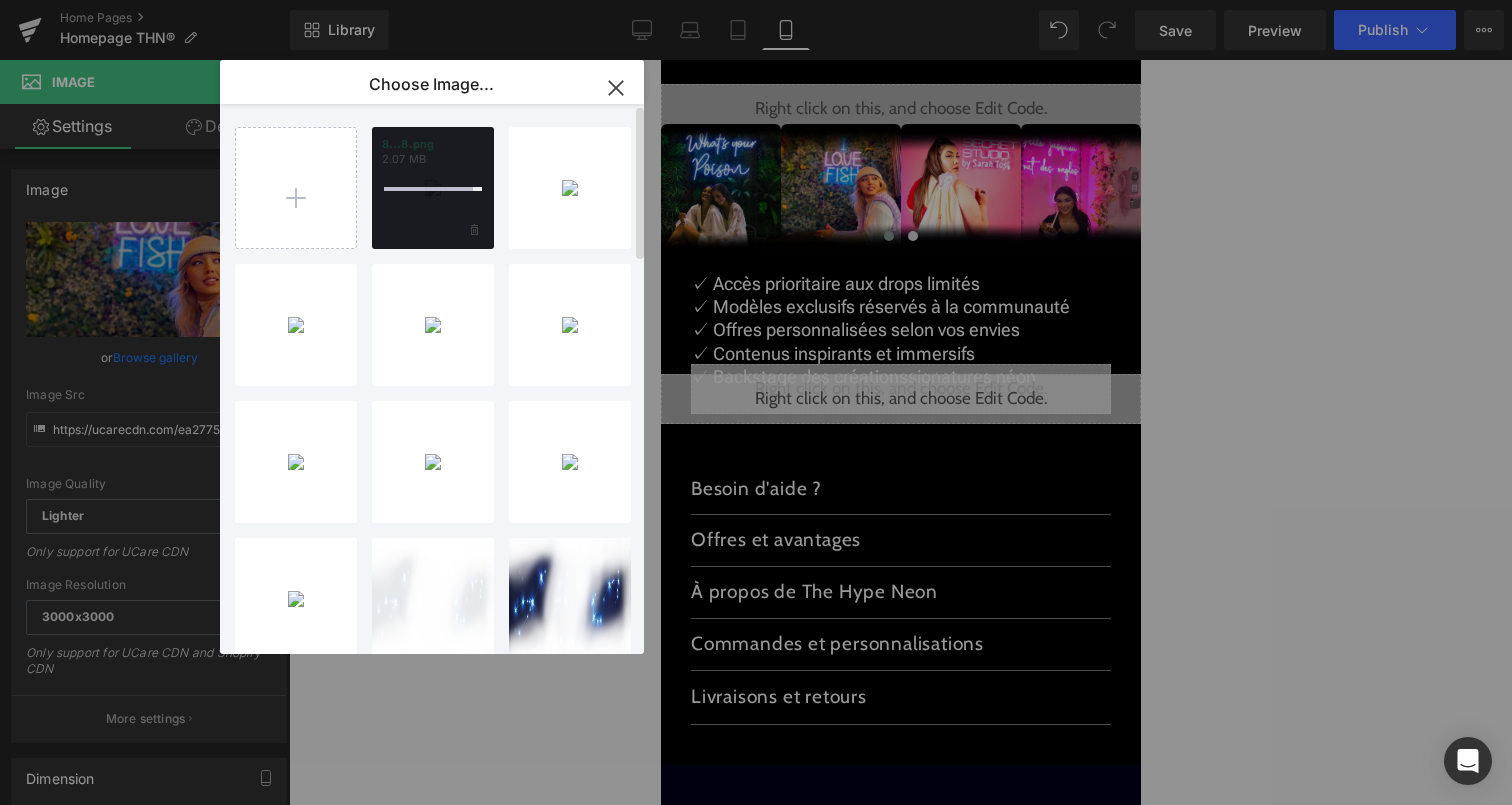 type 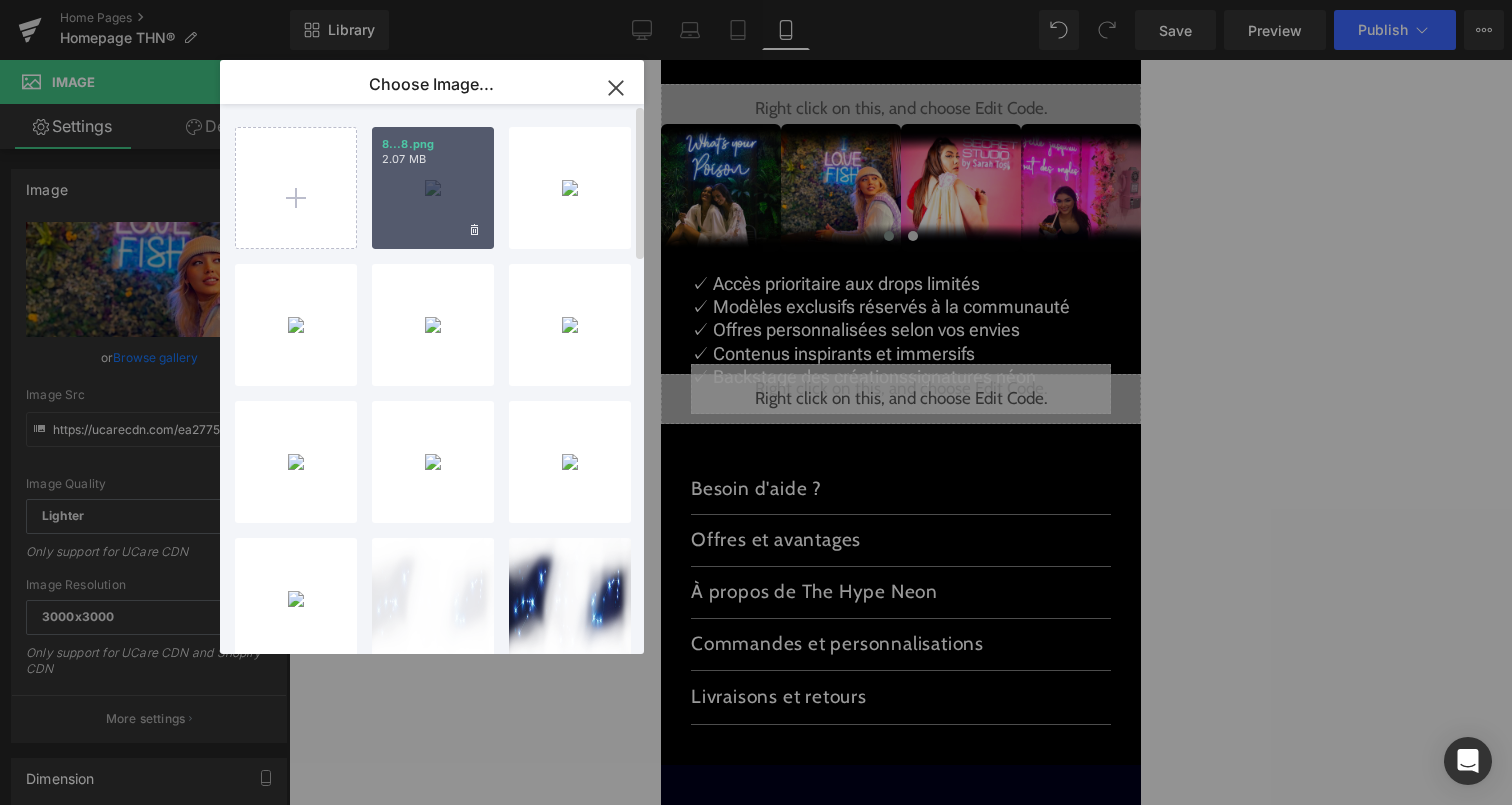 click on "8...8.png 2.07 MB" at bounding box center (433, 188) 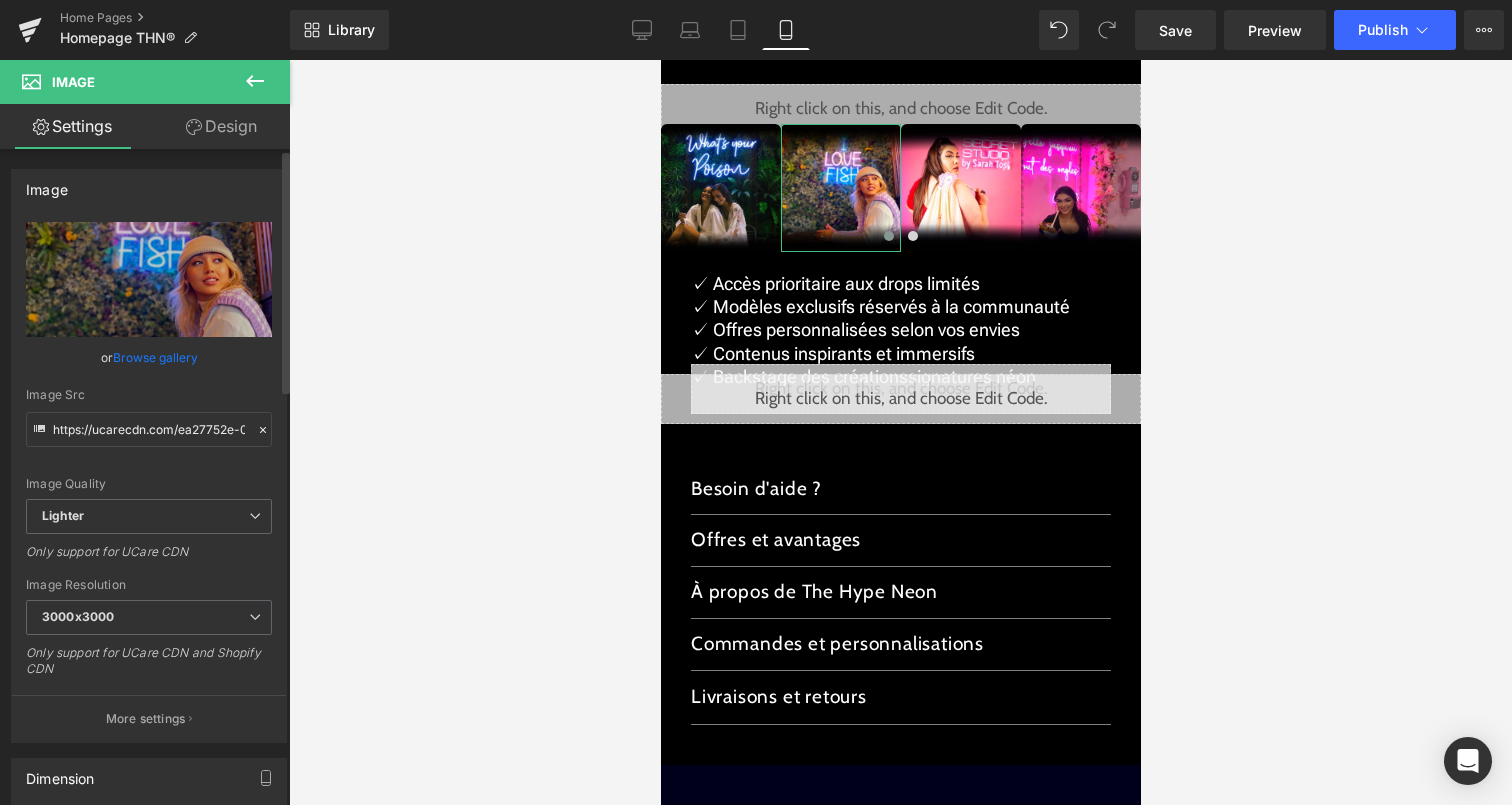 click on "Browse gallery" at bounding box center [155, 357] 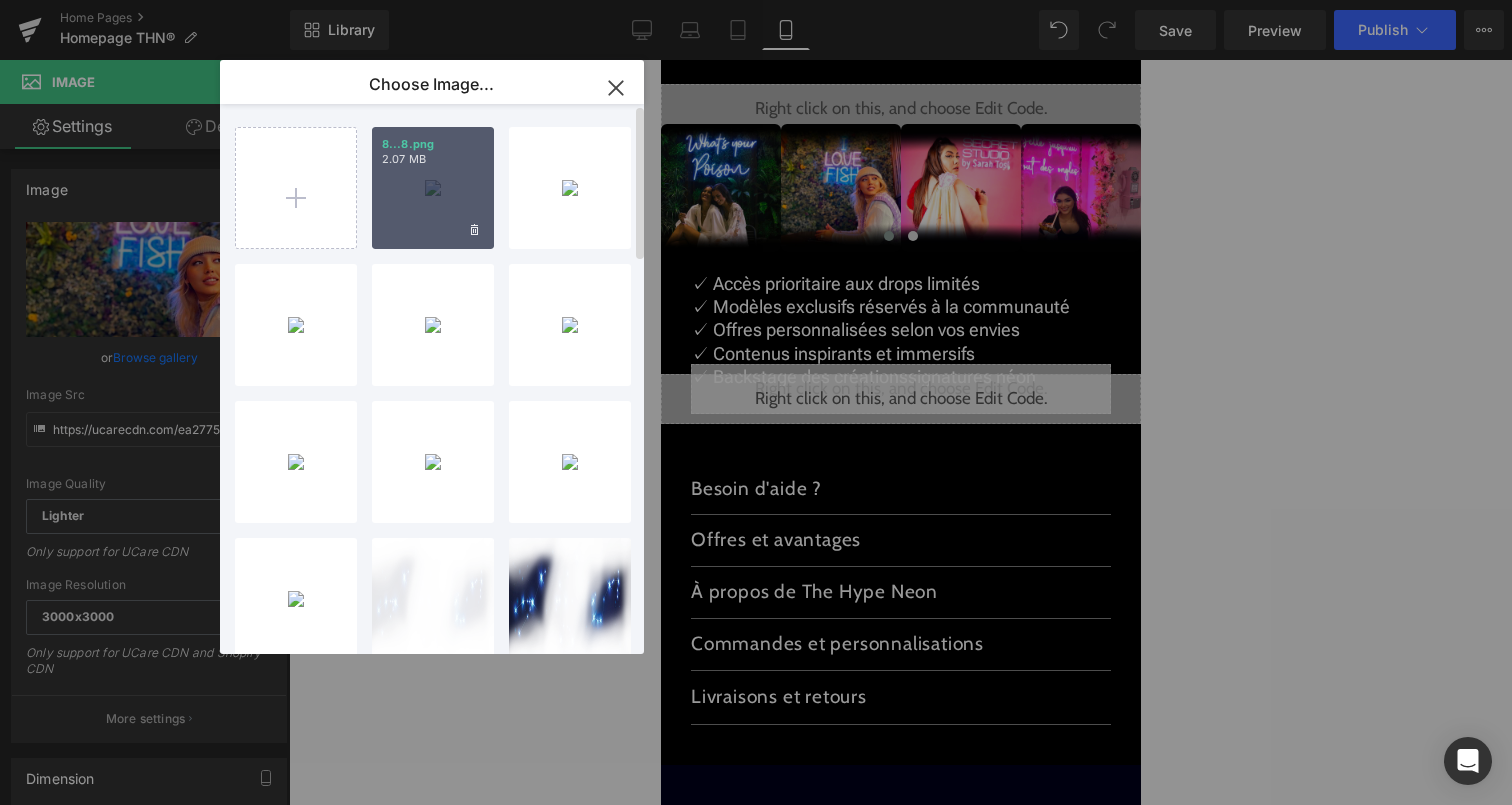 click on "8...8.png 2.07 MB" at bounding box center [433, 188] 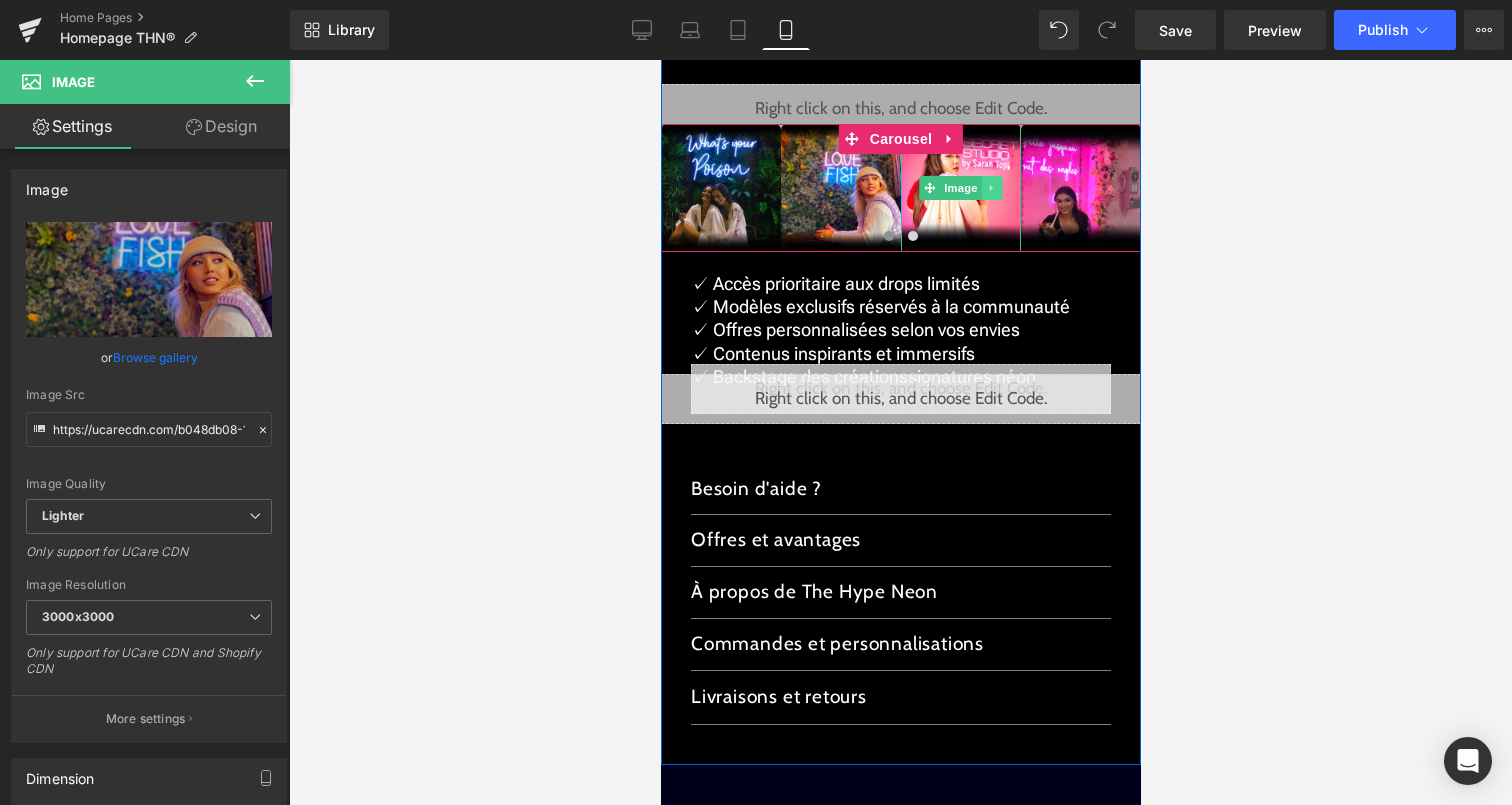 click at bounding box center (991, 188) 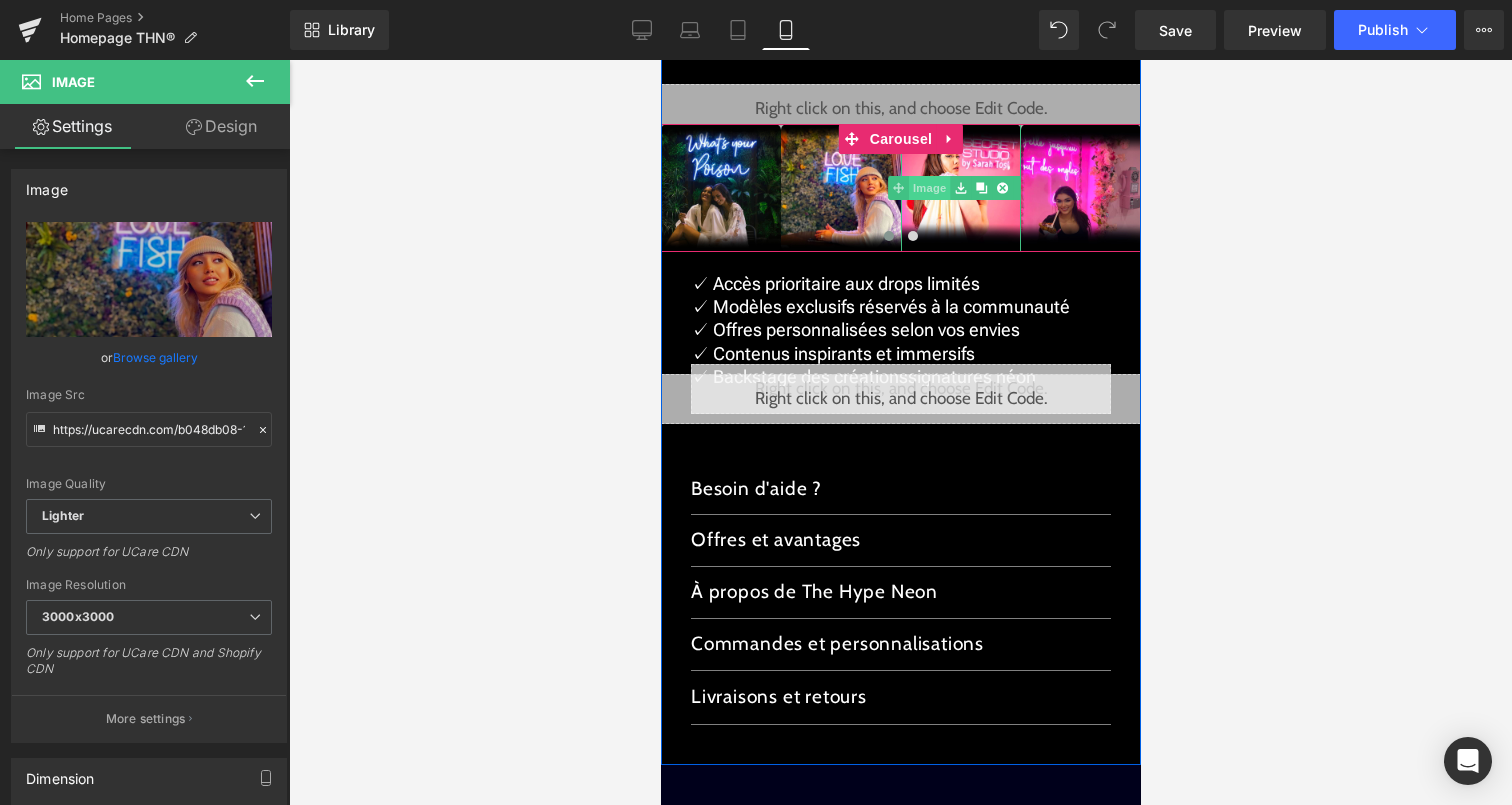click on "Image" at bounding box center [929, 188] 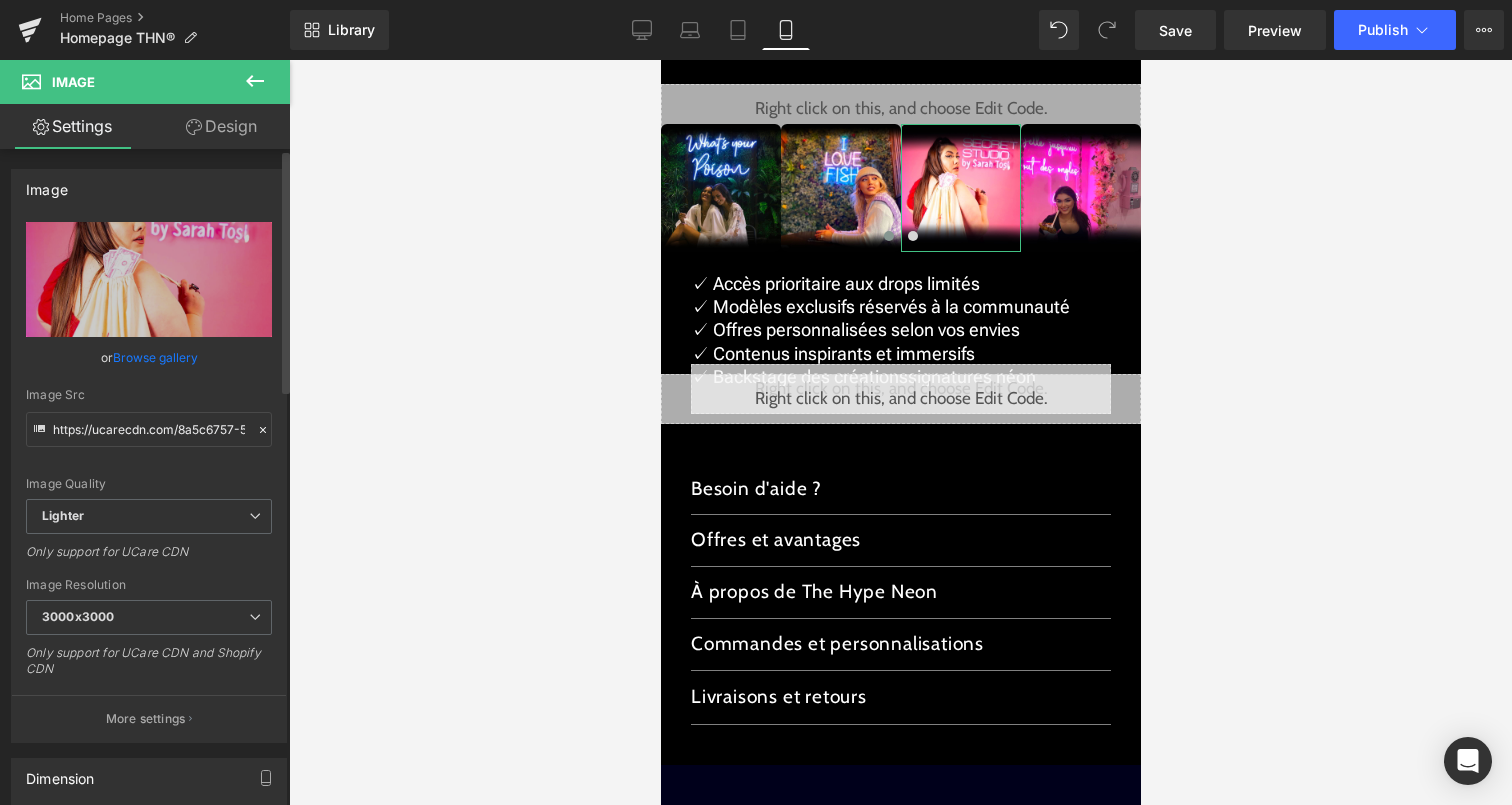 click on "Browse gallery" at bounding box center (155, 357) 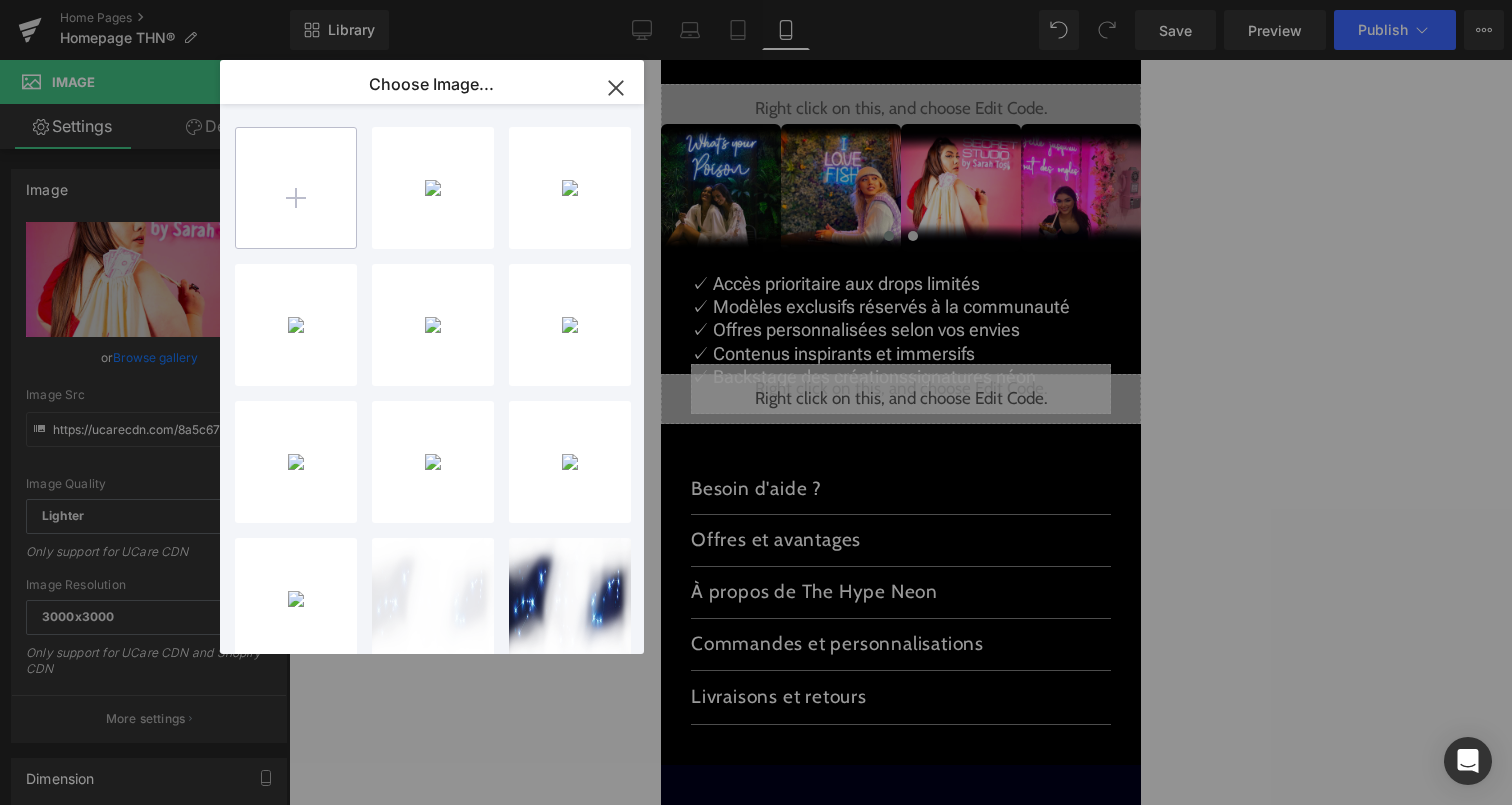 click at bounding box center (296, 188) 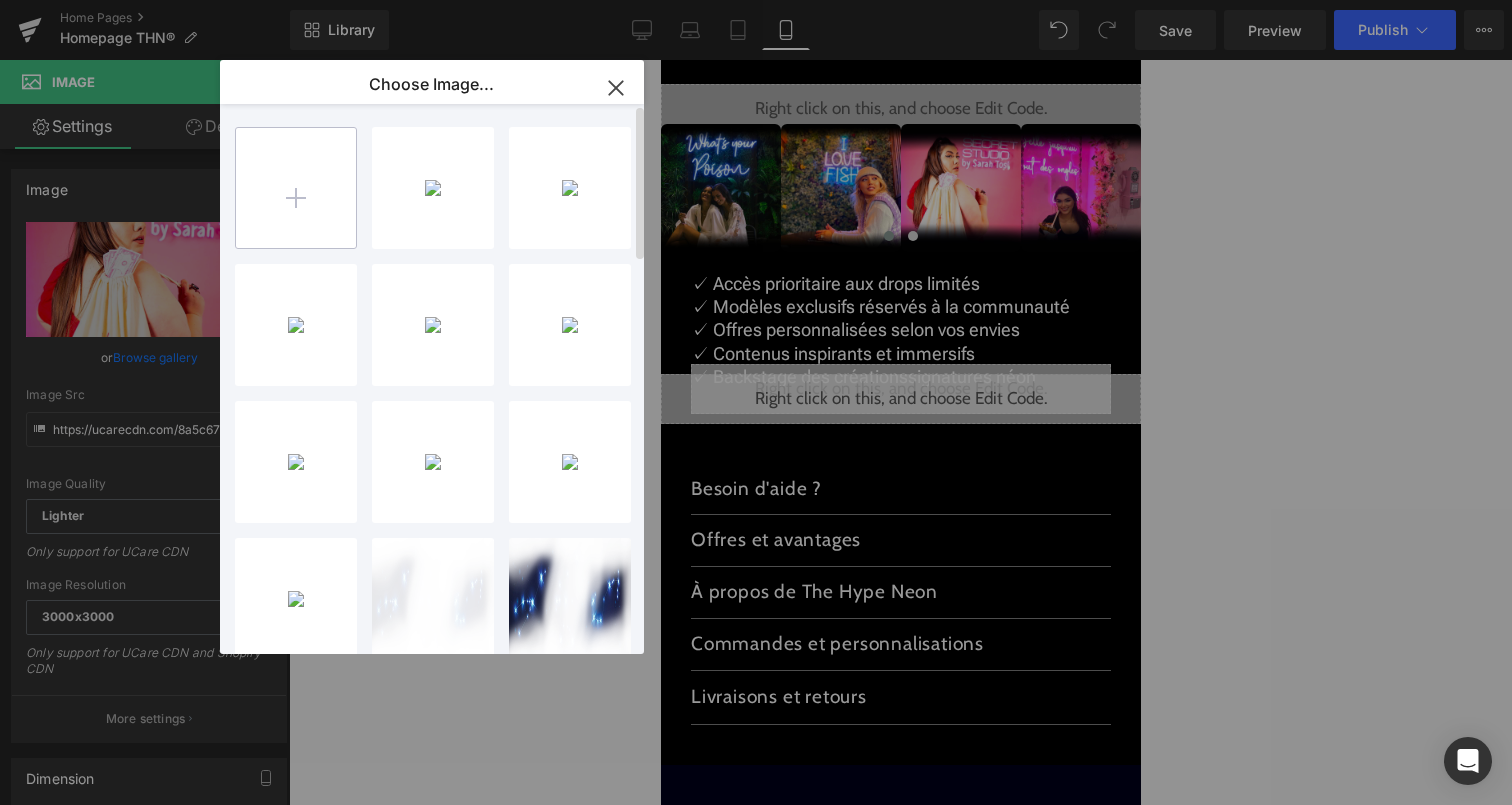 type on "C:\fakepath\1.png" 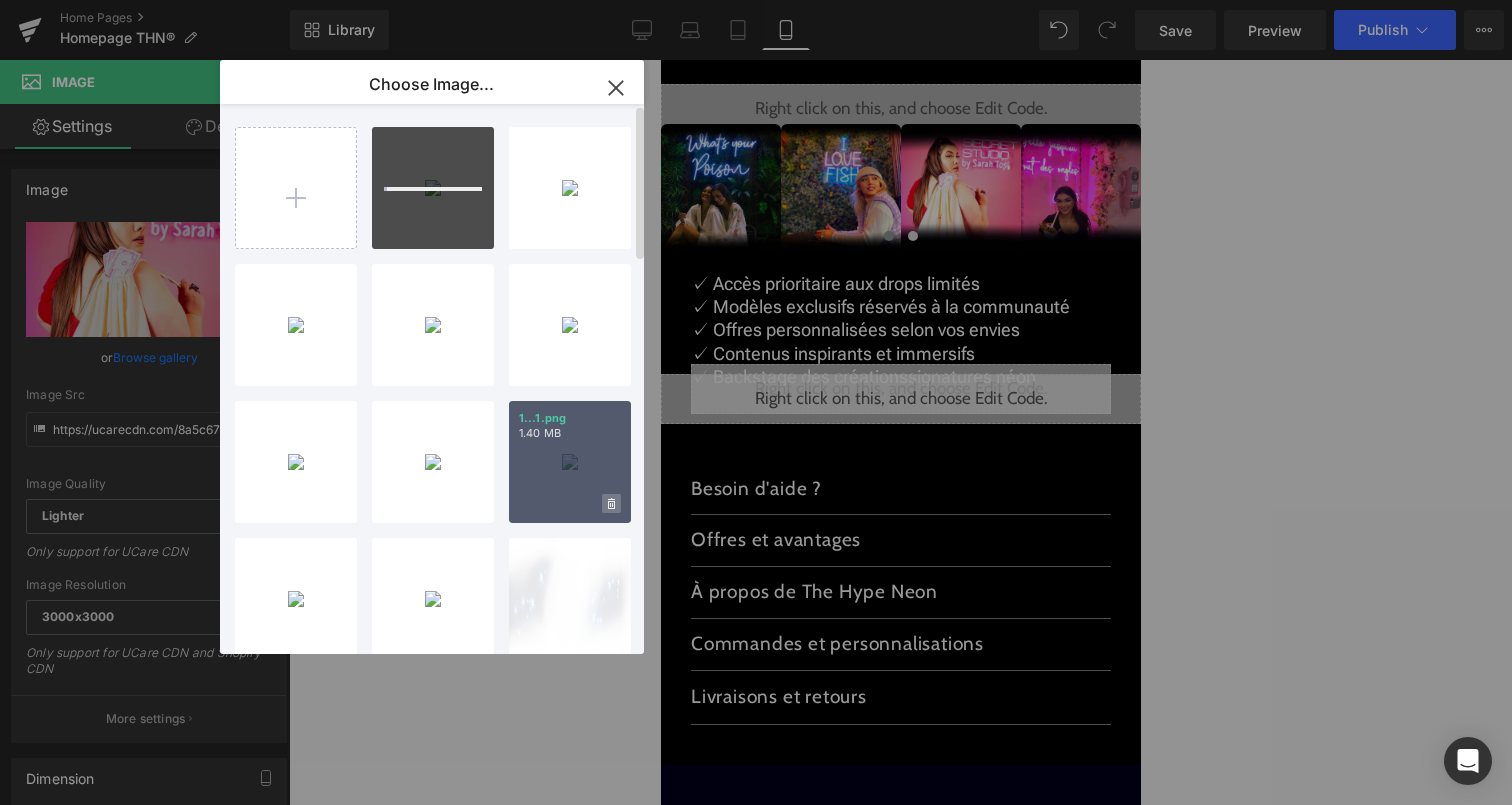 click 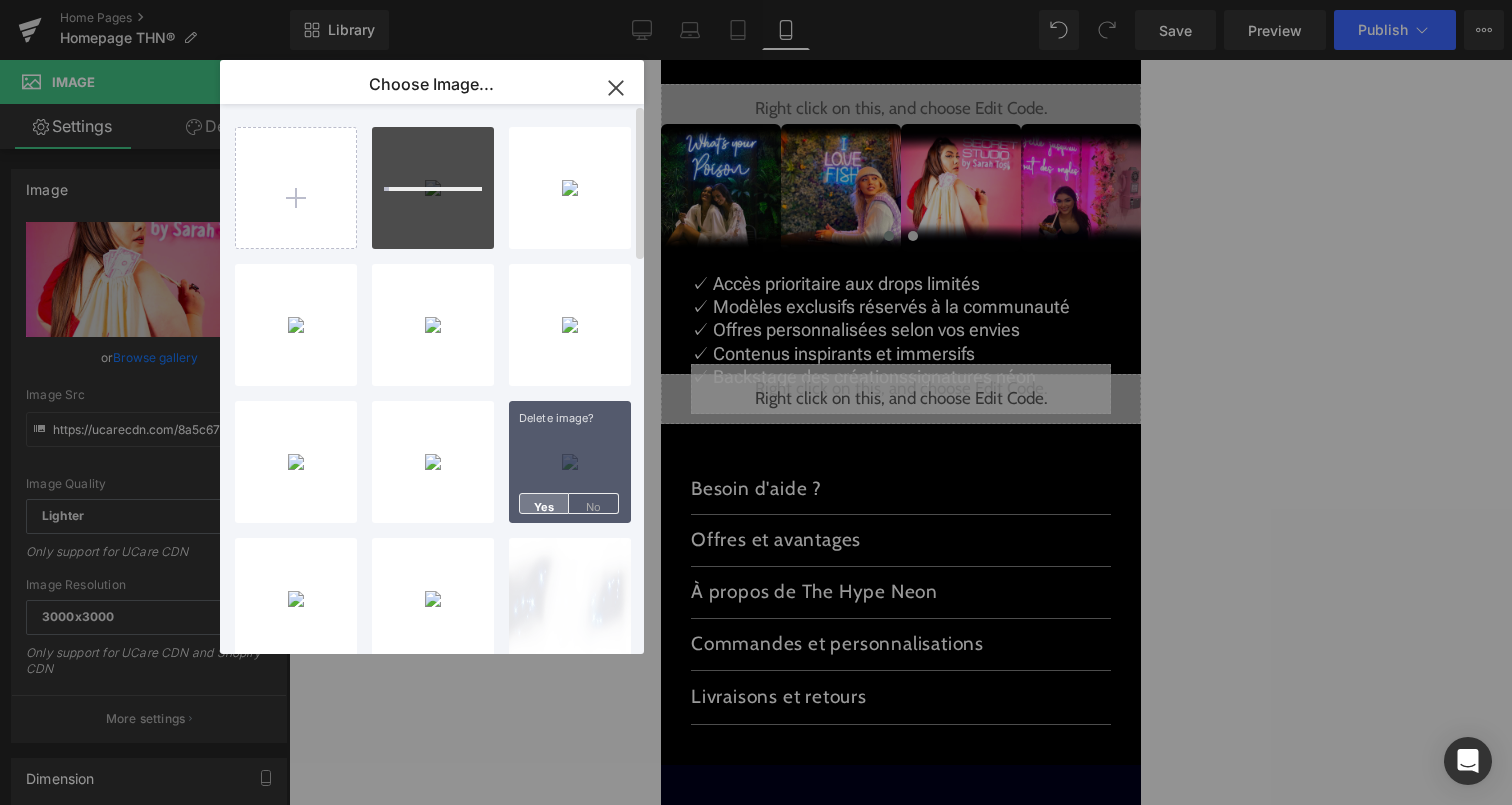 click on "Yes" at bounding box center [544, 503] 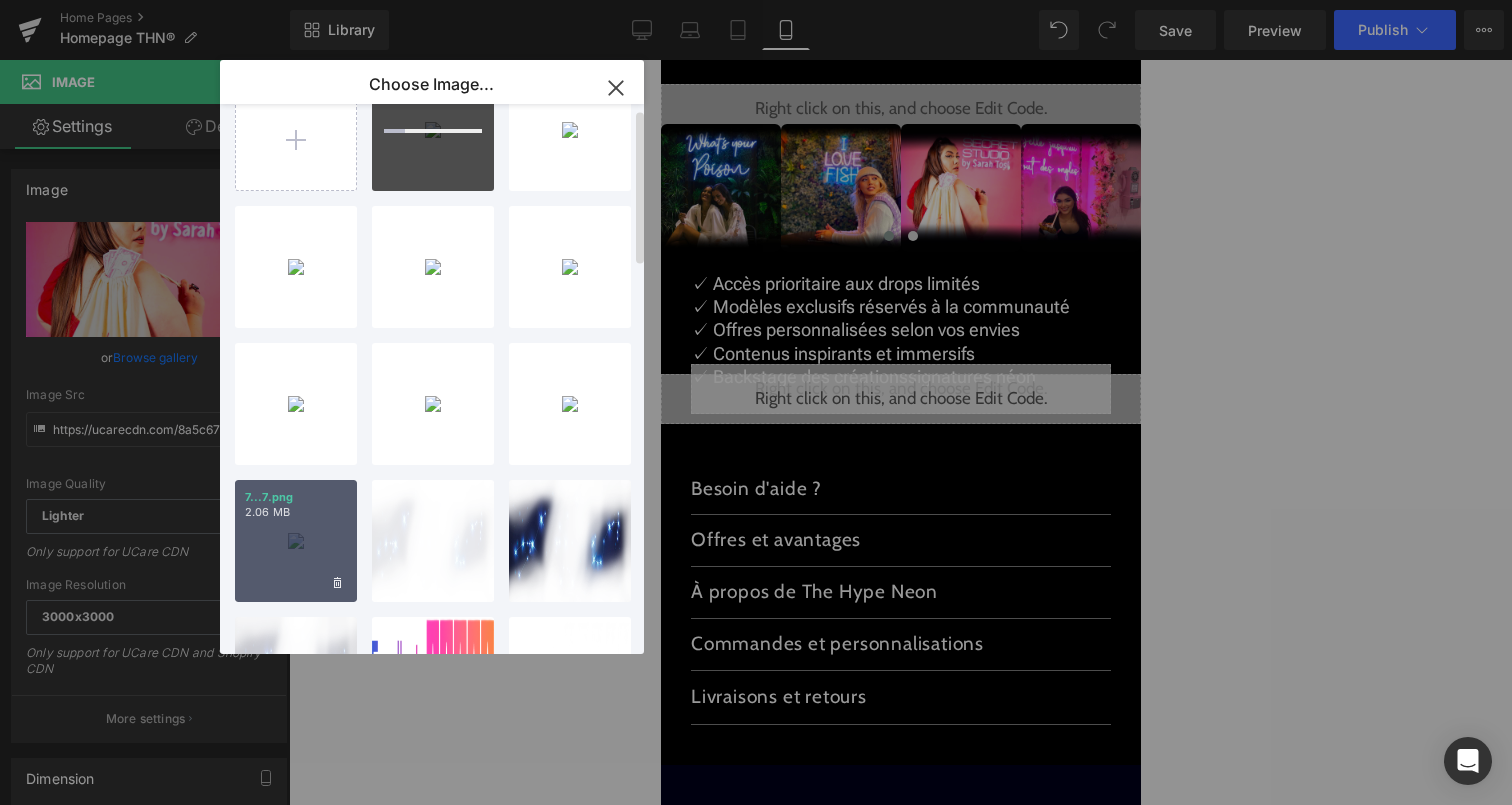 scroll, scrollTop: 60, scrollLeft: 0, axis: vertical 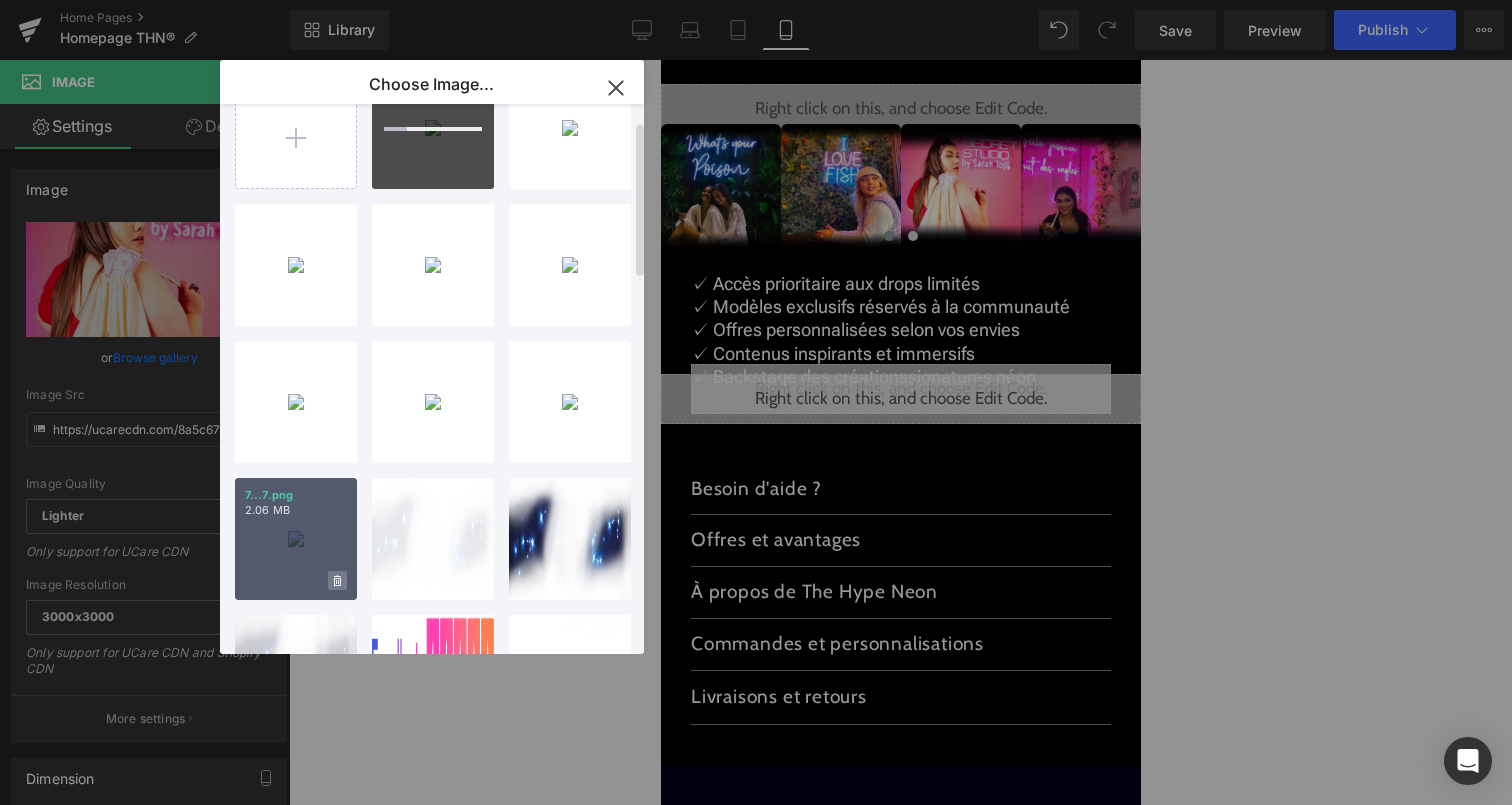 click 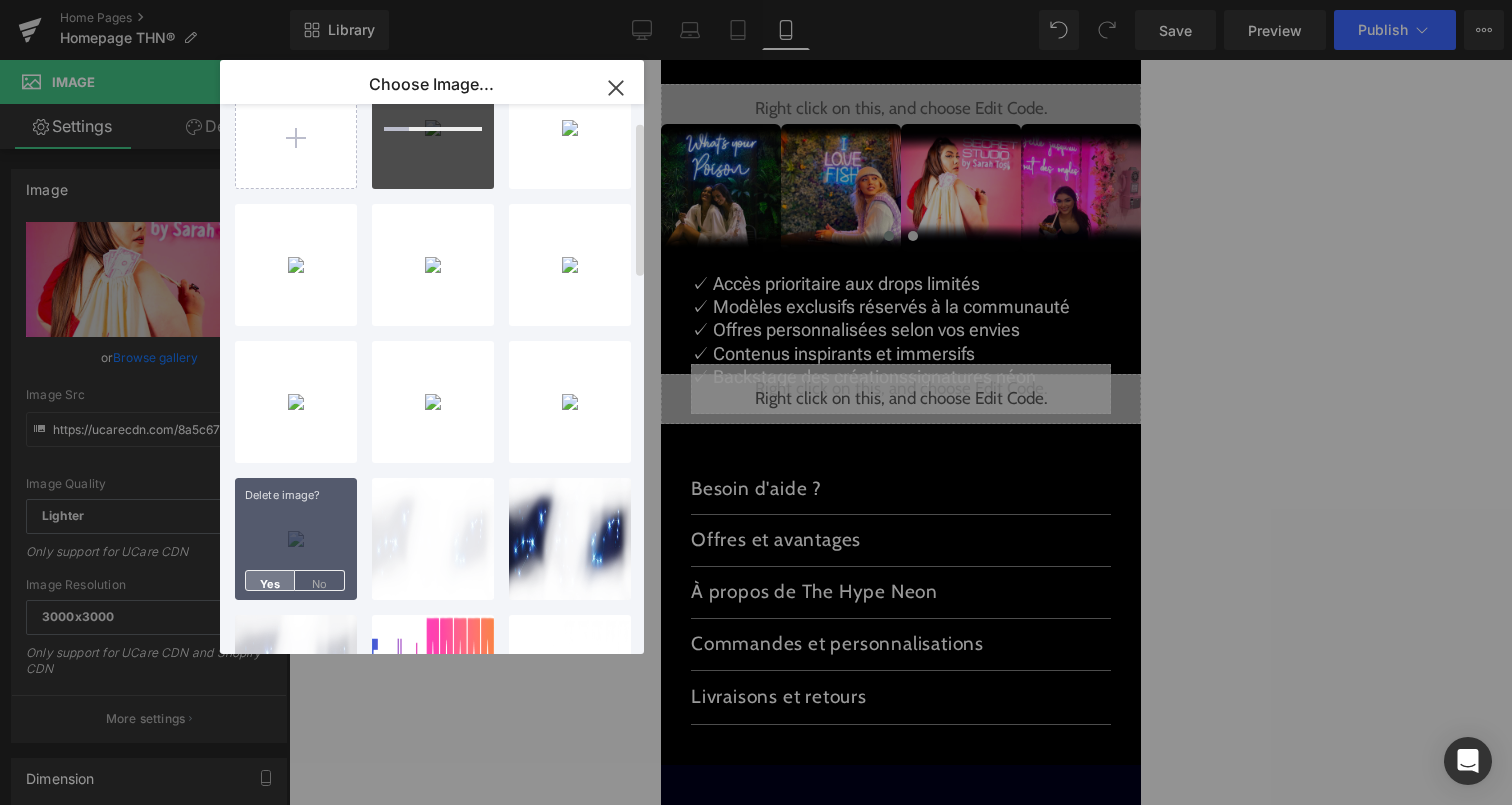 click on "Yes" at bounding box center [270, 580] 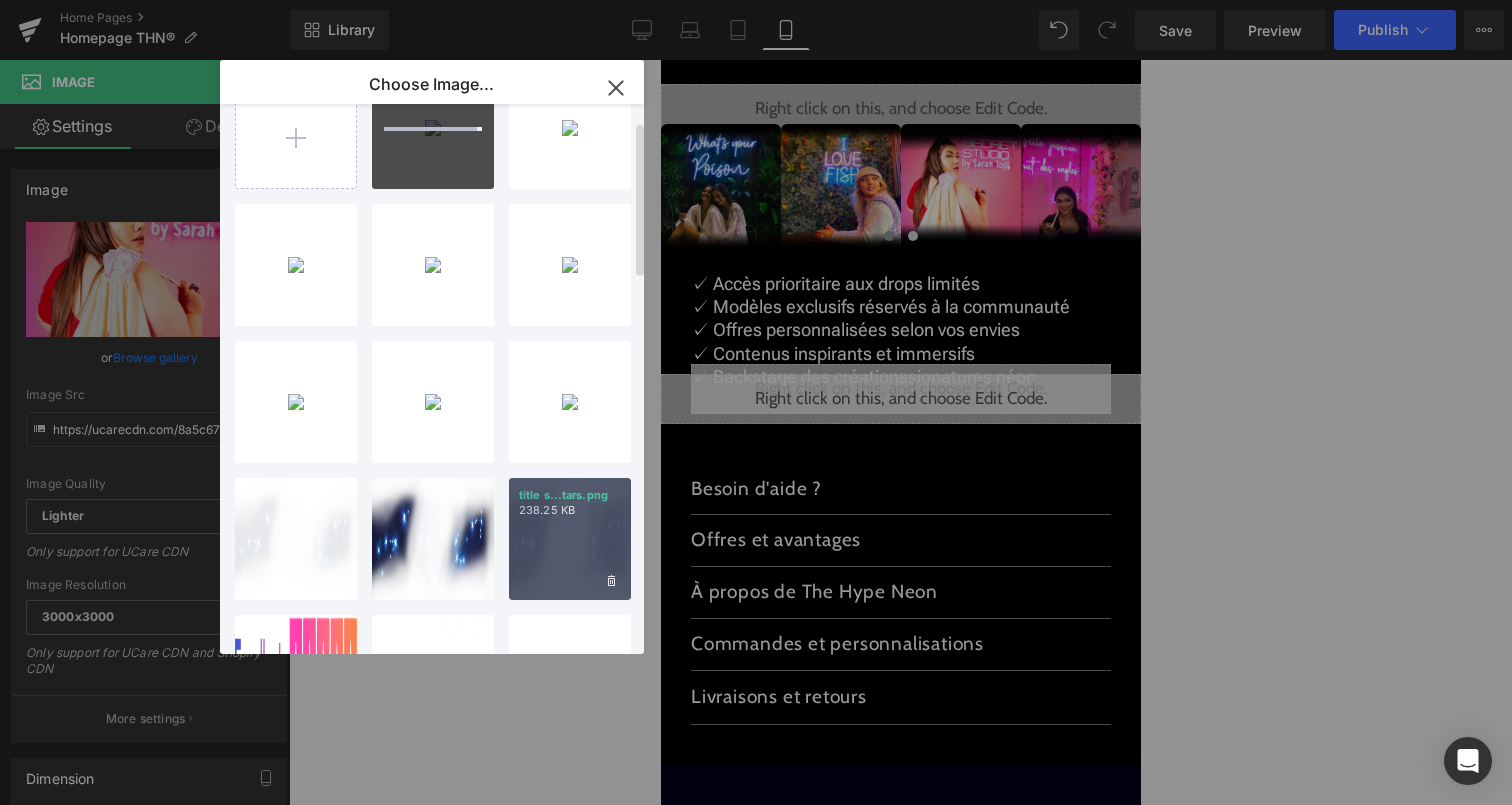 type 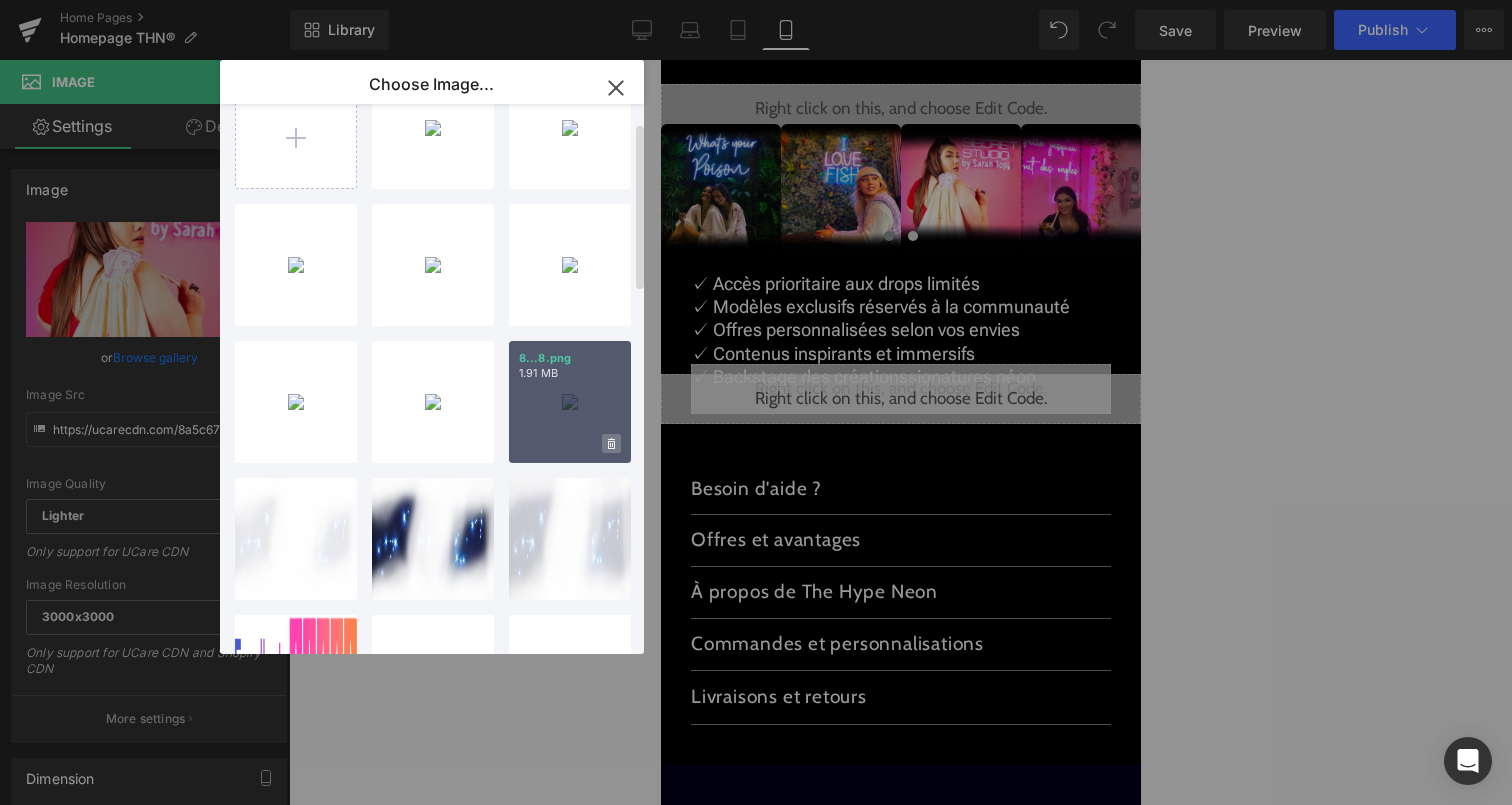 click at bounding box center (611, 443) 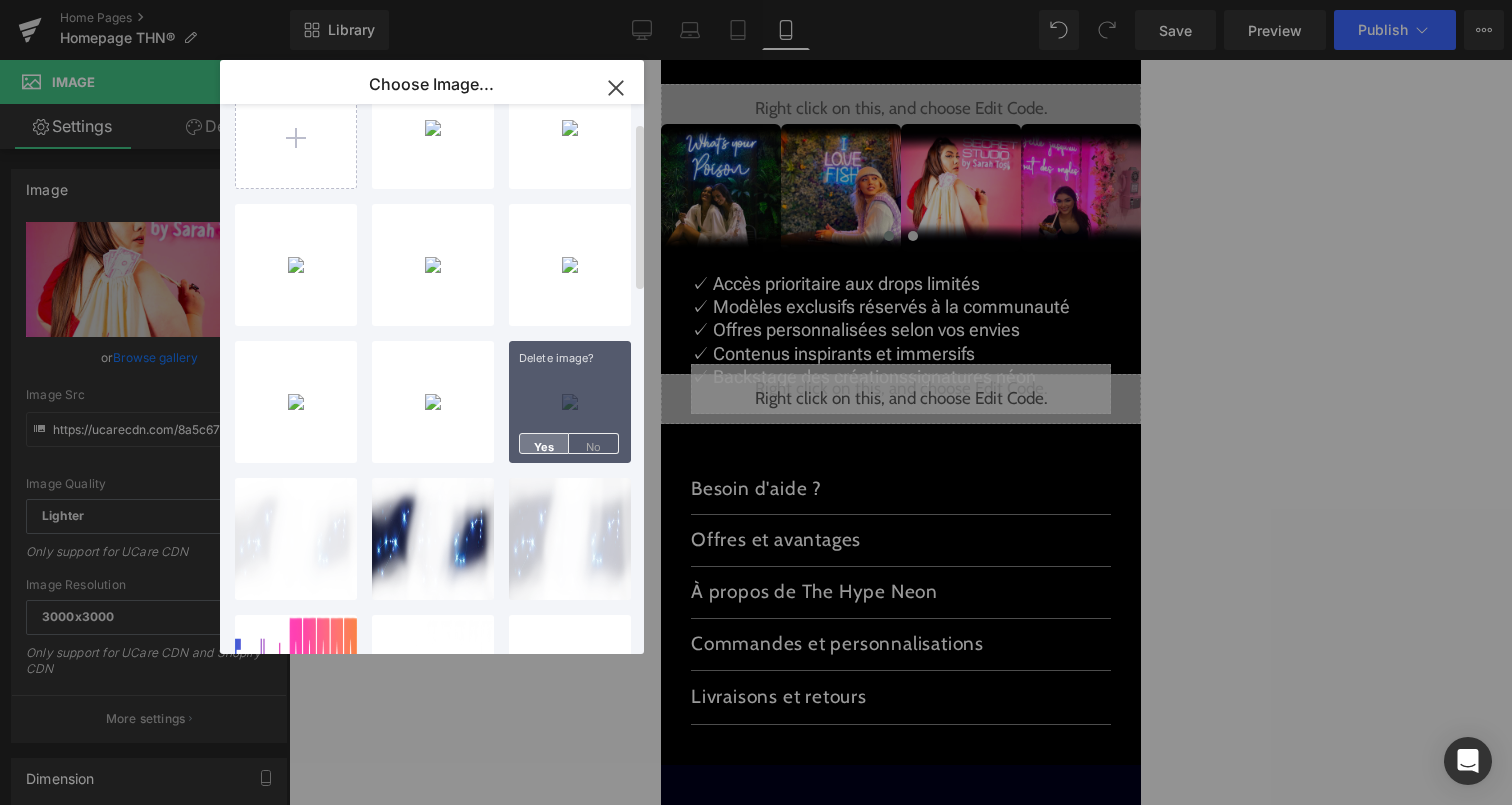 click on "Yes" at bounding box center [544, 443] 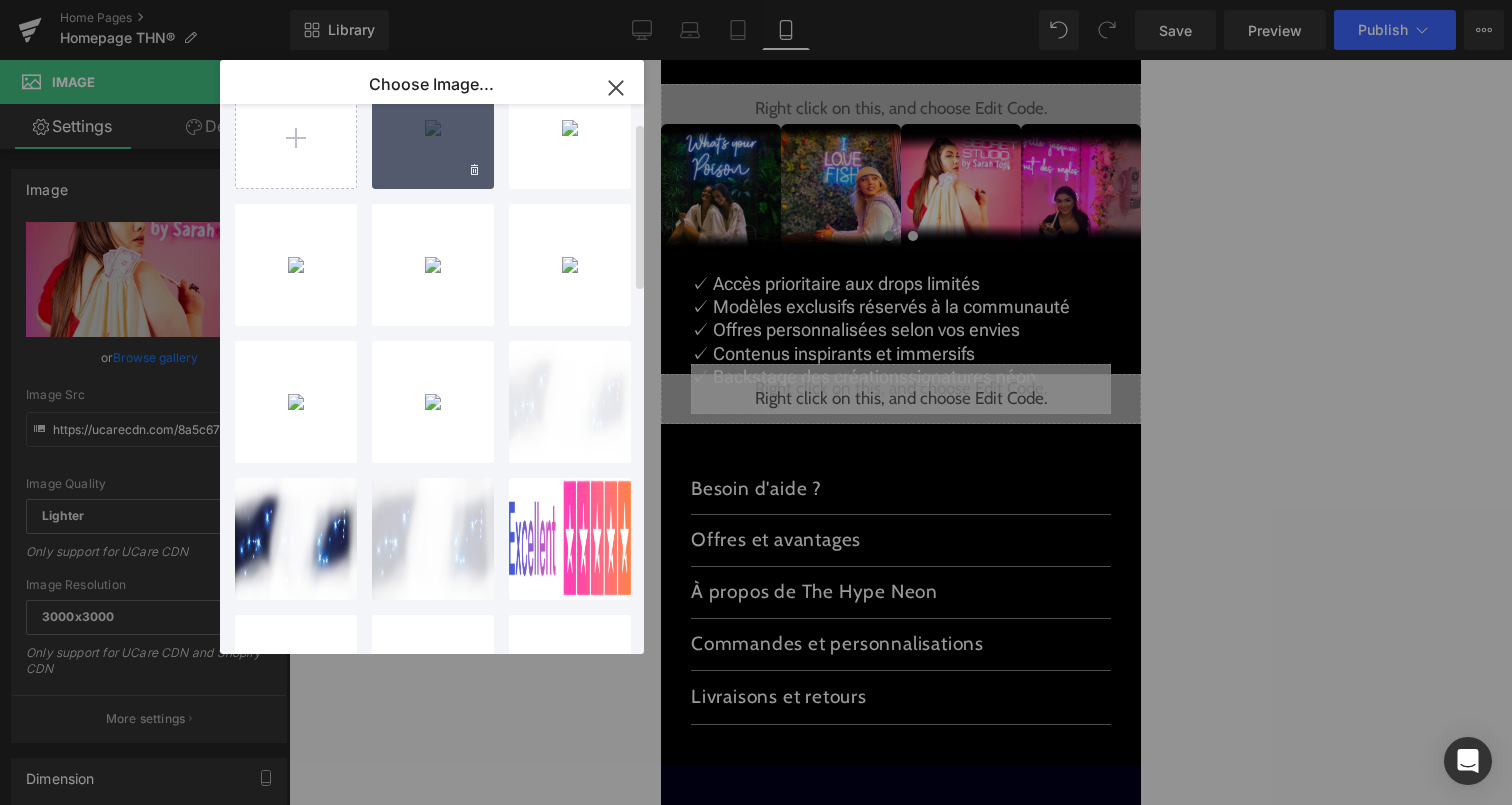 click on "1...1.png 1.49 MB" at bounding box center (433, 128) 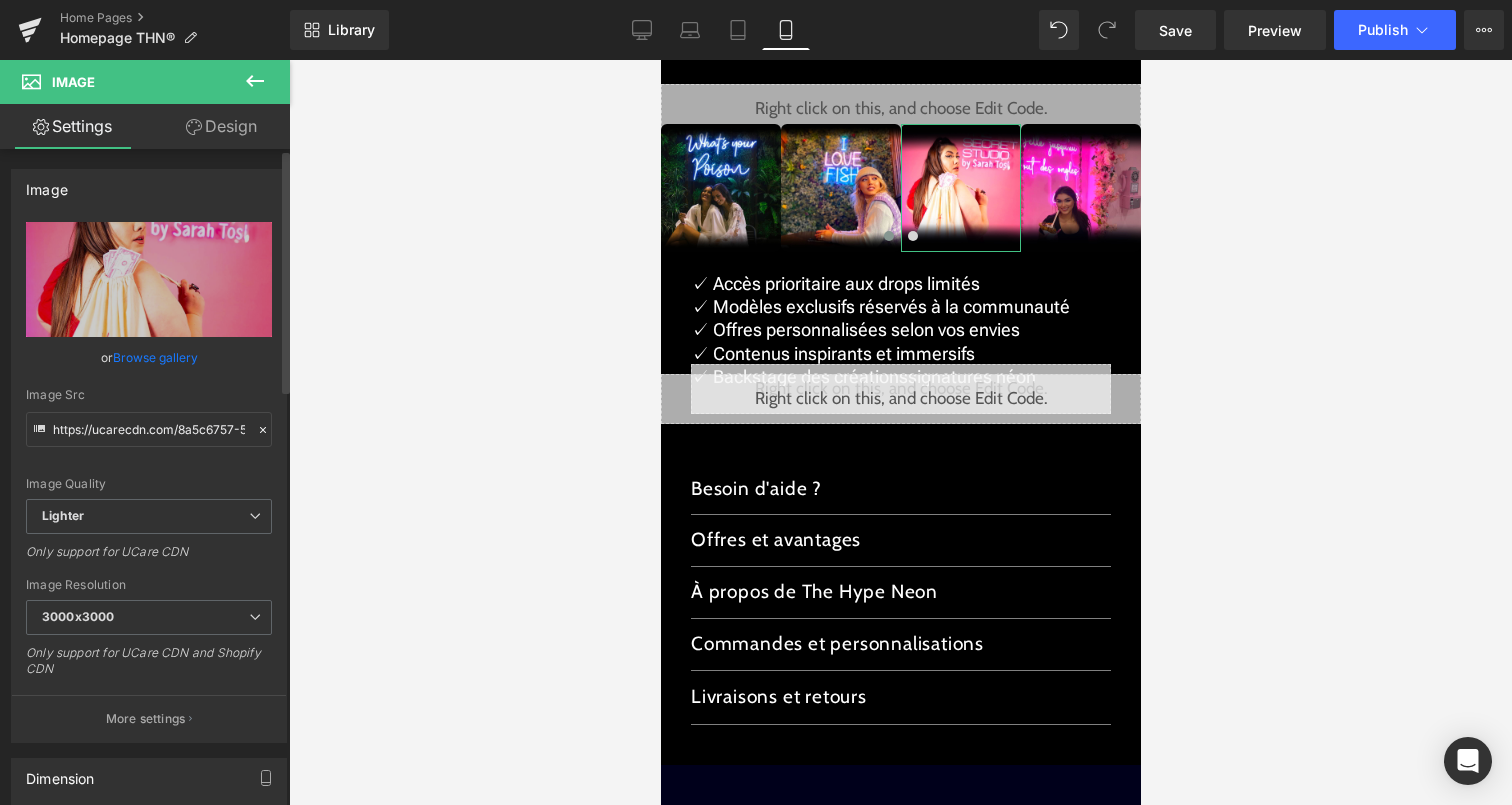 click on "Browse gallery" at bounding box center [155, 357] 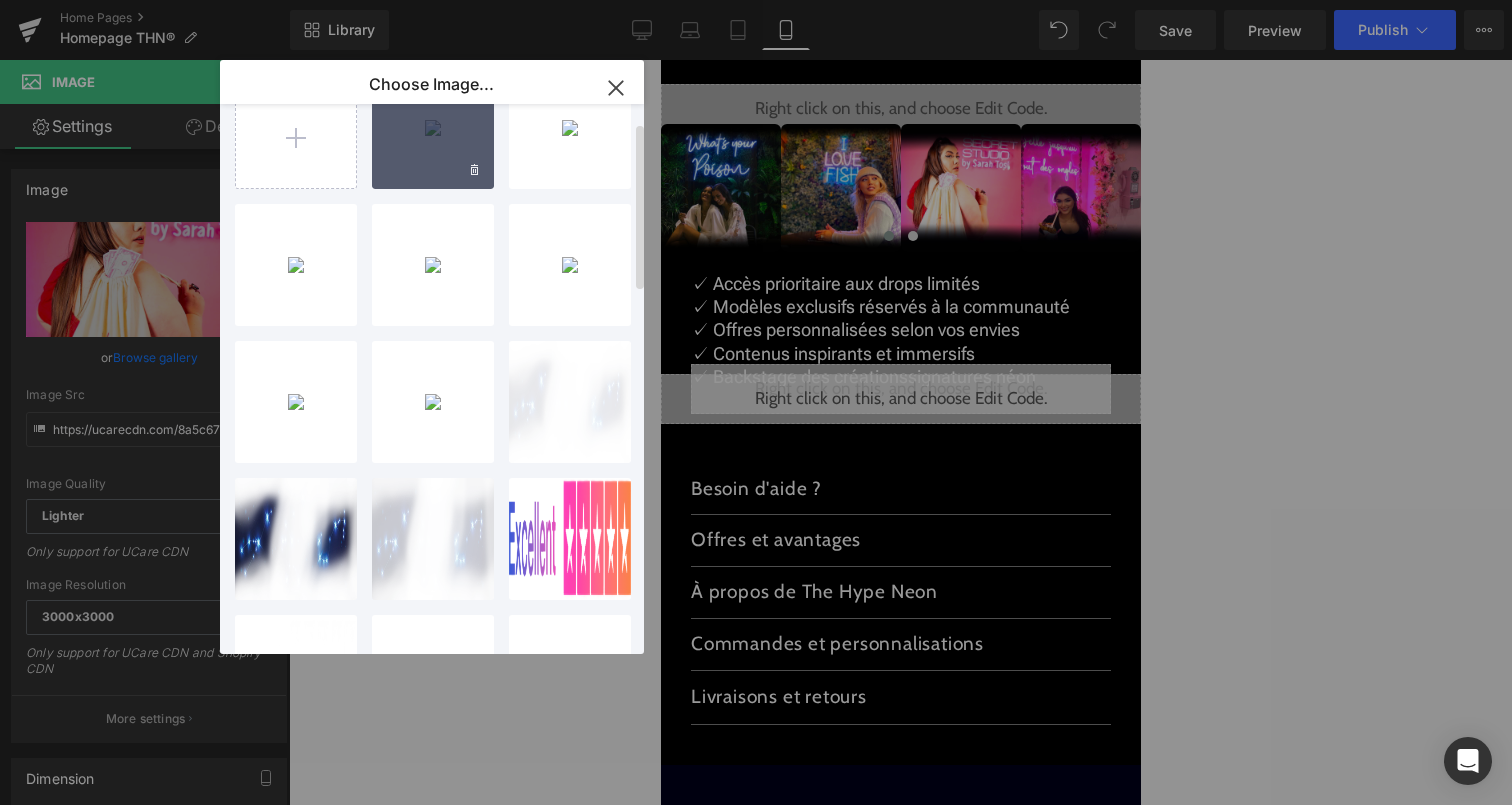 click on "1...1.png 1.49 MB" at bounding box center [433, 128] 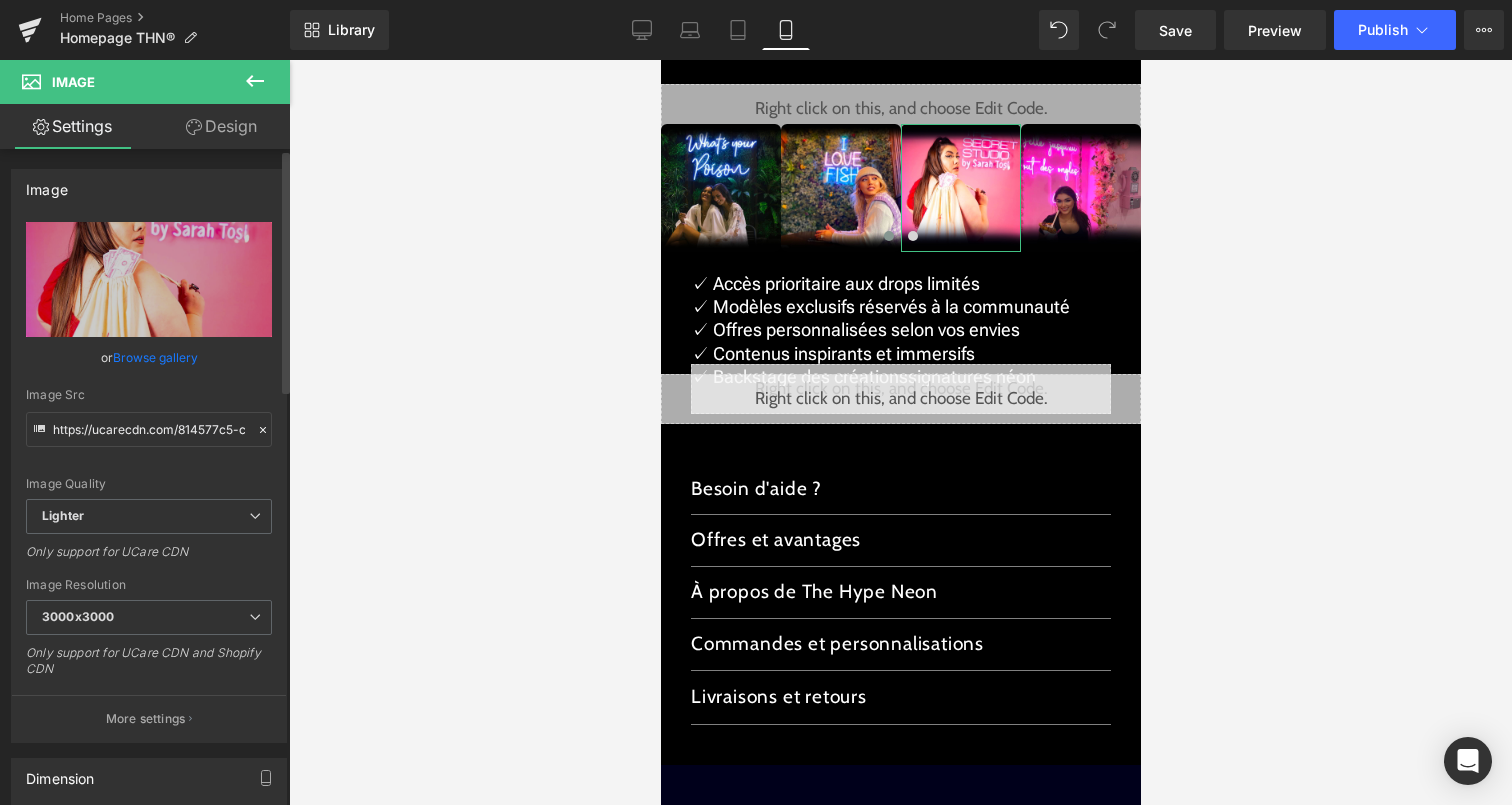 click on "Browse gallery" at bounding box center (155, 357) 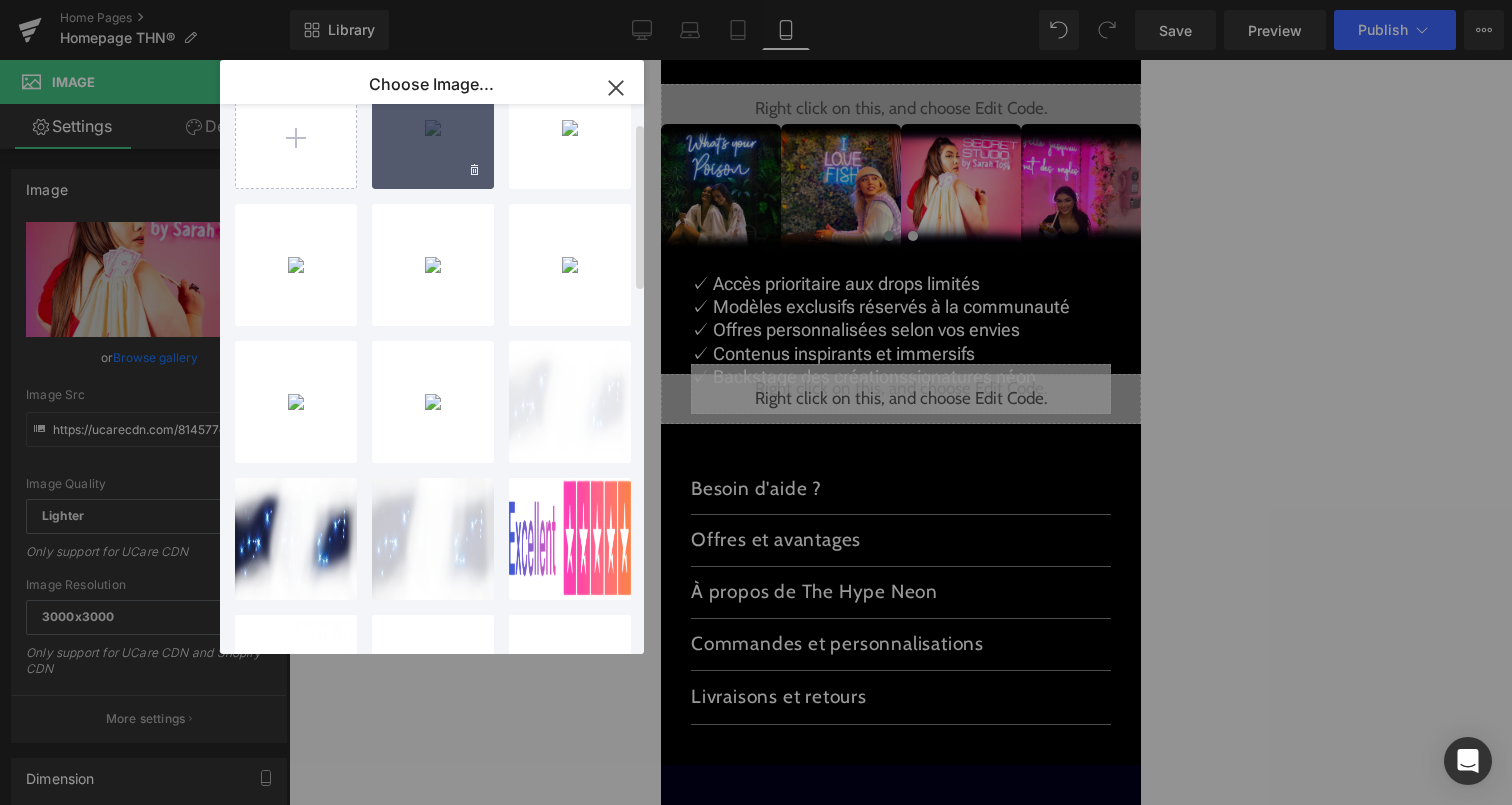 click on "1...1.png 1.49 MB" at bounding box center [433, 128] 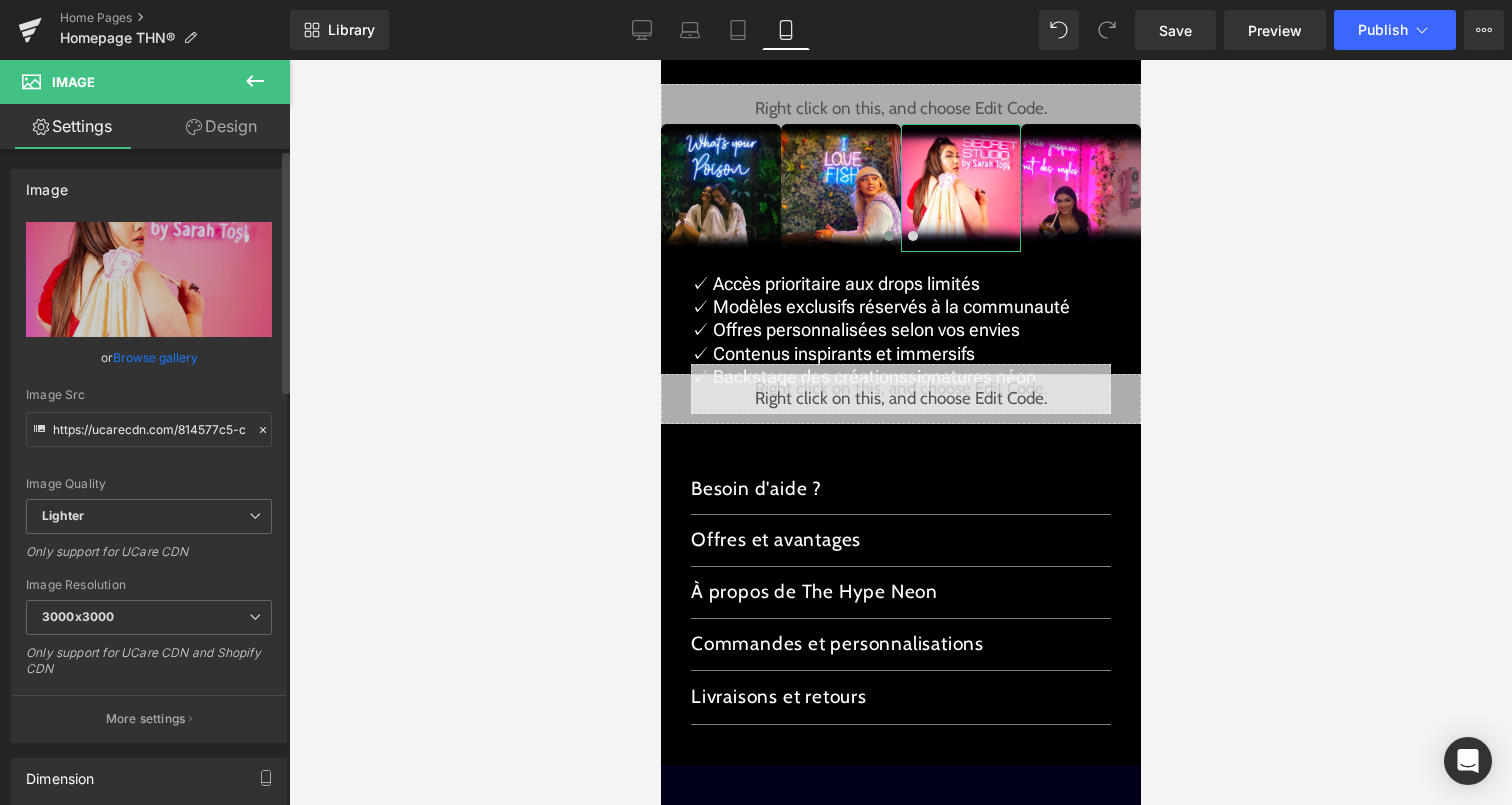 click on "Browse gallery" at bounding box center (155, 357) 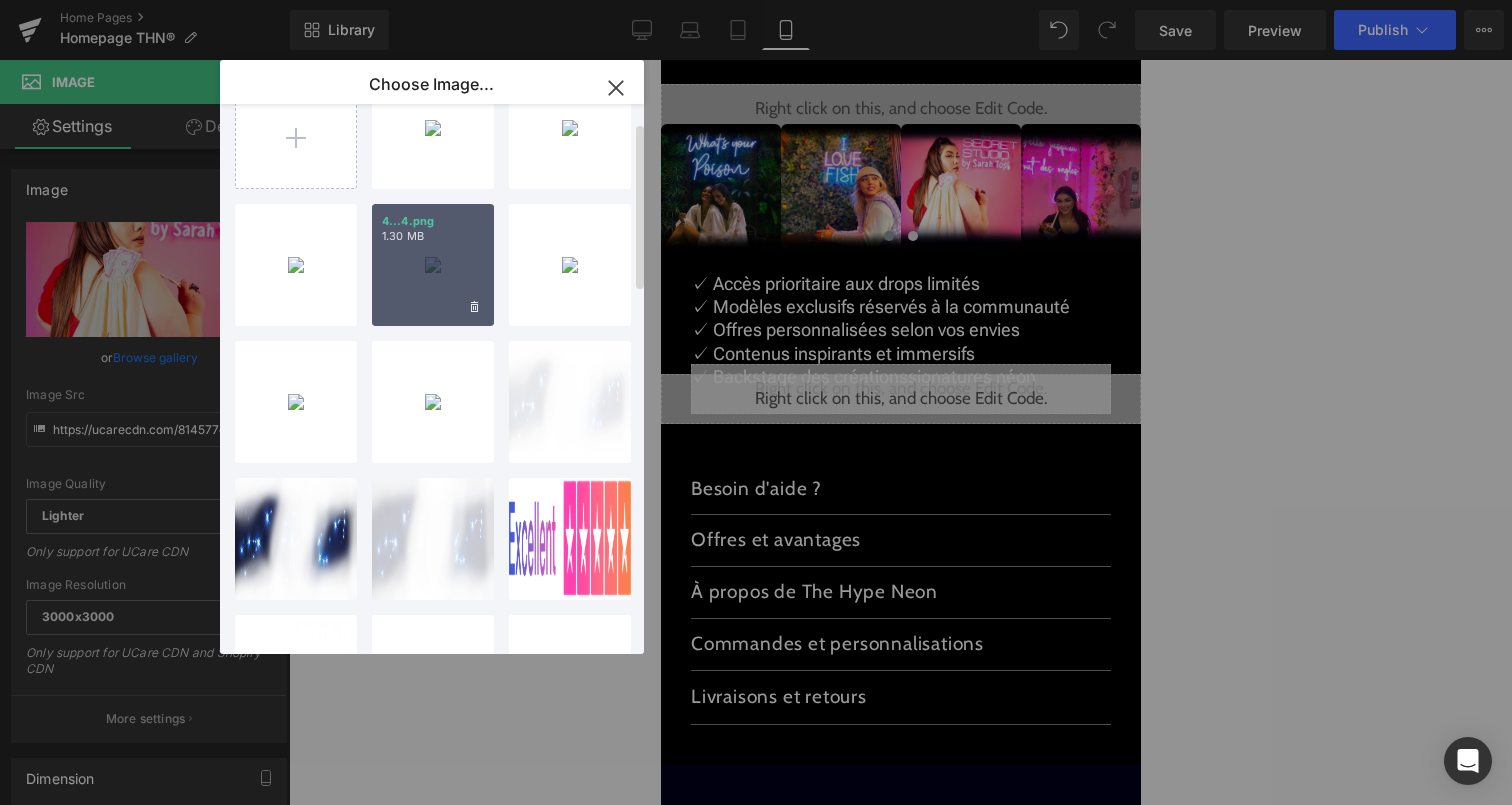 scroll, scrollTop: 0, scrollLeft: 0, axis: both 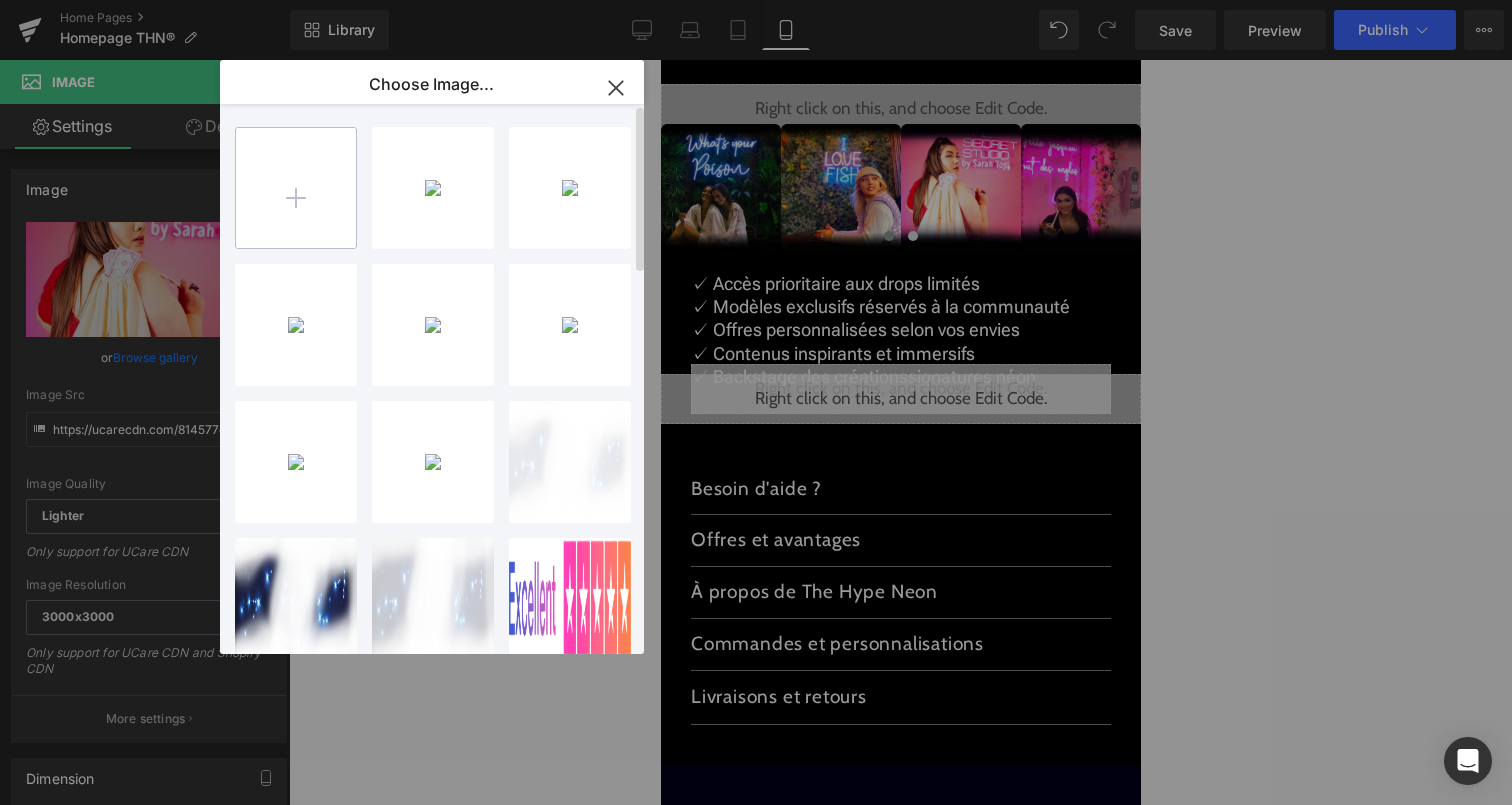 click at bounding box center [296, 188] 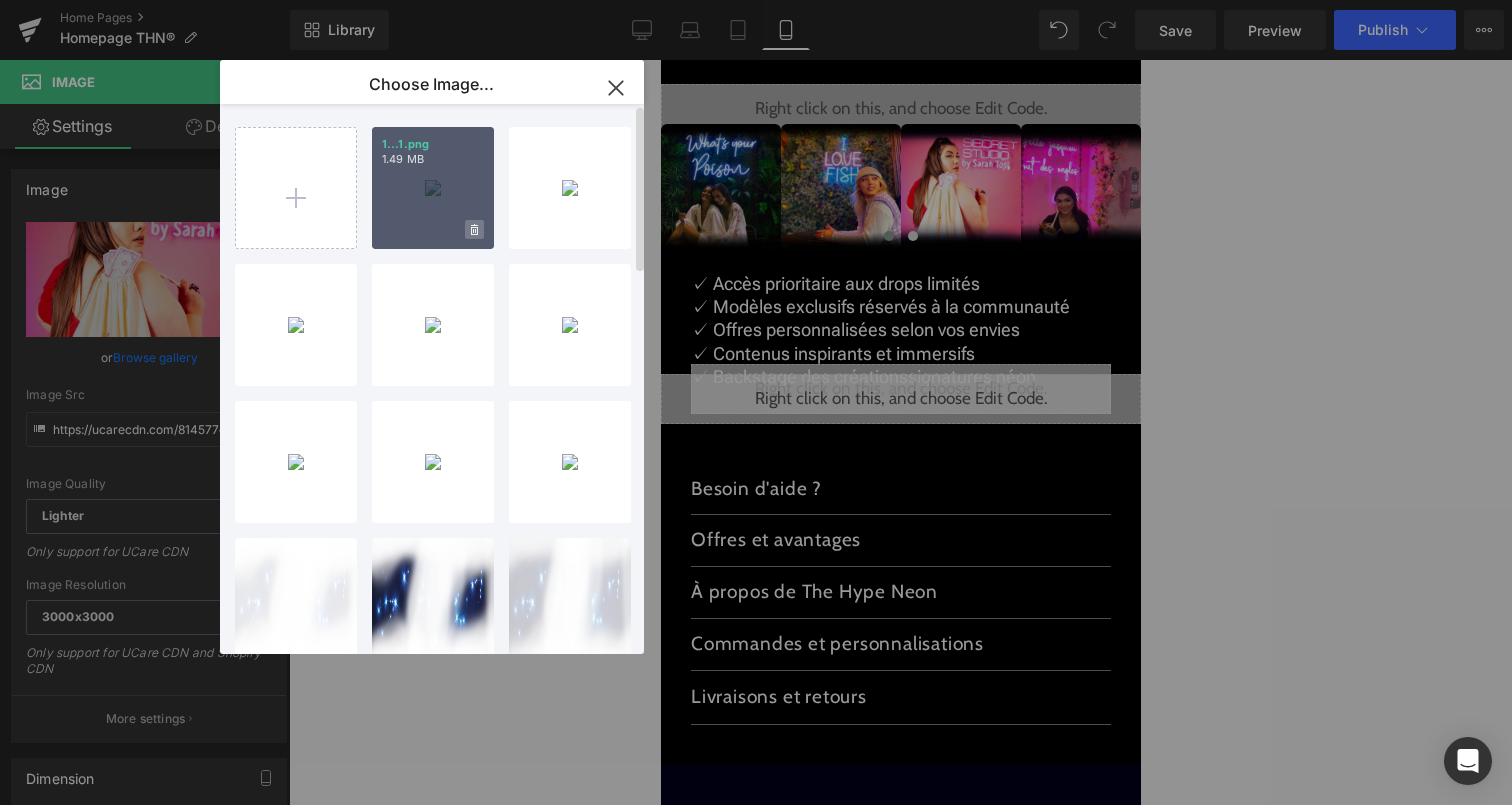 click 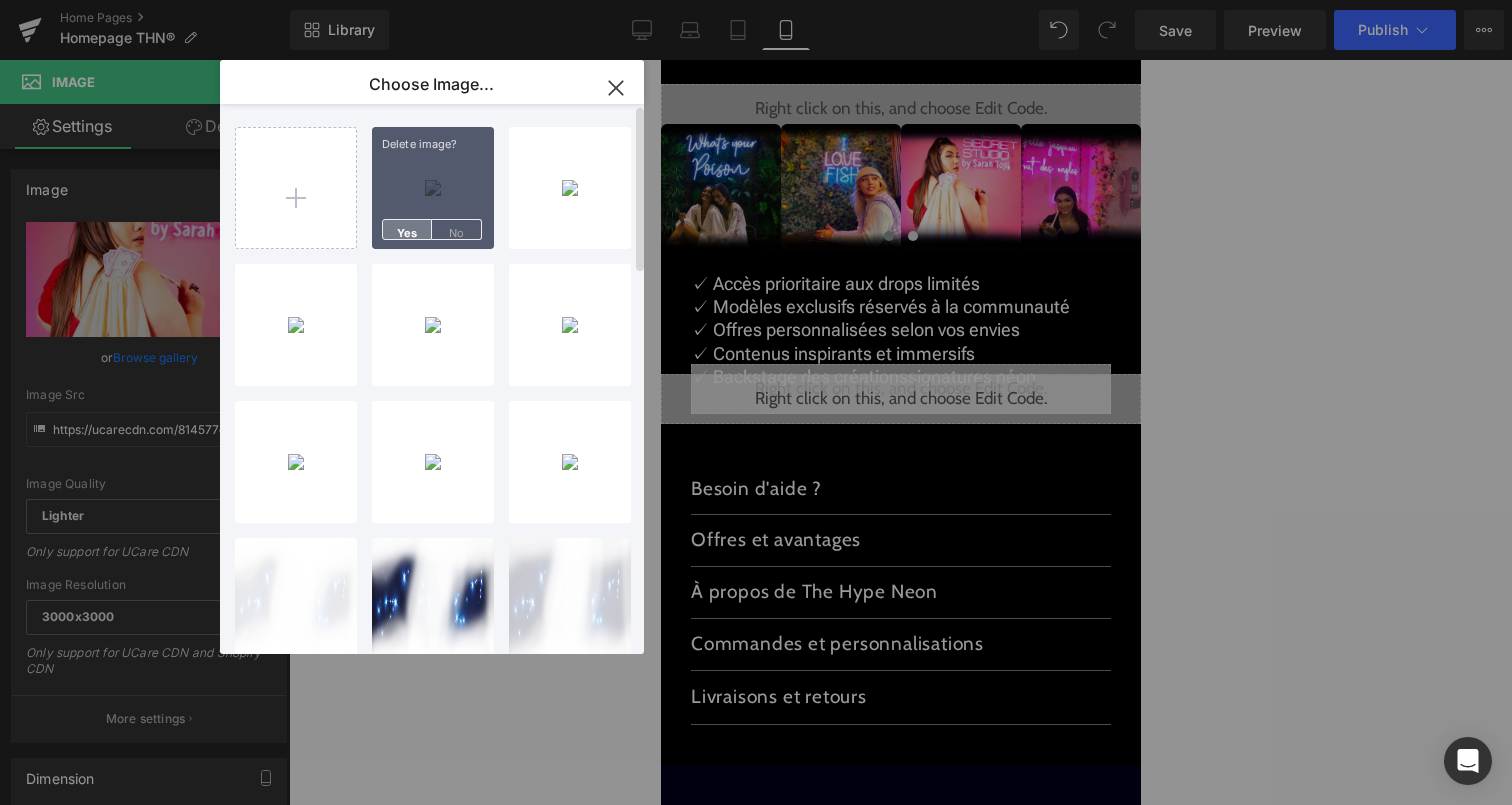 click on "Yes" at bounding box center (407, 229) 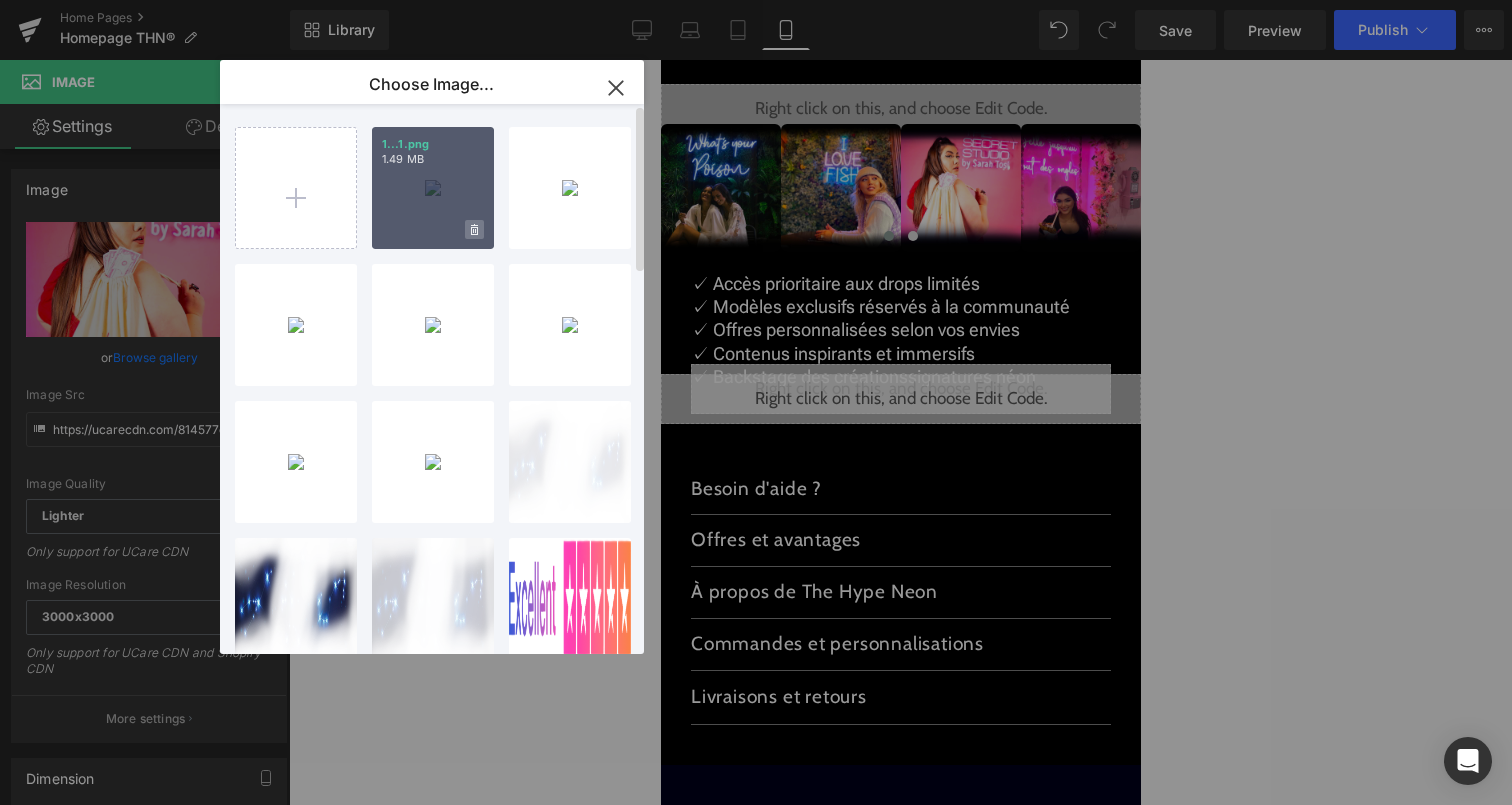 click at bounding box center (474, 229) 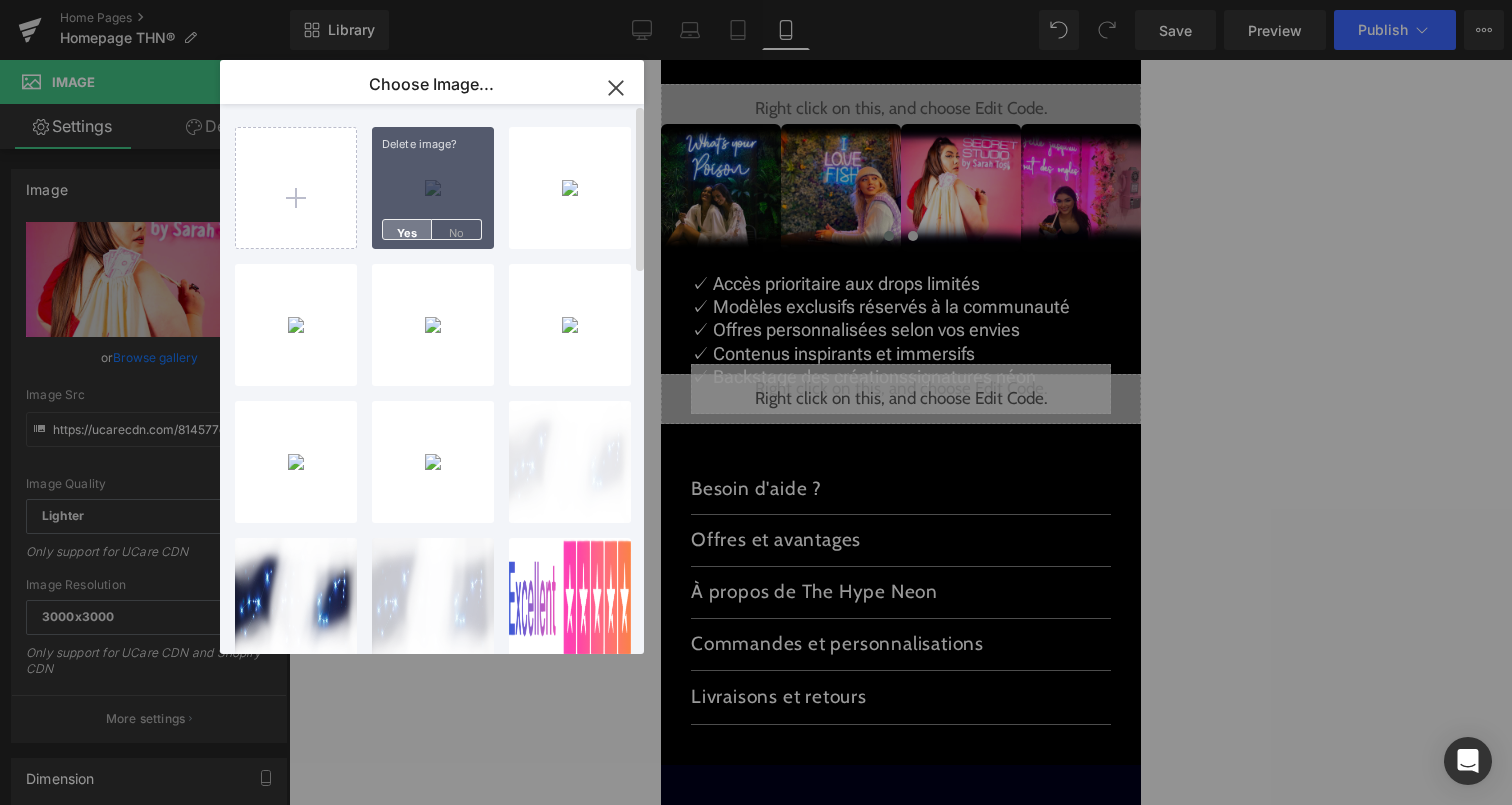 click on "Yes" at bounding box center [407, 229] 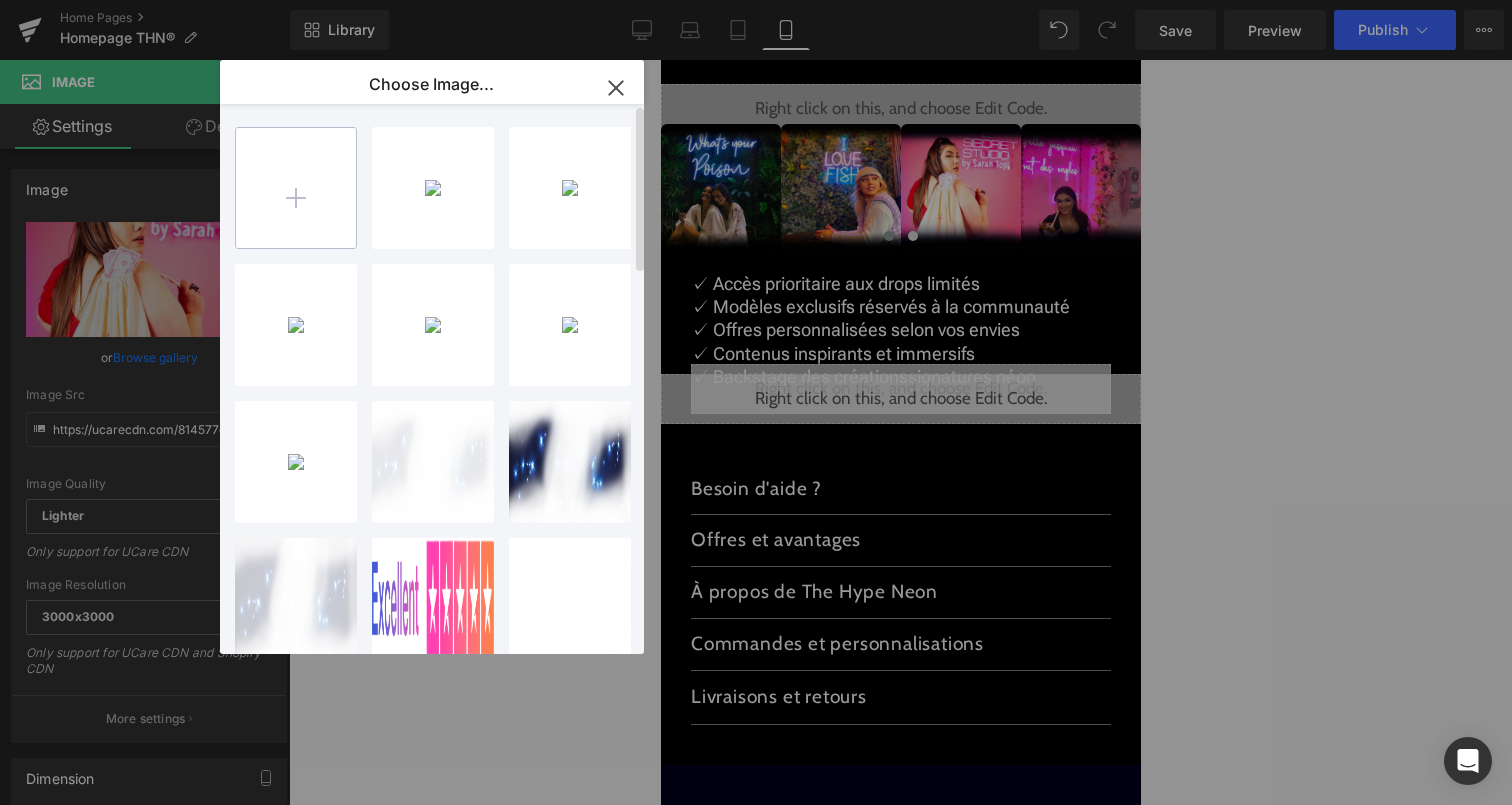click at bounding box center [296, 188] 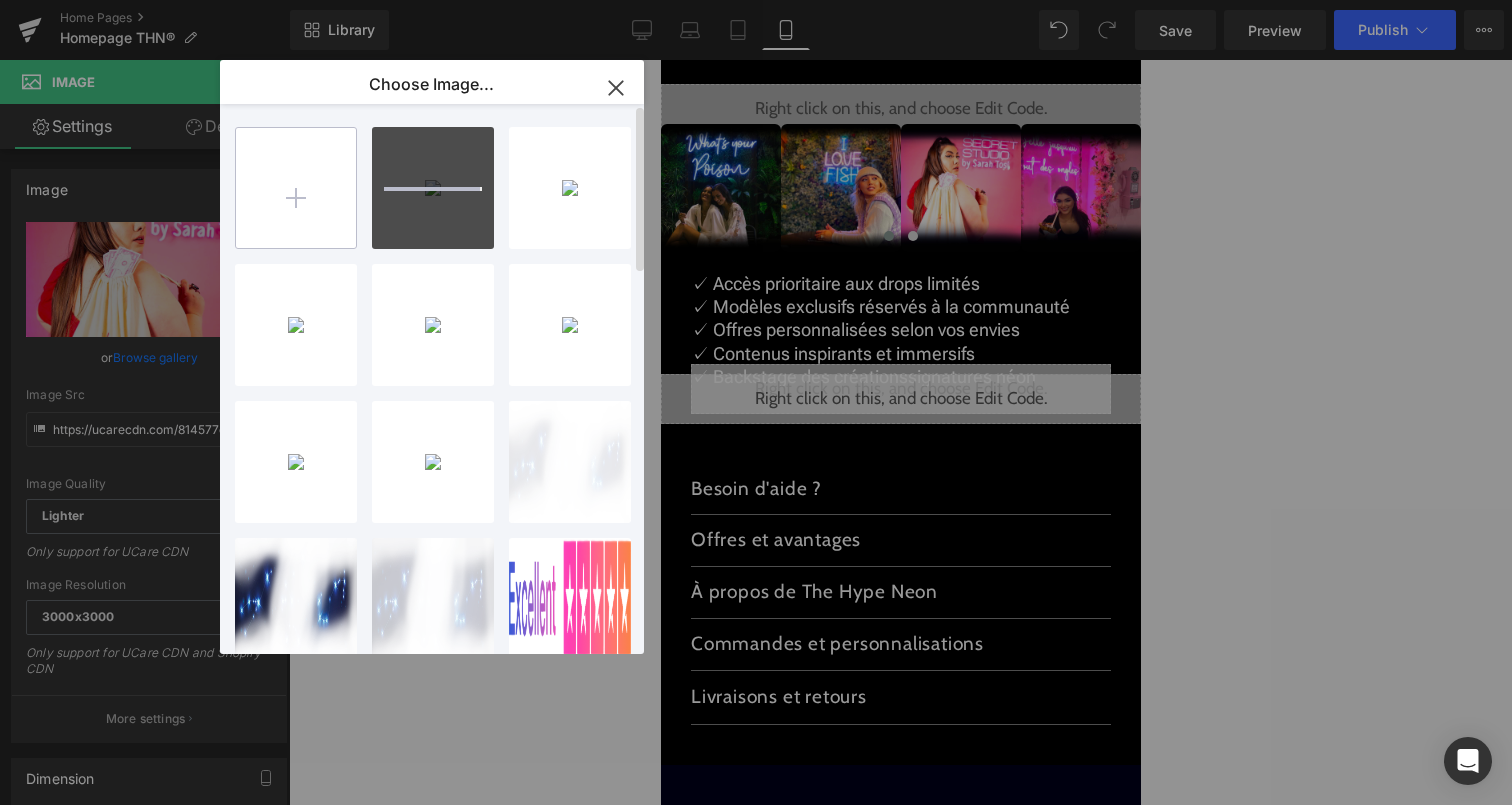 type 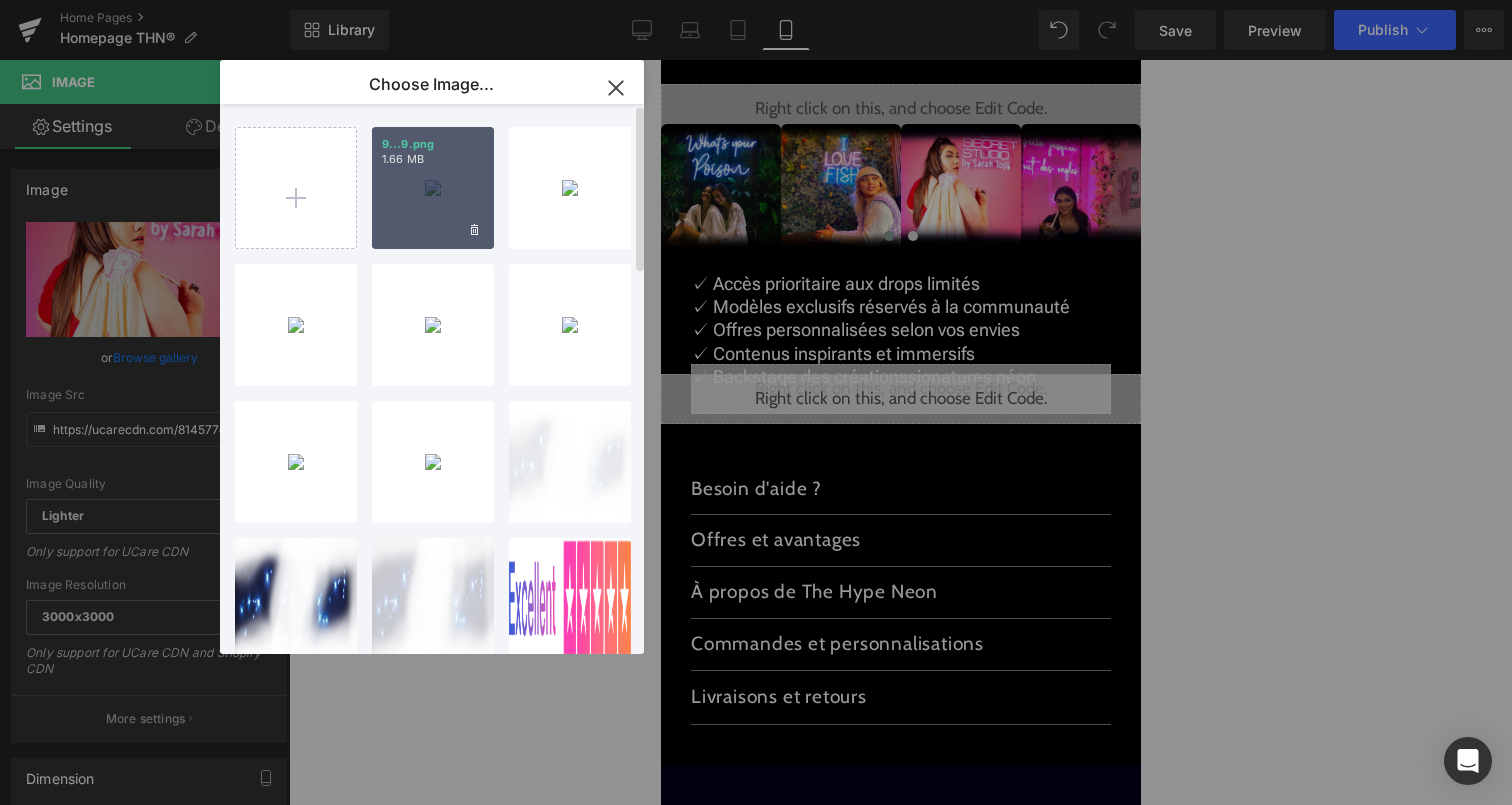 click on "9...9.png 1.66 MB" at bounding box center (433, 188) 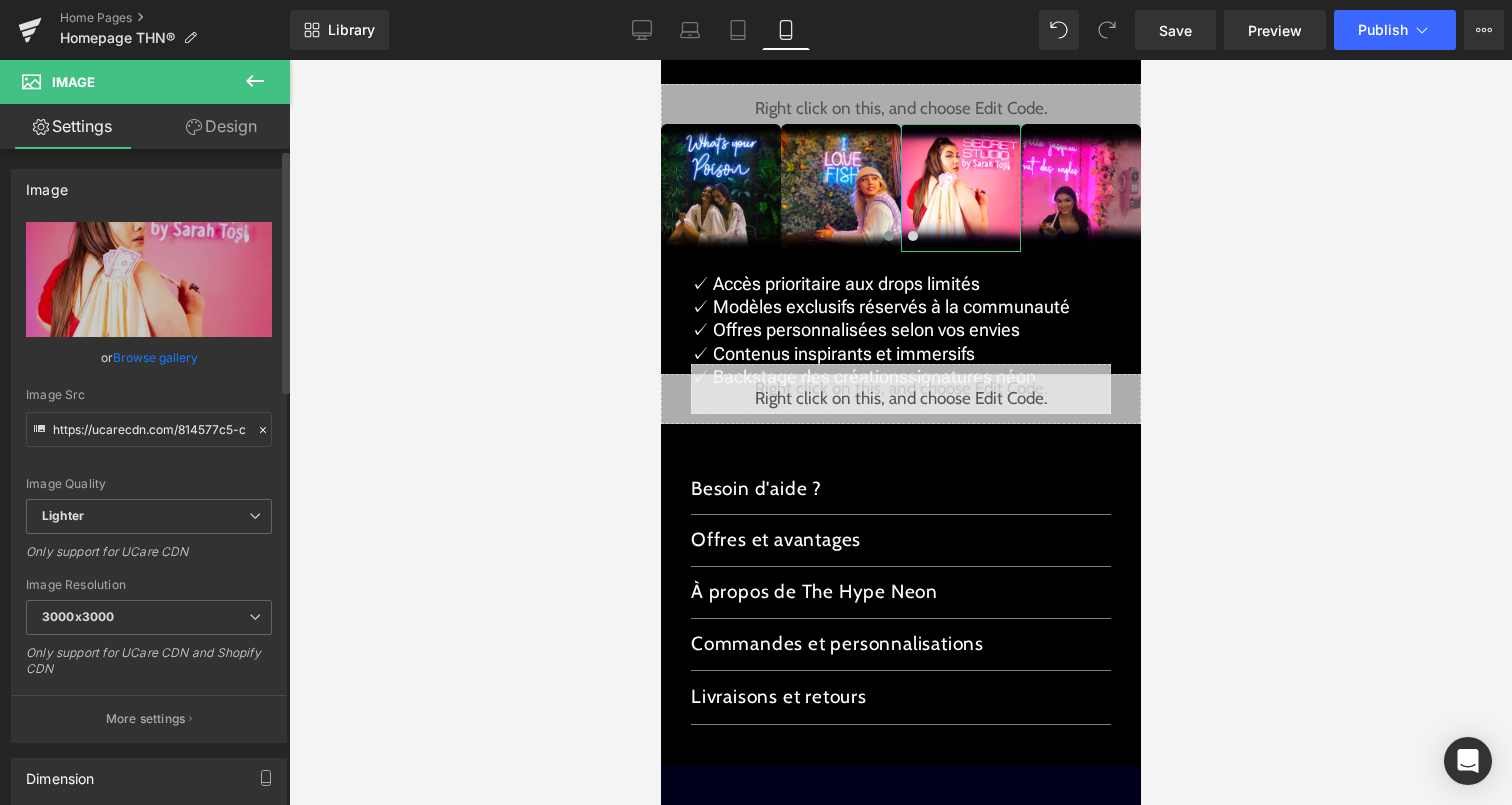 click on "Browse gallery" at bounding box center (155, 357) 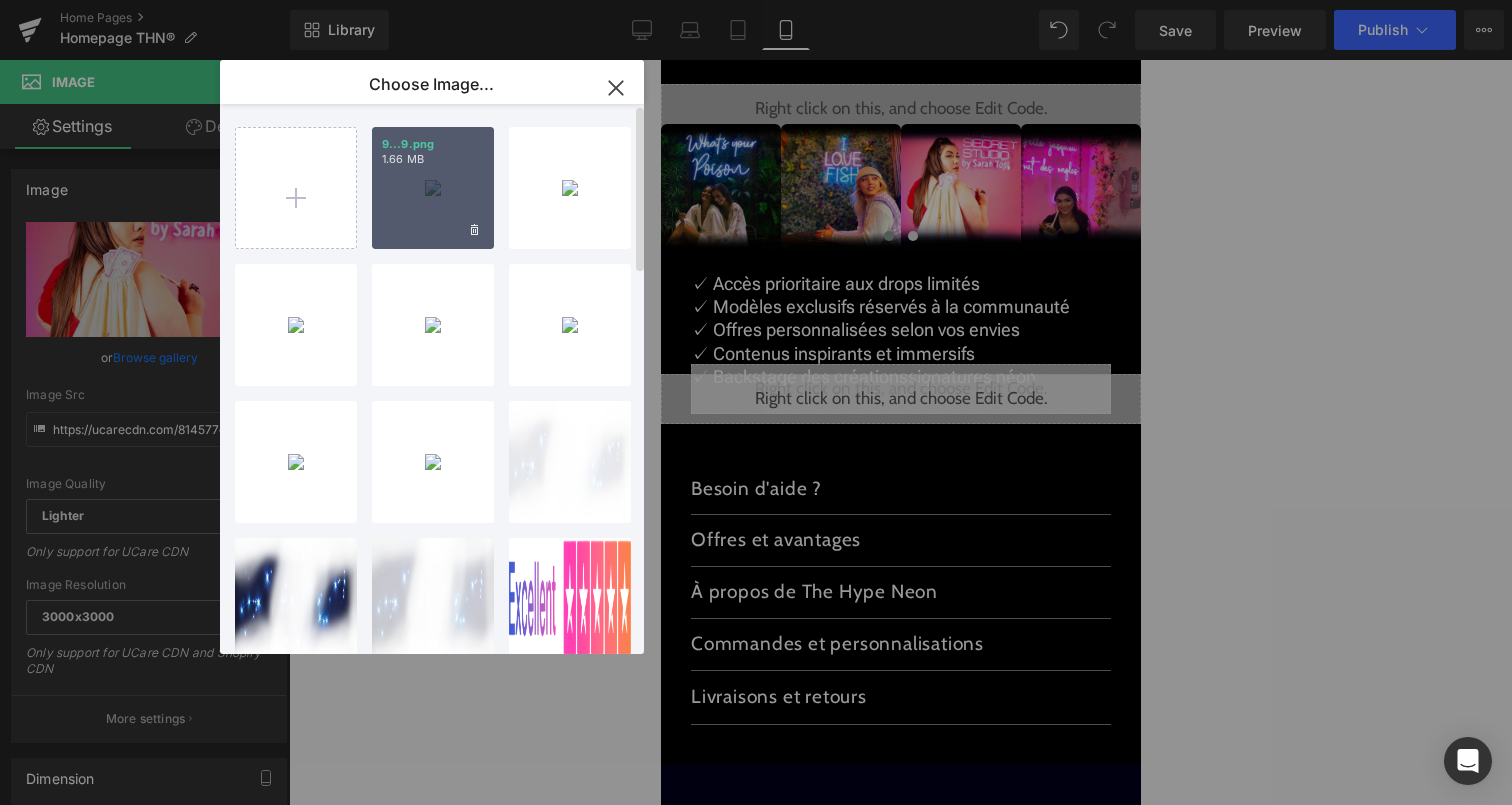 click on "9...9.png 1.66 MB" at bounding box center [433, 188] 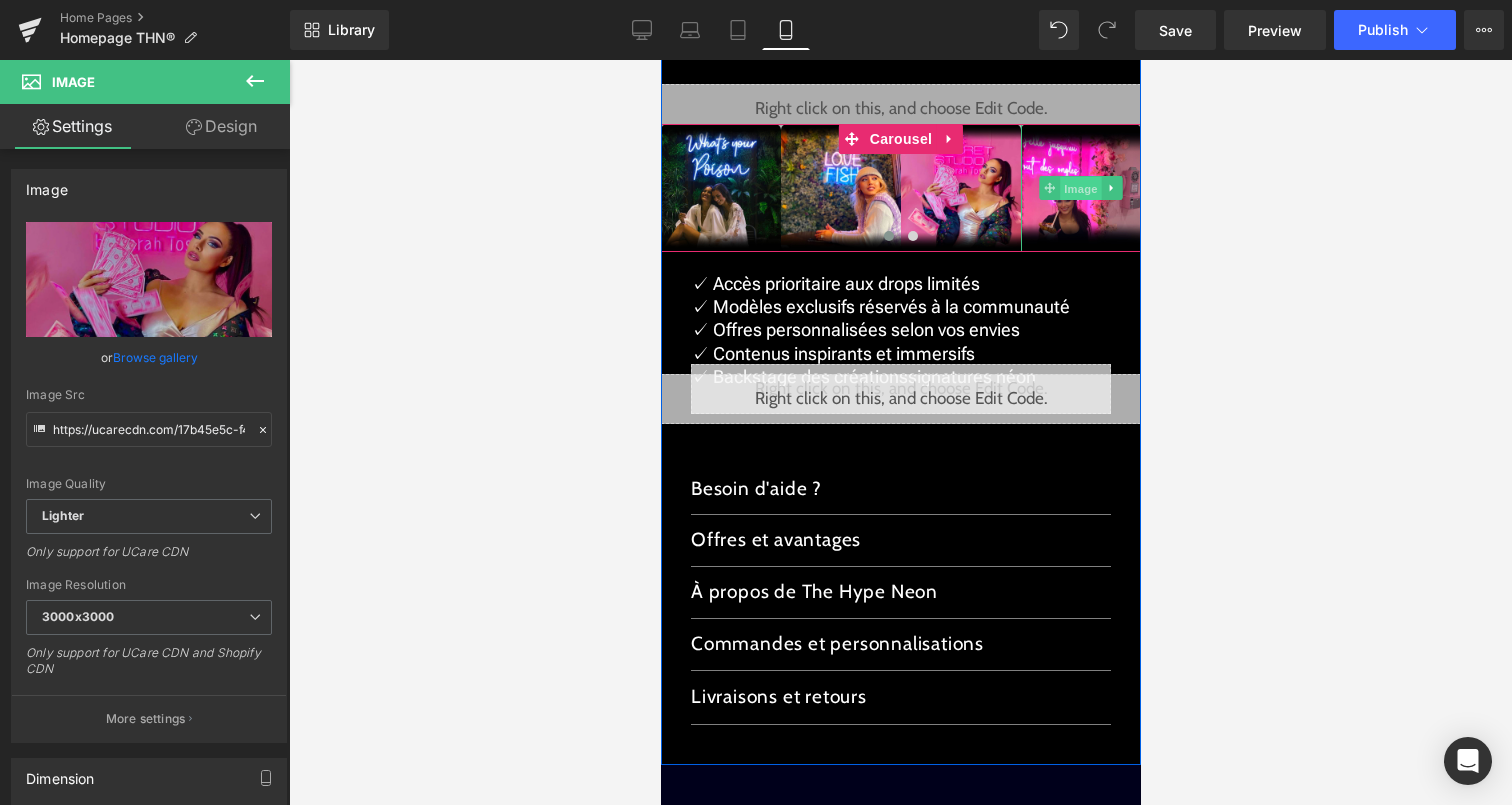 click on "Image" at bounding box center (1080, 188) 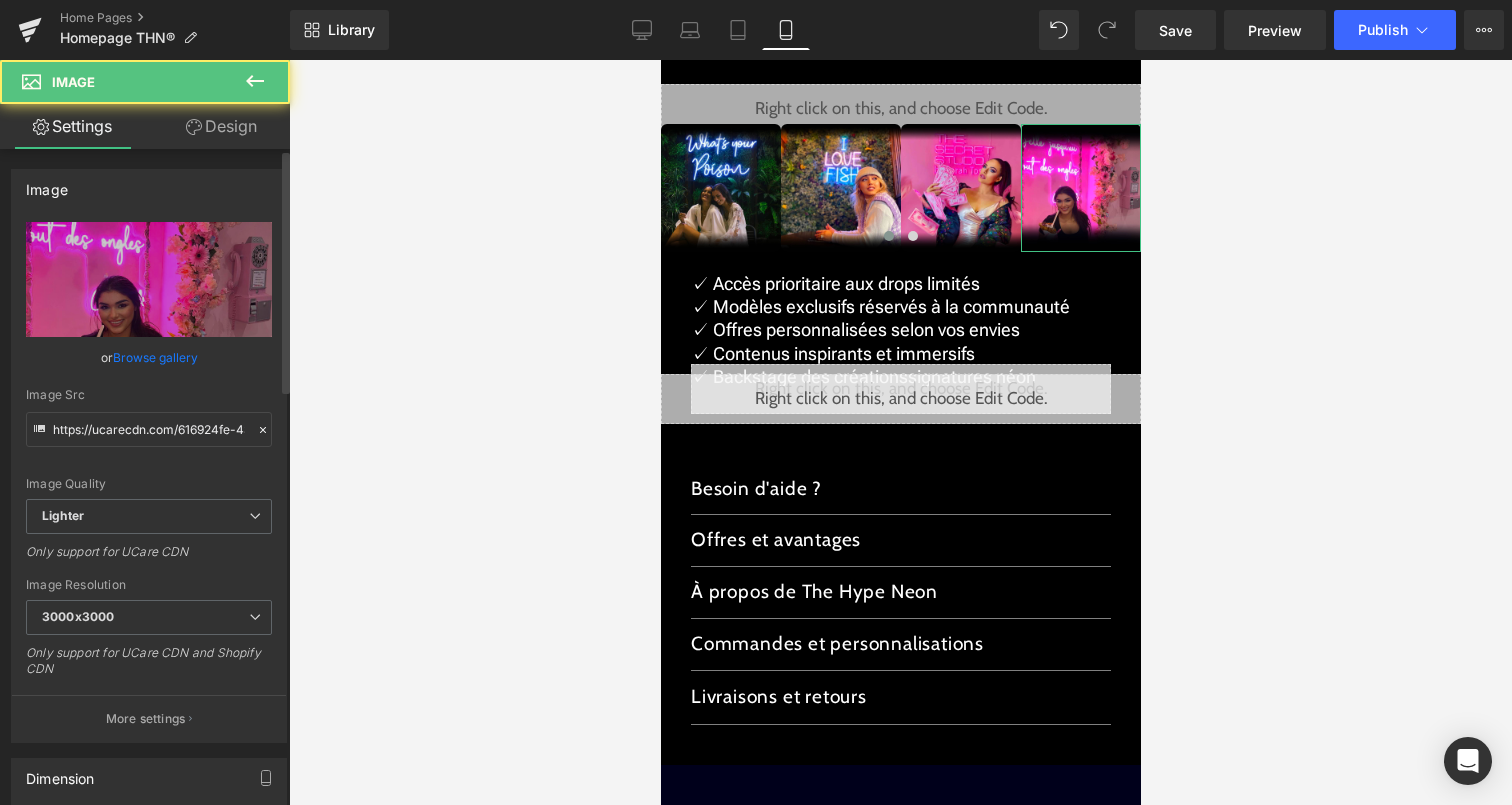 click on "Browse gallery" at bounding box center (155, 357) 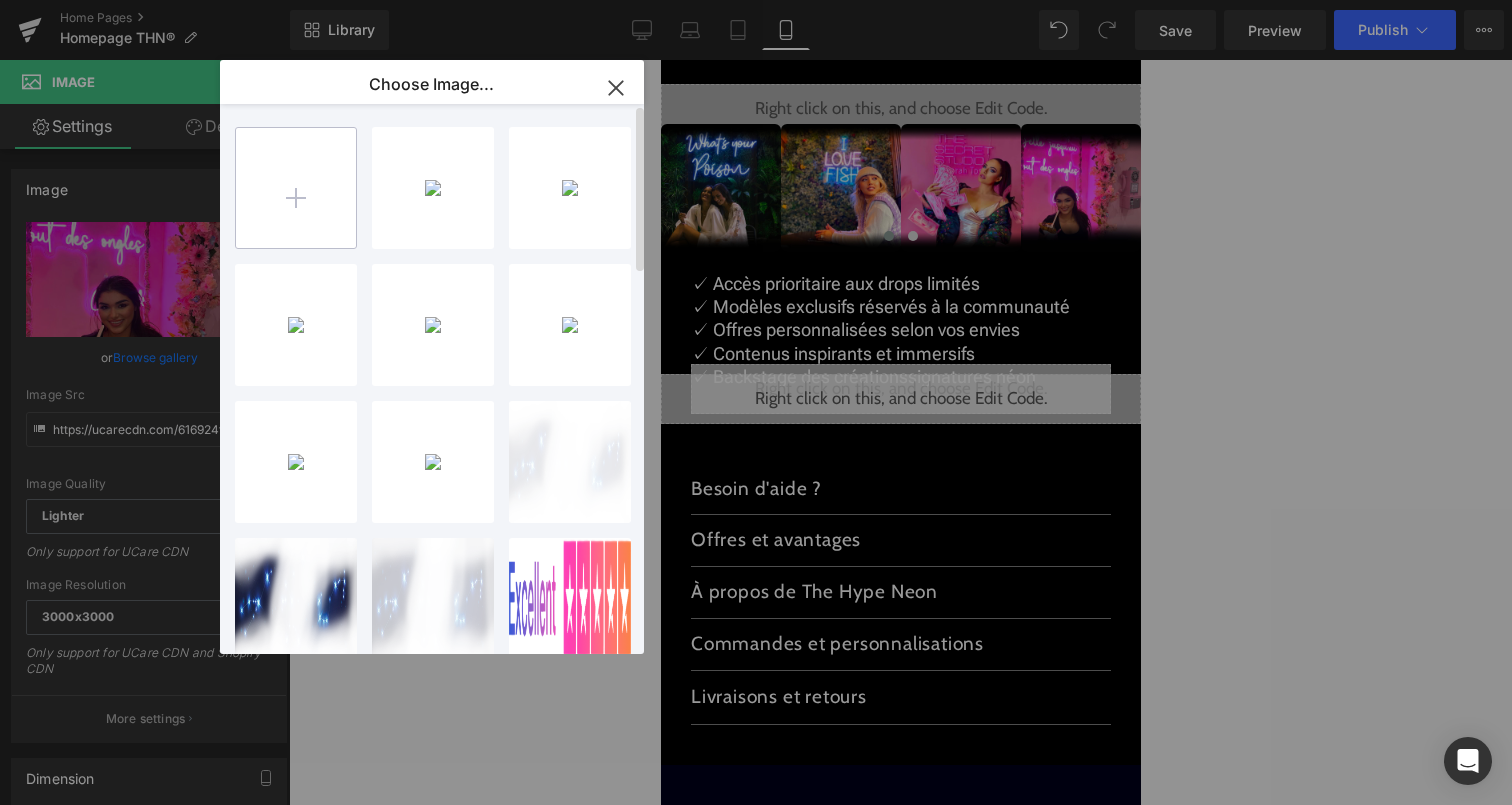click at bounding box center (296, 188) 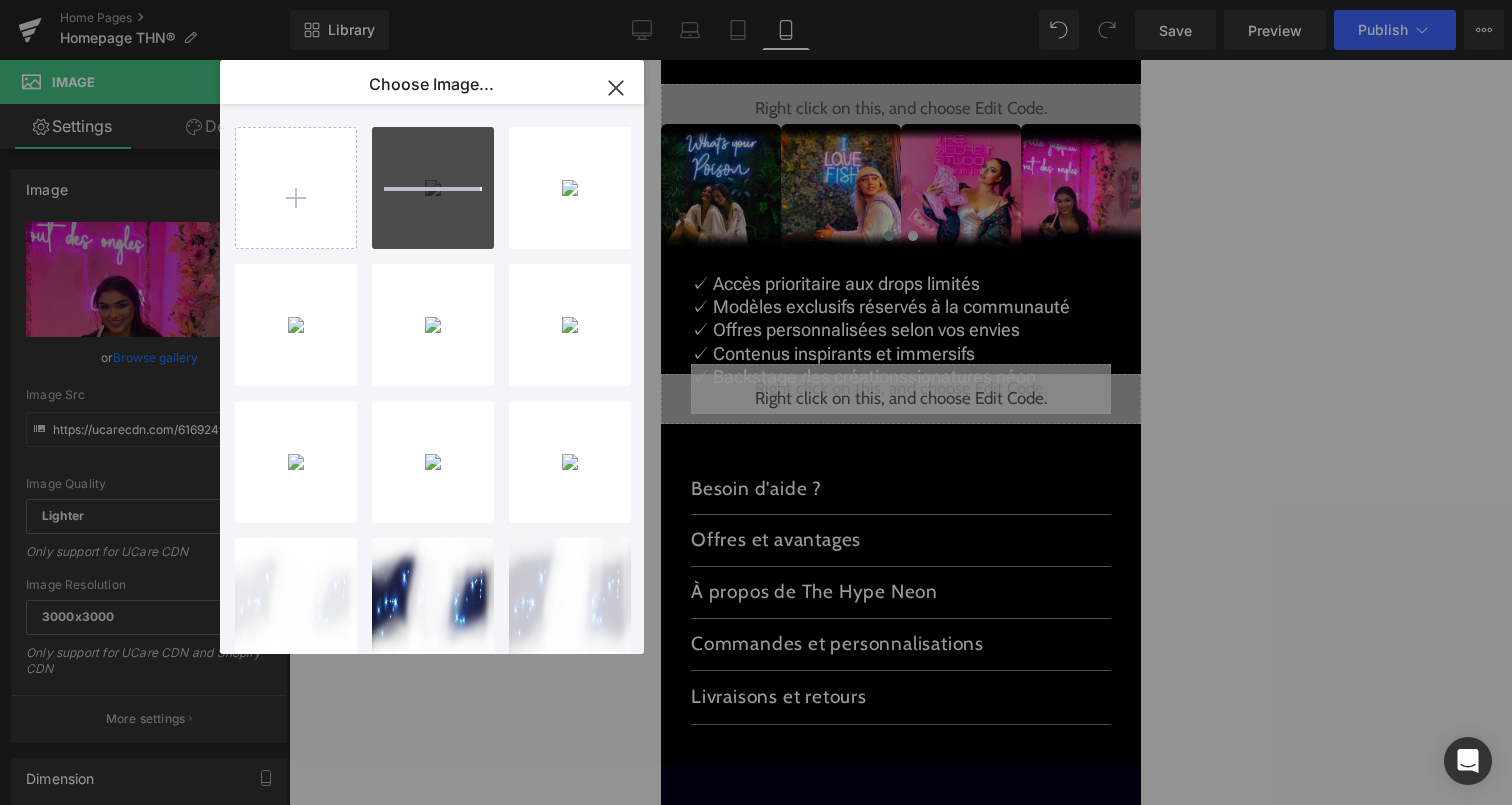 type 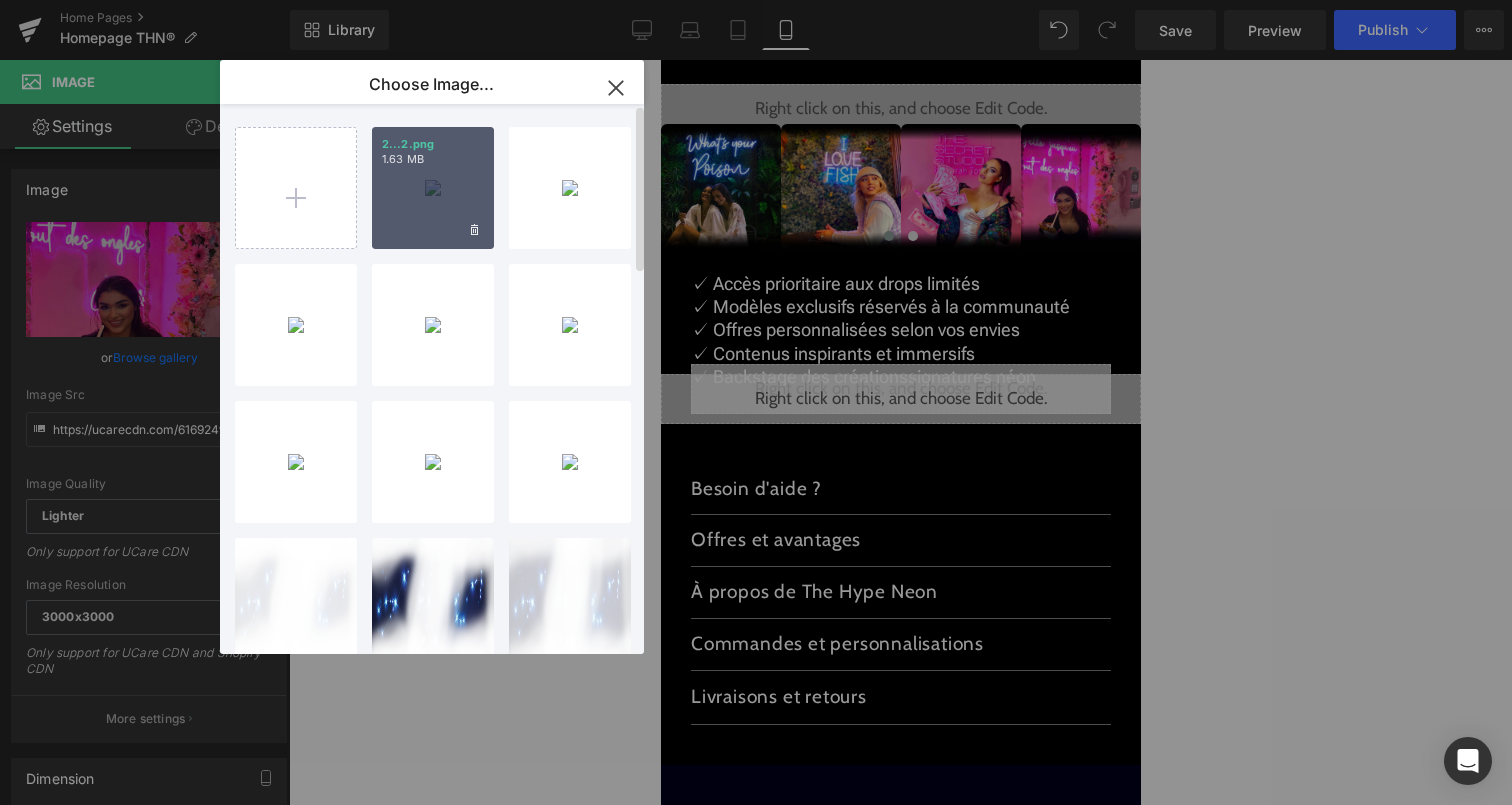 click on "2...2.png 1.63 MB" at bounding box center (433, 188) 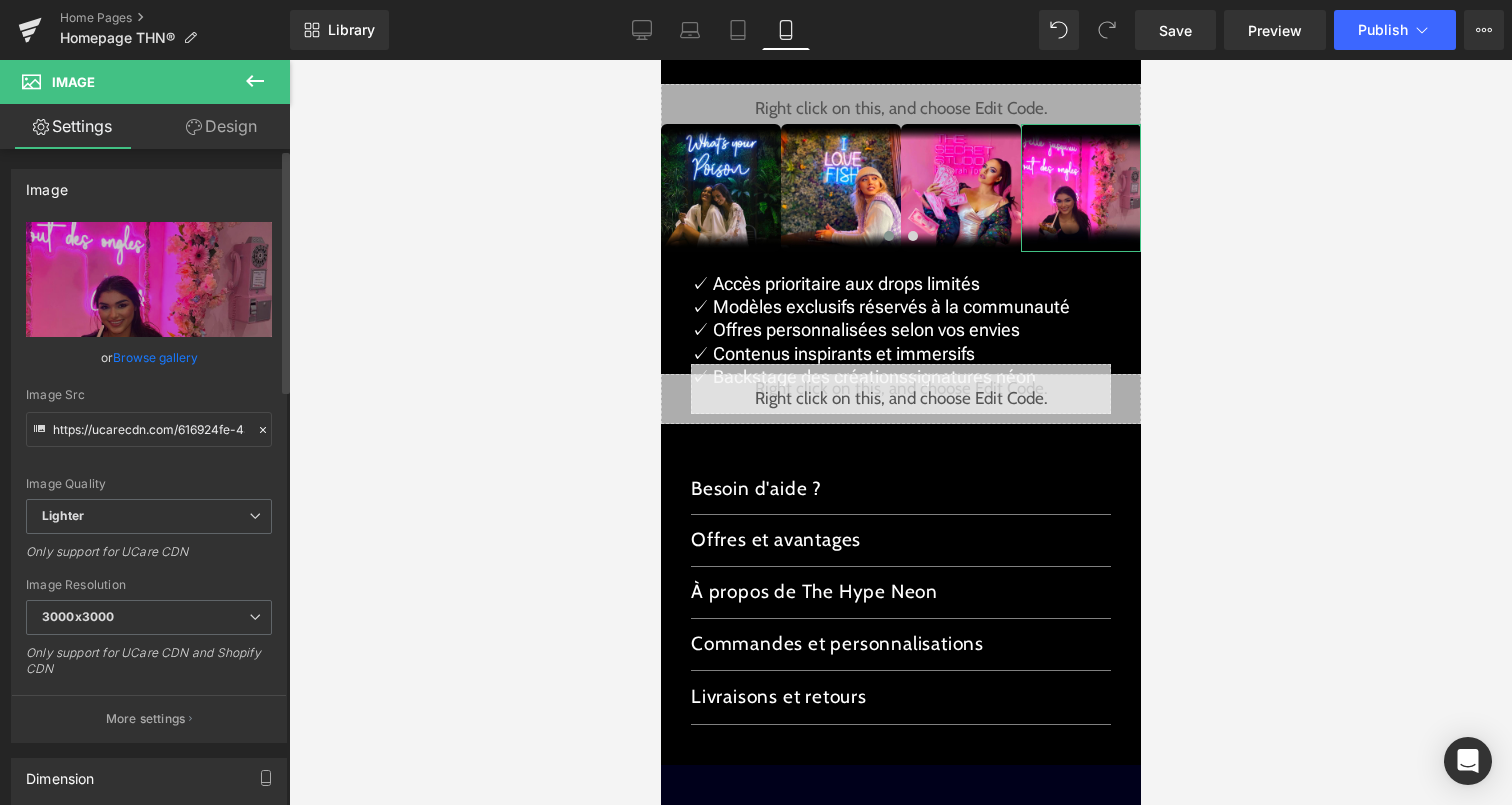 click on "Browse gallery" at bounding box center [155, 357] 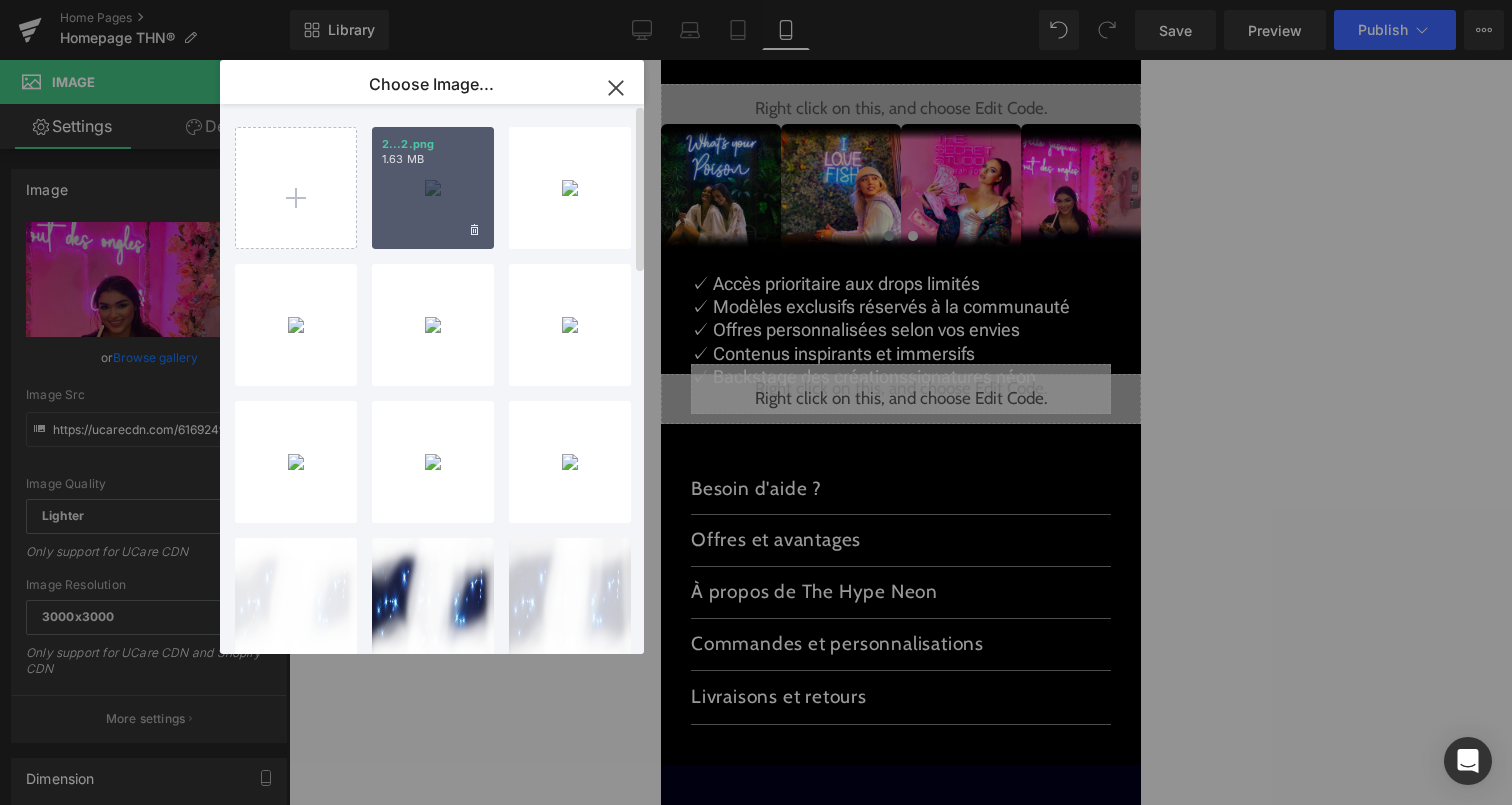 click on "2...2.png 1.63 MB" at bounding box center [433, 188] 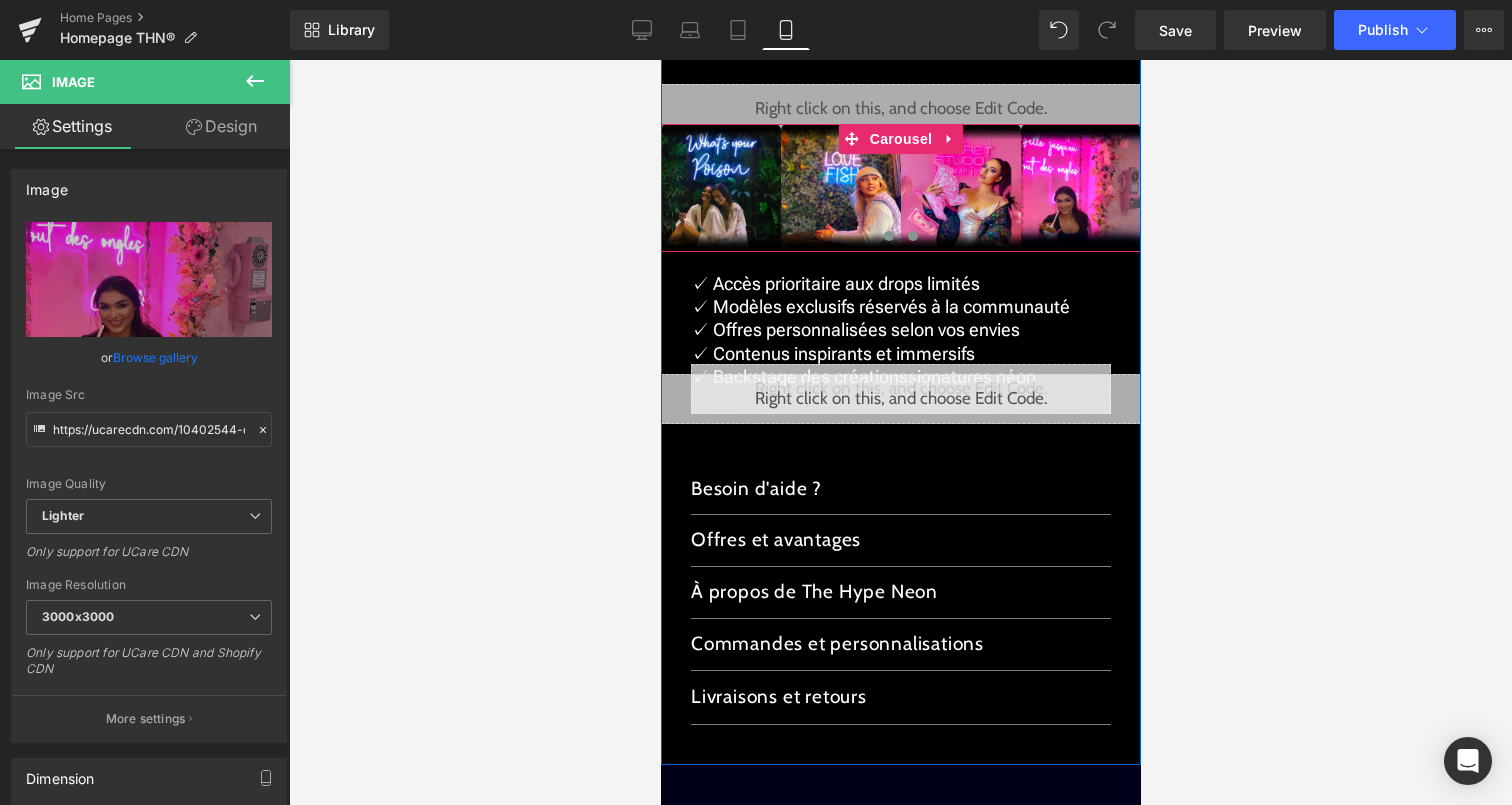 click at bounding box center (912, 236) 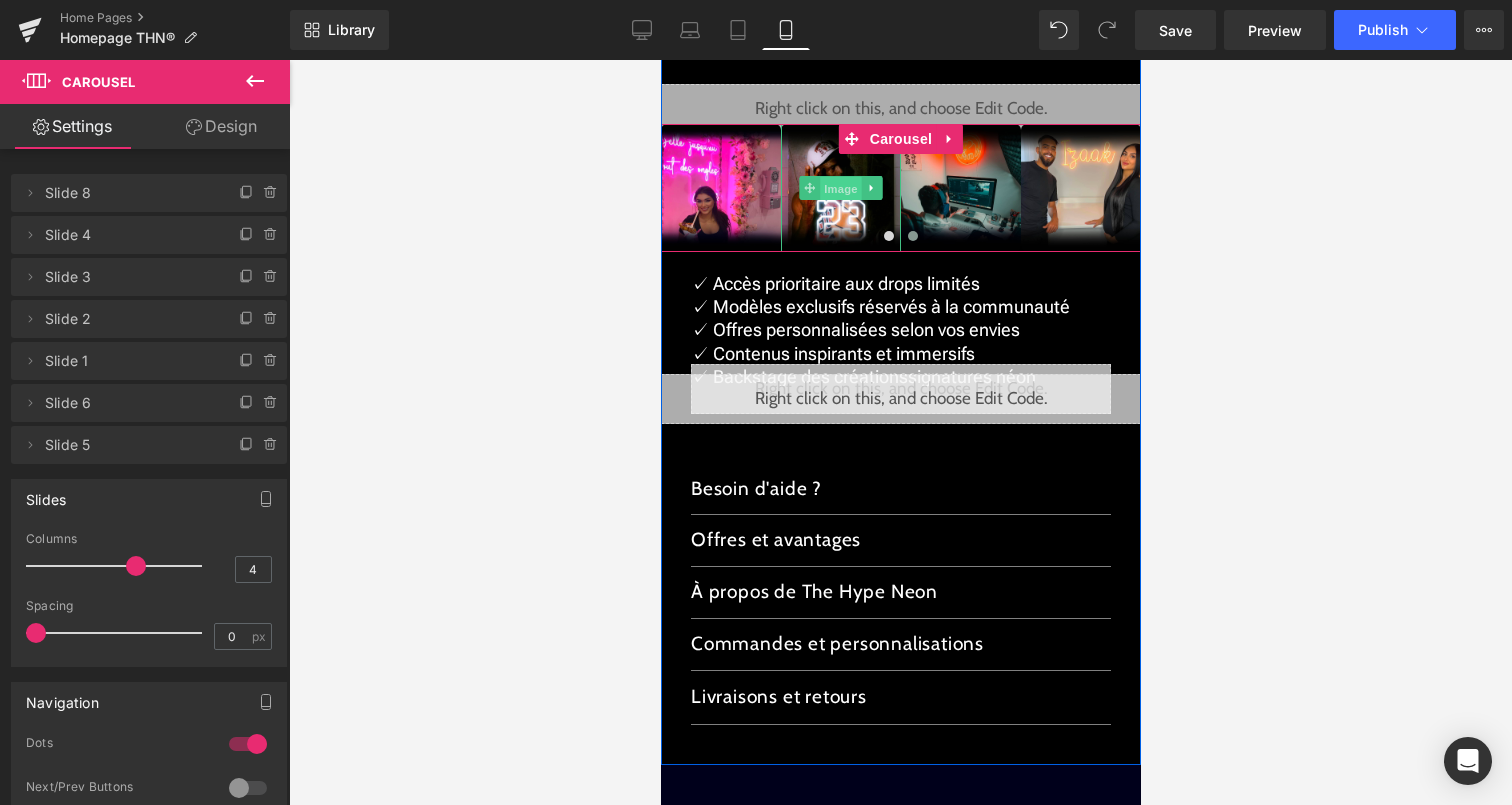 click on "Image" at bounding box center [840, 188] 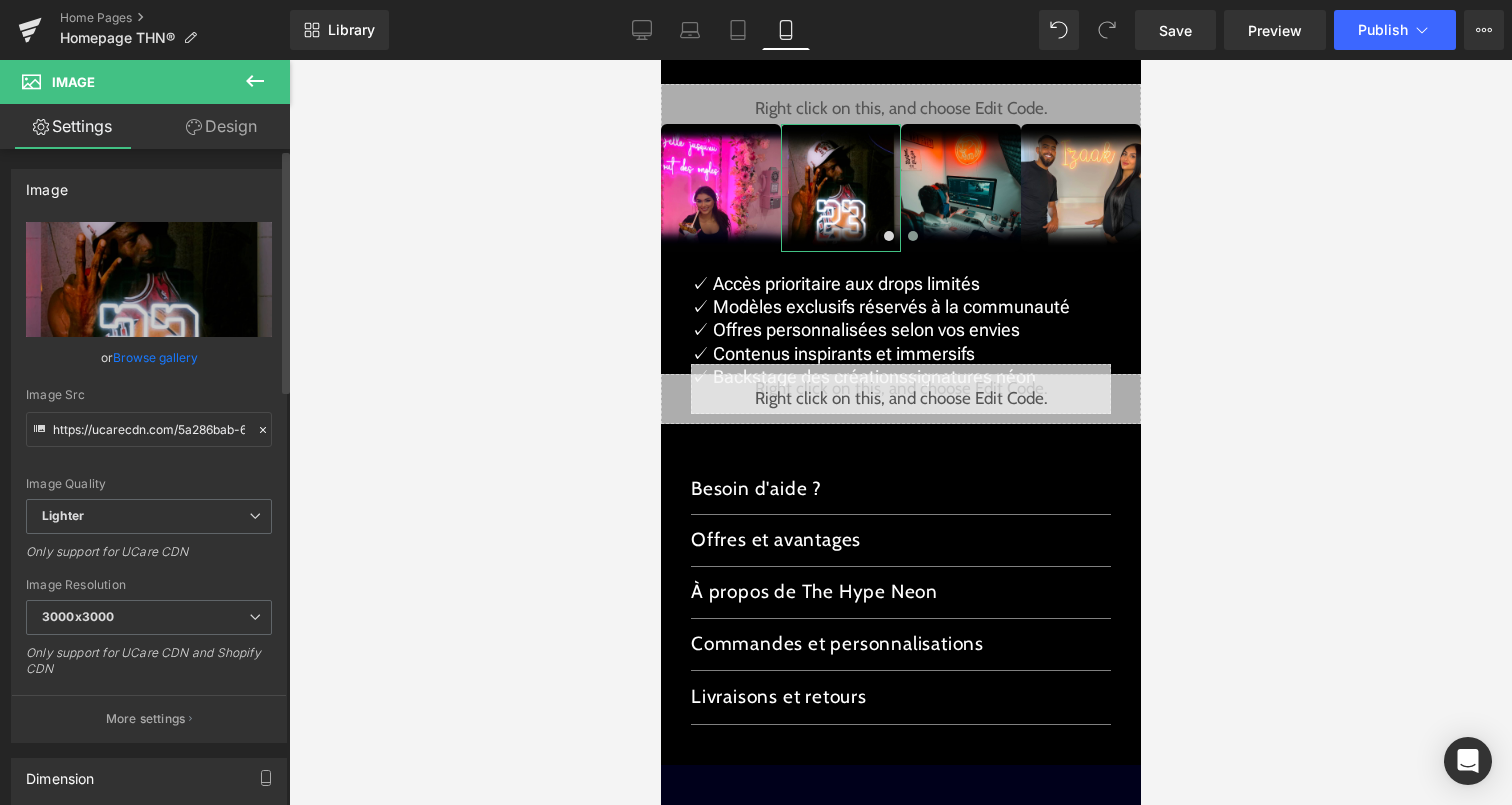 click on "Browse gallery" at bounding box center (155, 357) 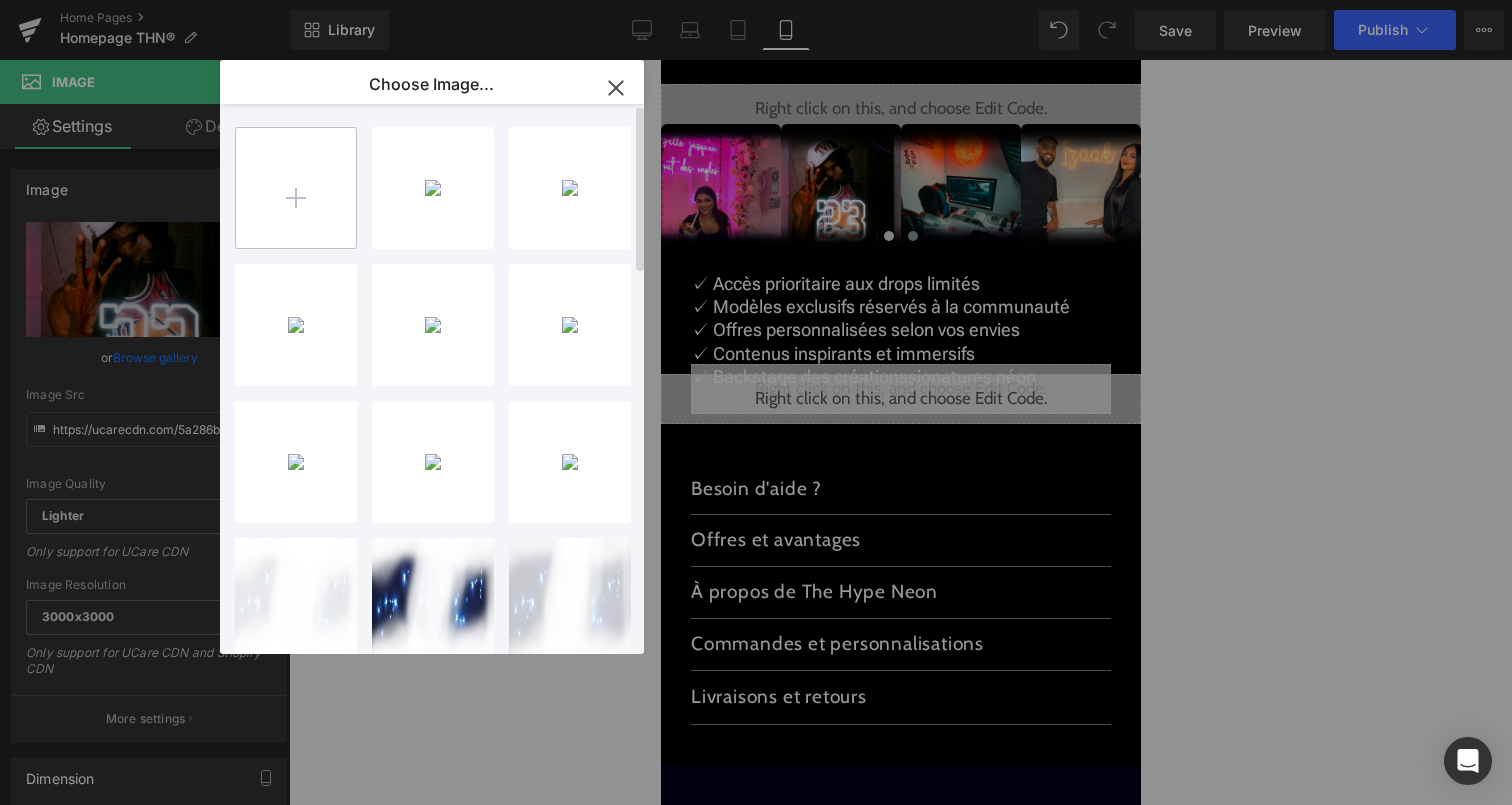 click at bounding box center [296, 188] 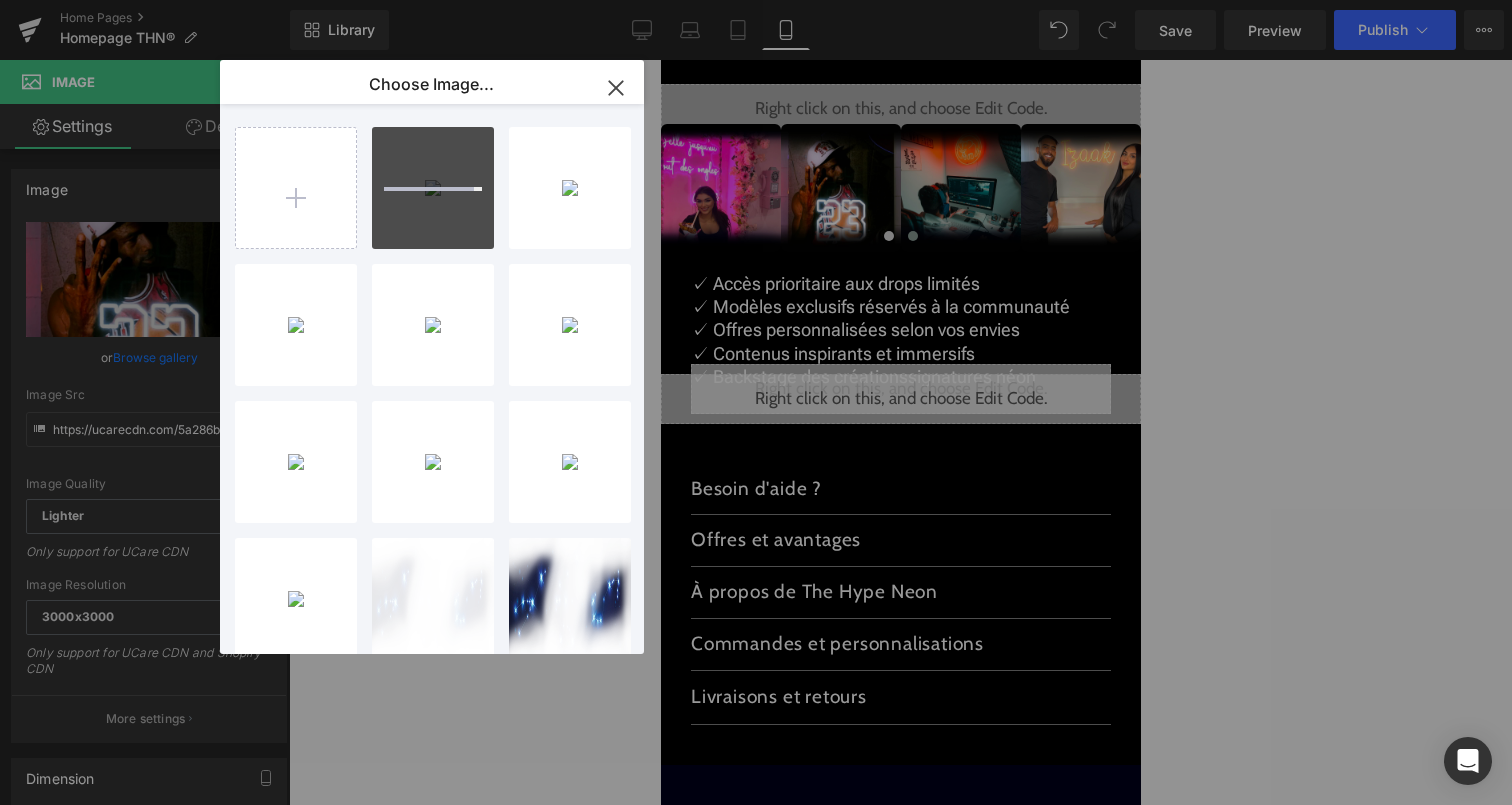type 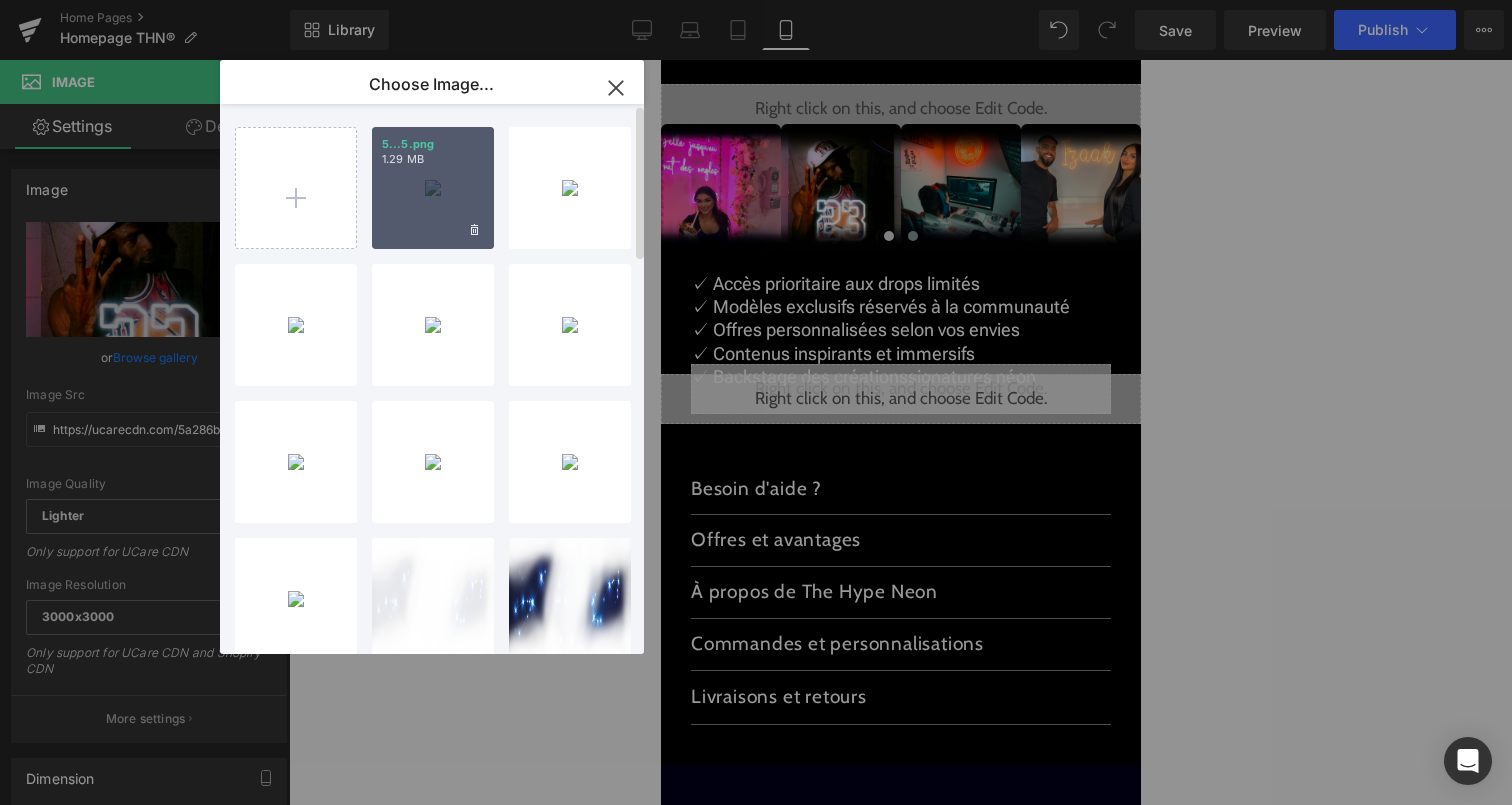 click on "5...5.png 1.29 MB" at bounding box center [433, 188] 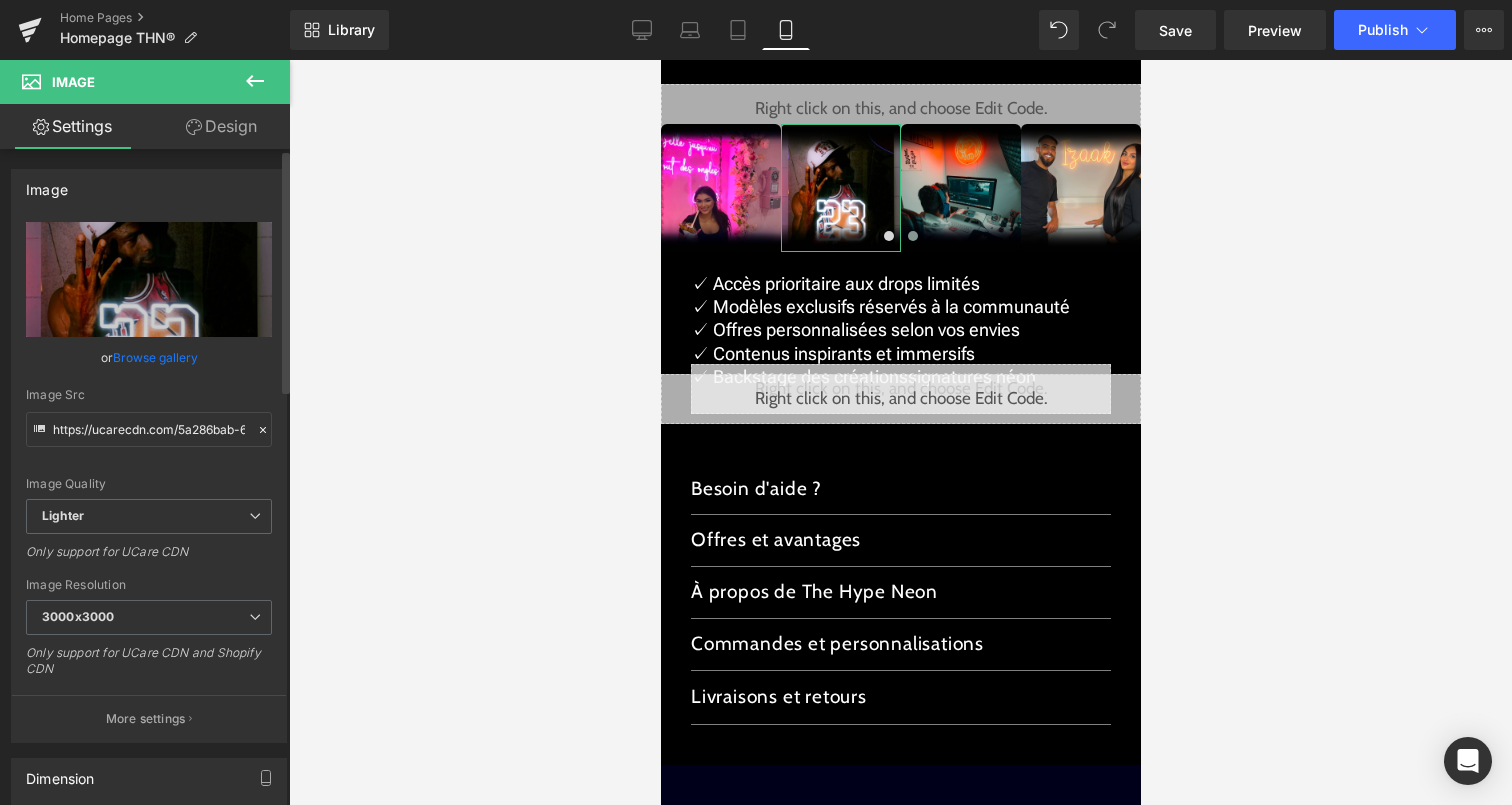 click on "Browse gallery" at bounding box center (155, 357) 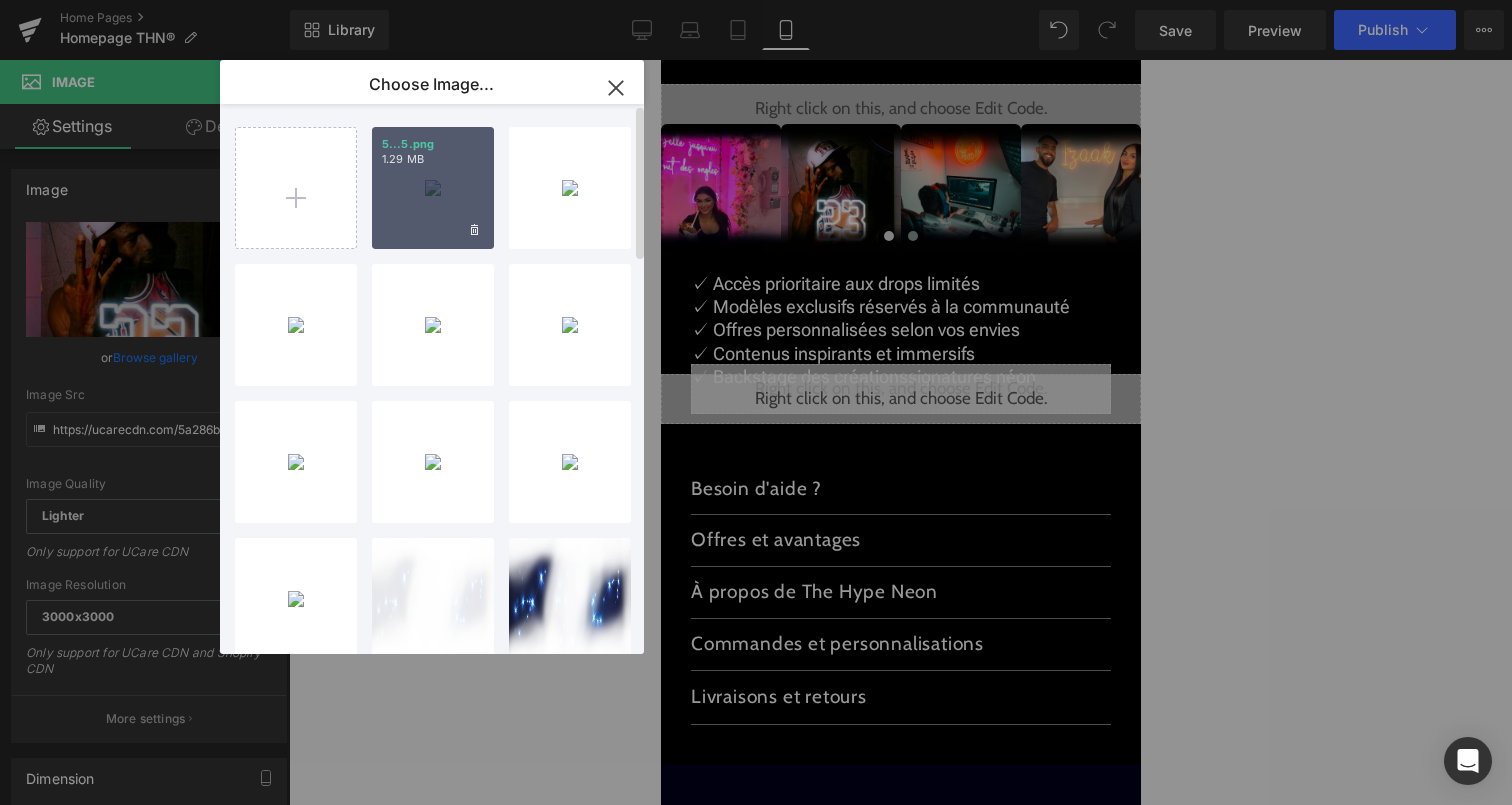 click on "5...5.png 1.29 MB" at bounding box center [433, 188] 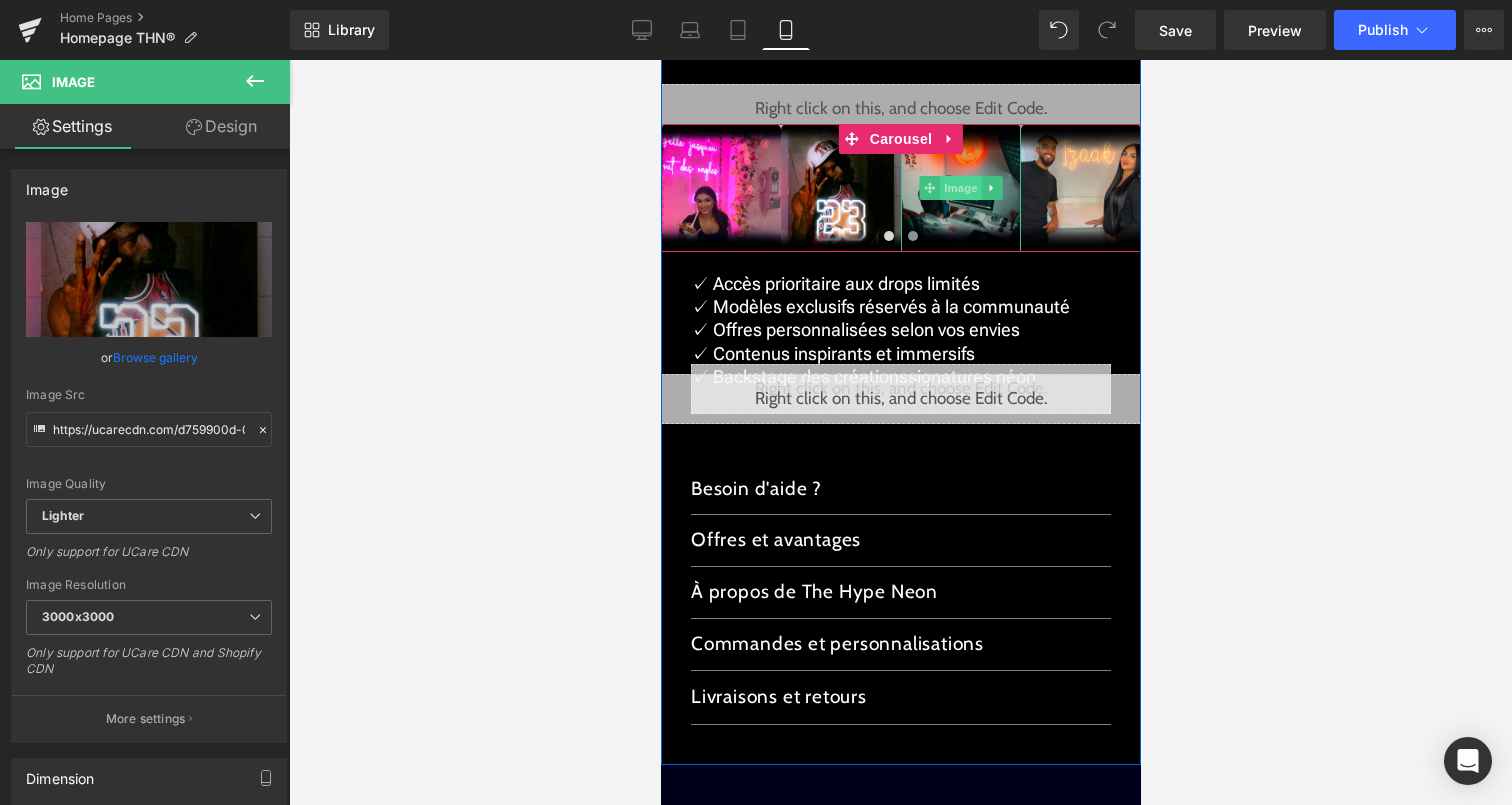 click on "Image" at bounding box center [960, 188] 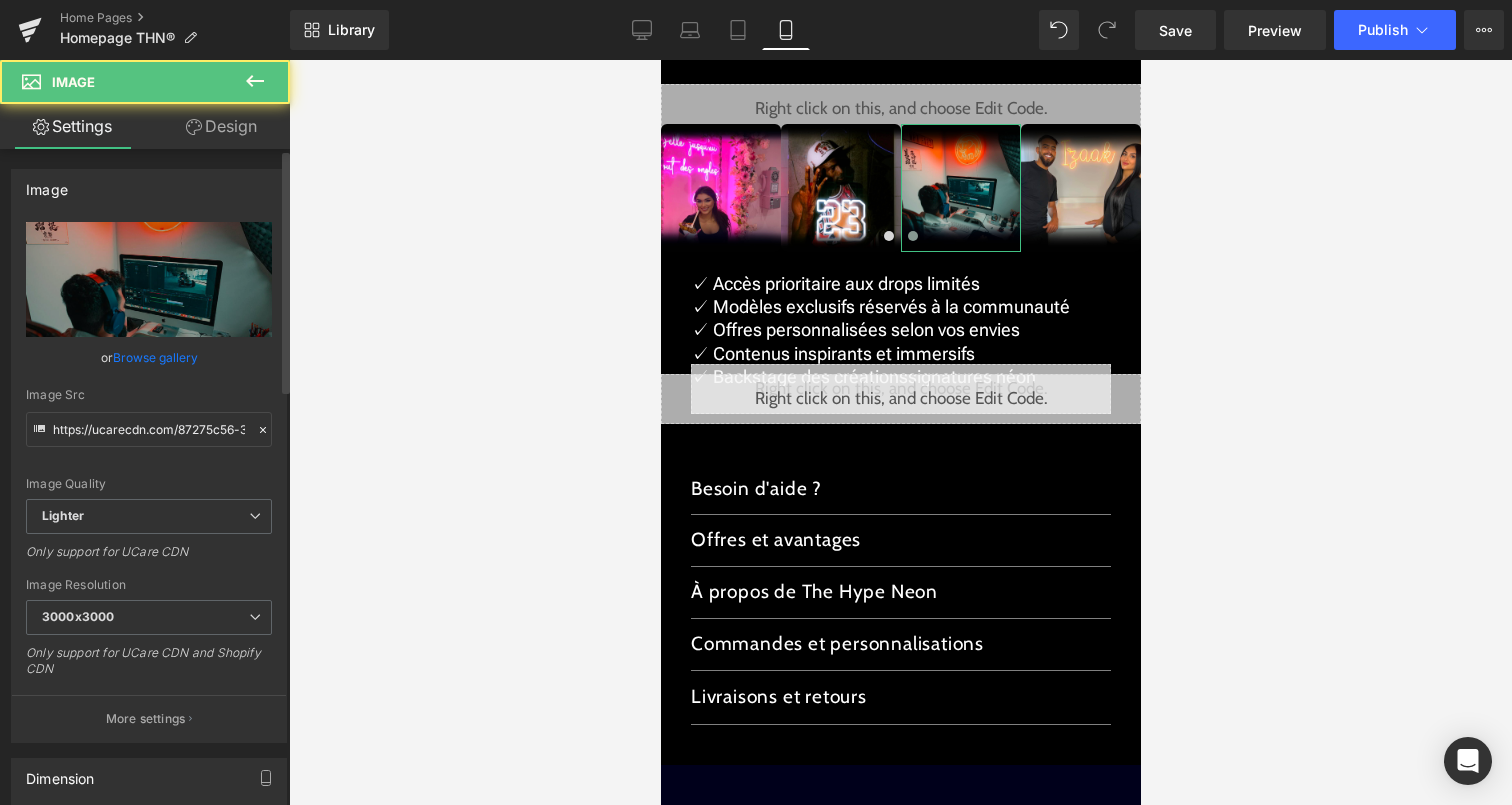 click on "Browse gallery" at bounding box center [155, 357] 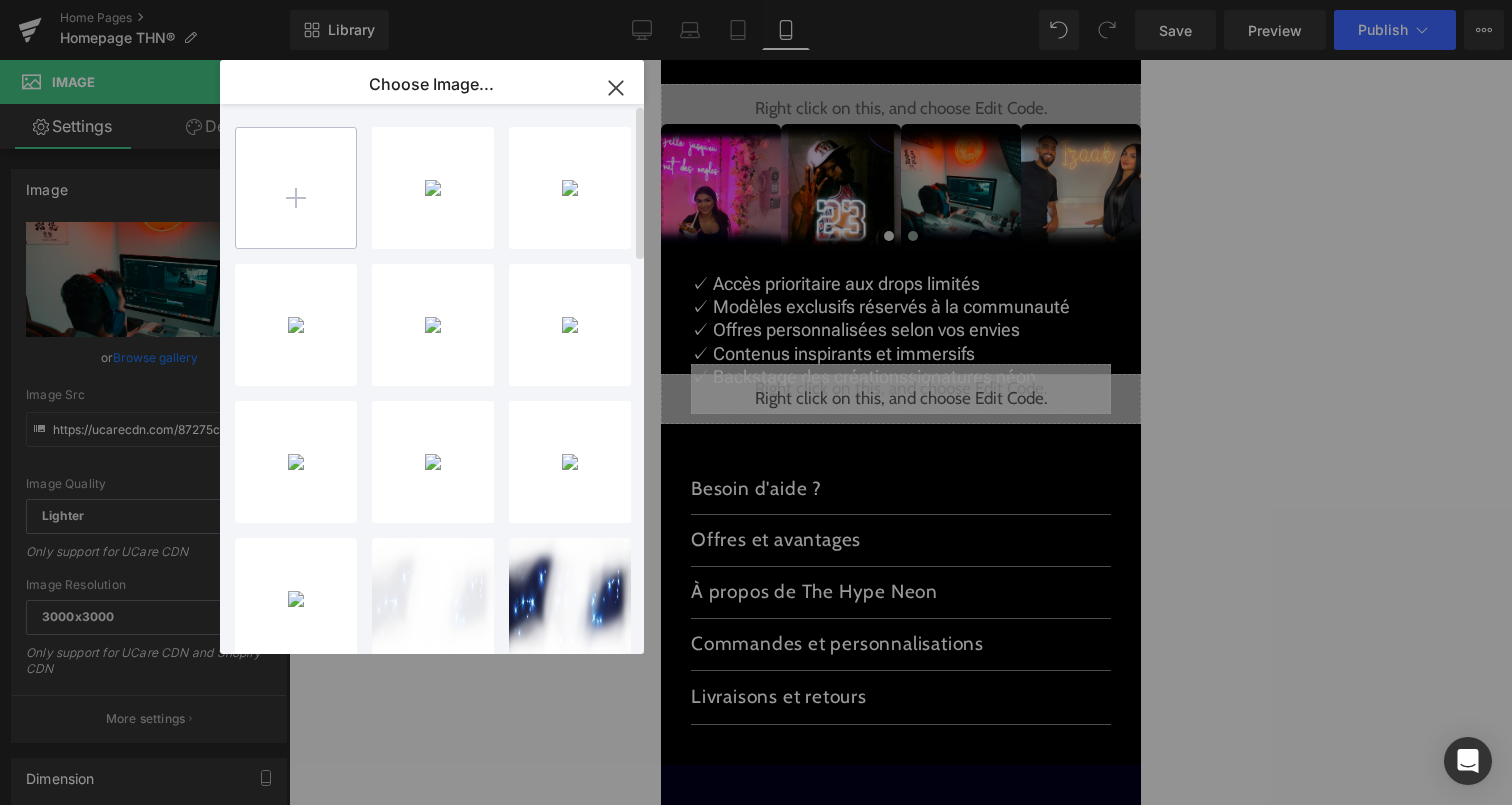 click at bounding box center [296, 188] 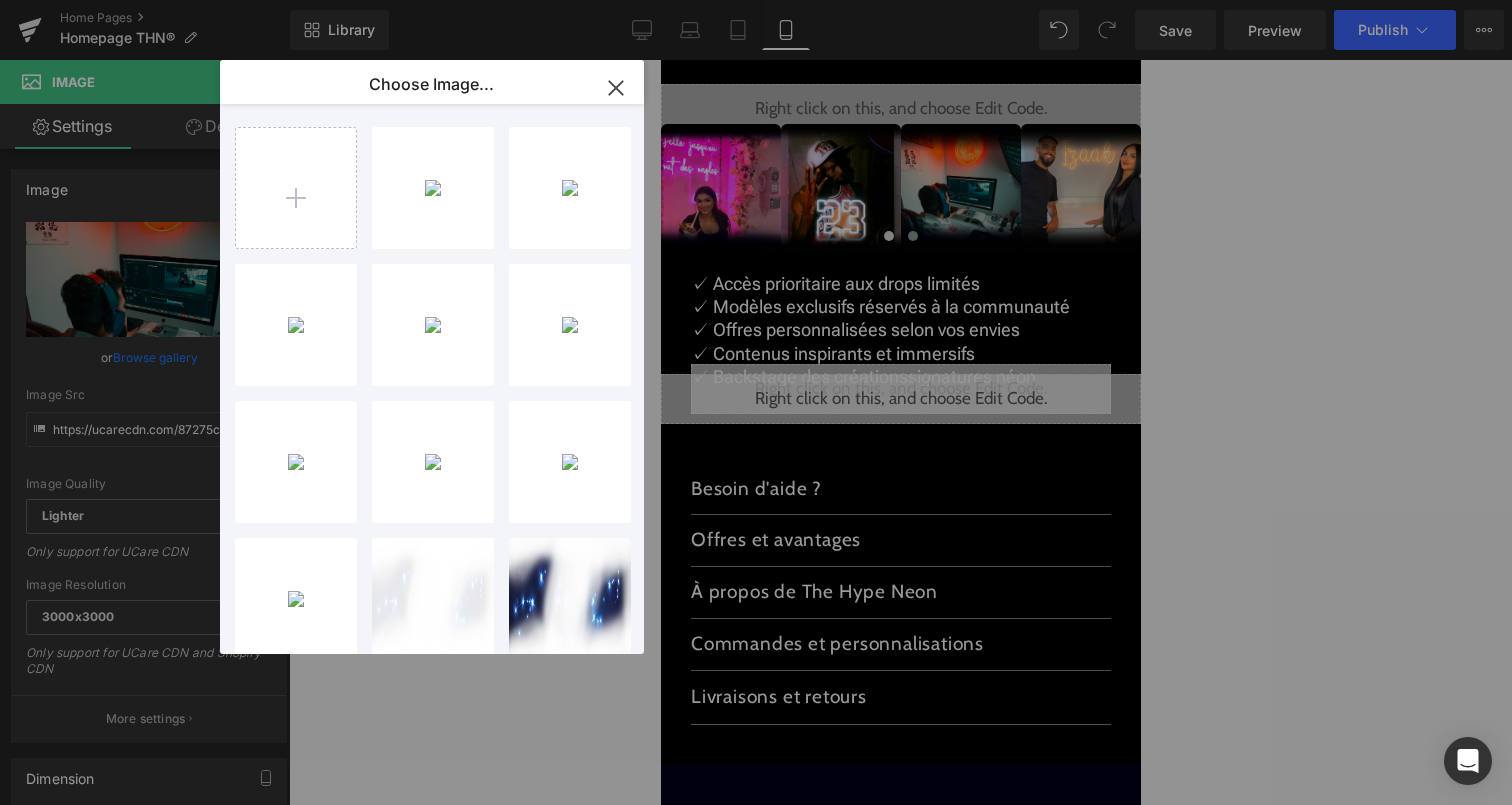type on "C:\fakepath\3.png" 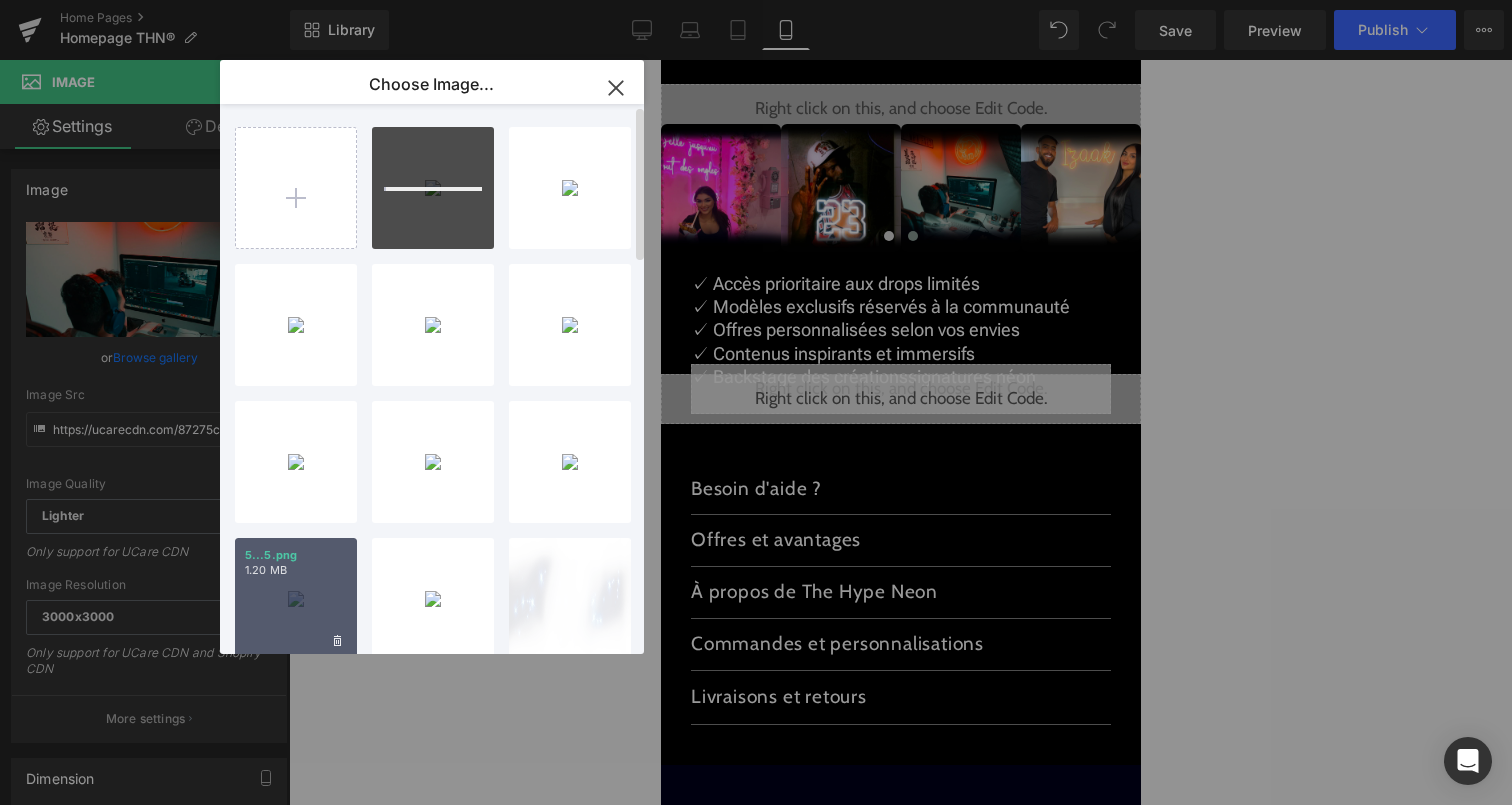 scroll, scrollTop: 57, scrollLeft: 0, axis: vertical 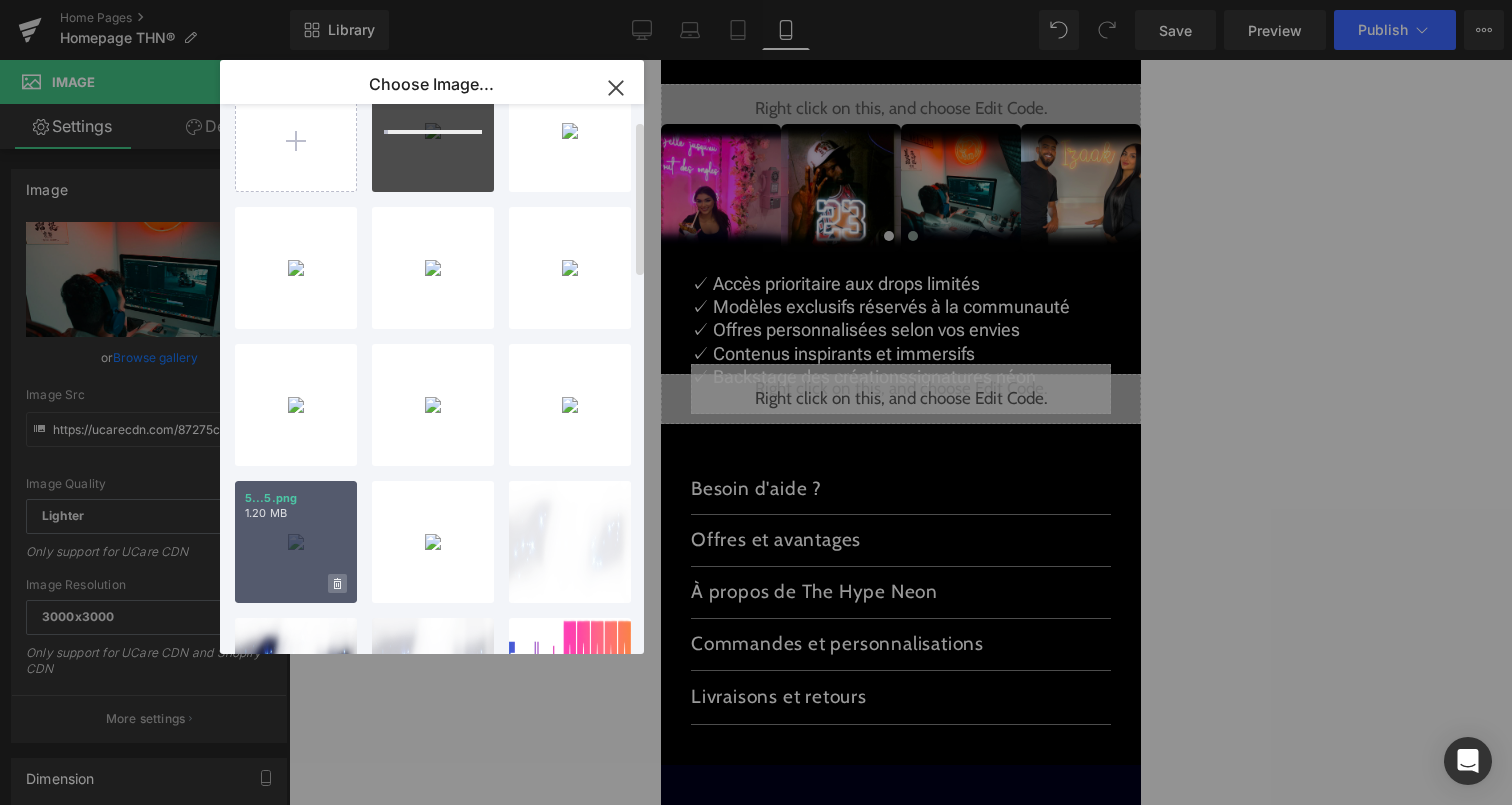 click 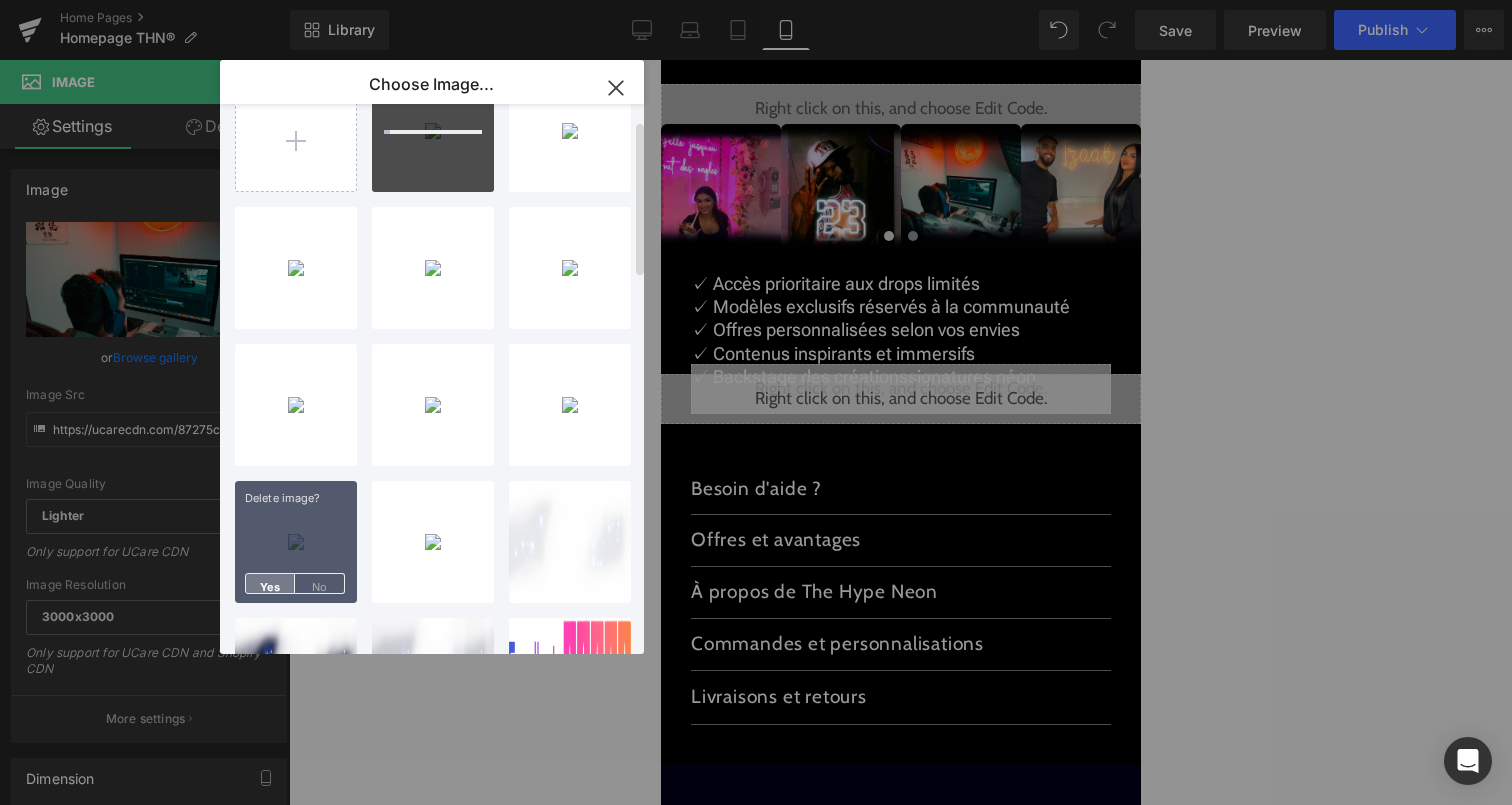 click on "Yes" at bounding box center (270, 583) 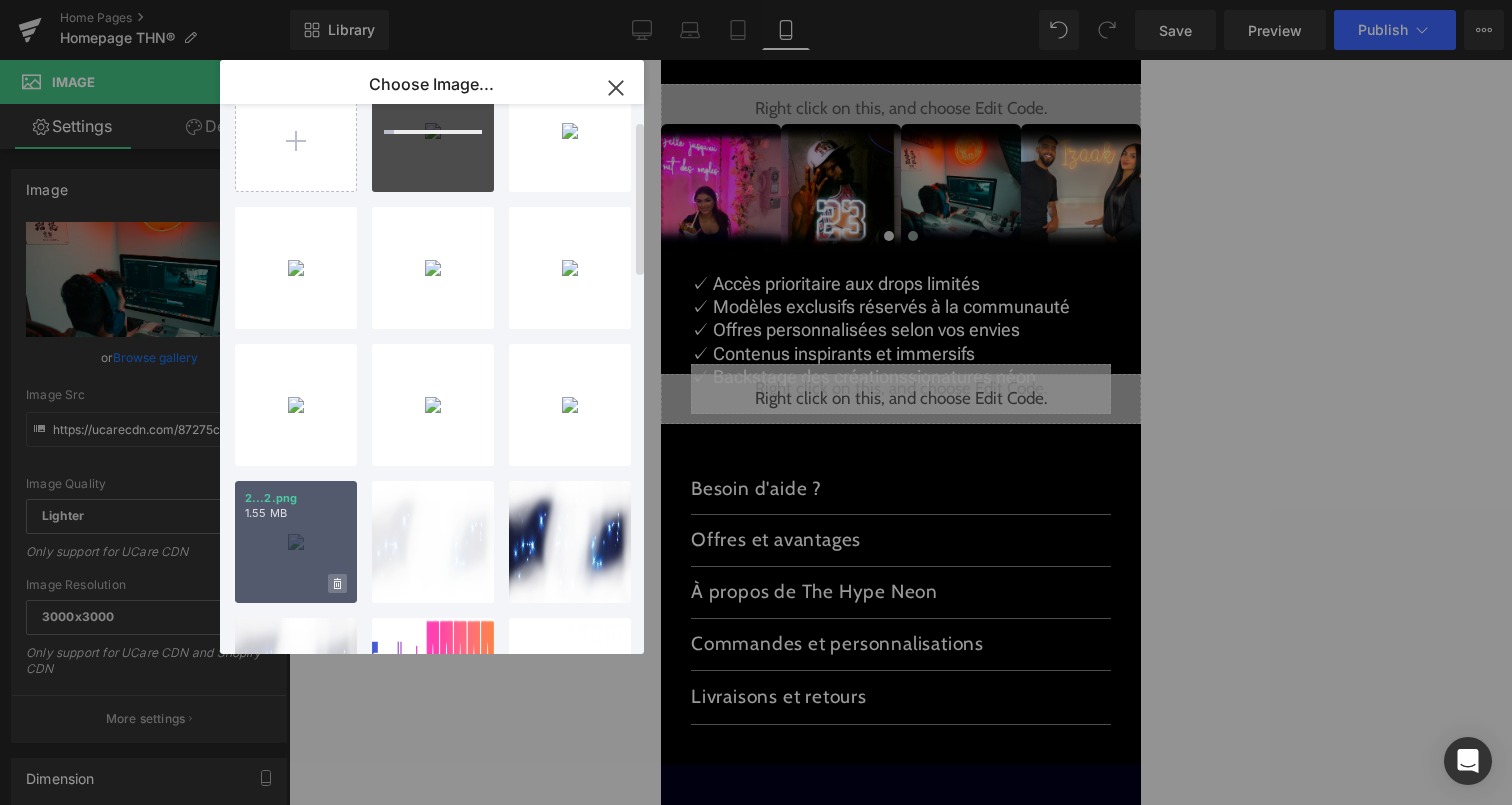 click at bounding box center (337, 583) 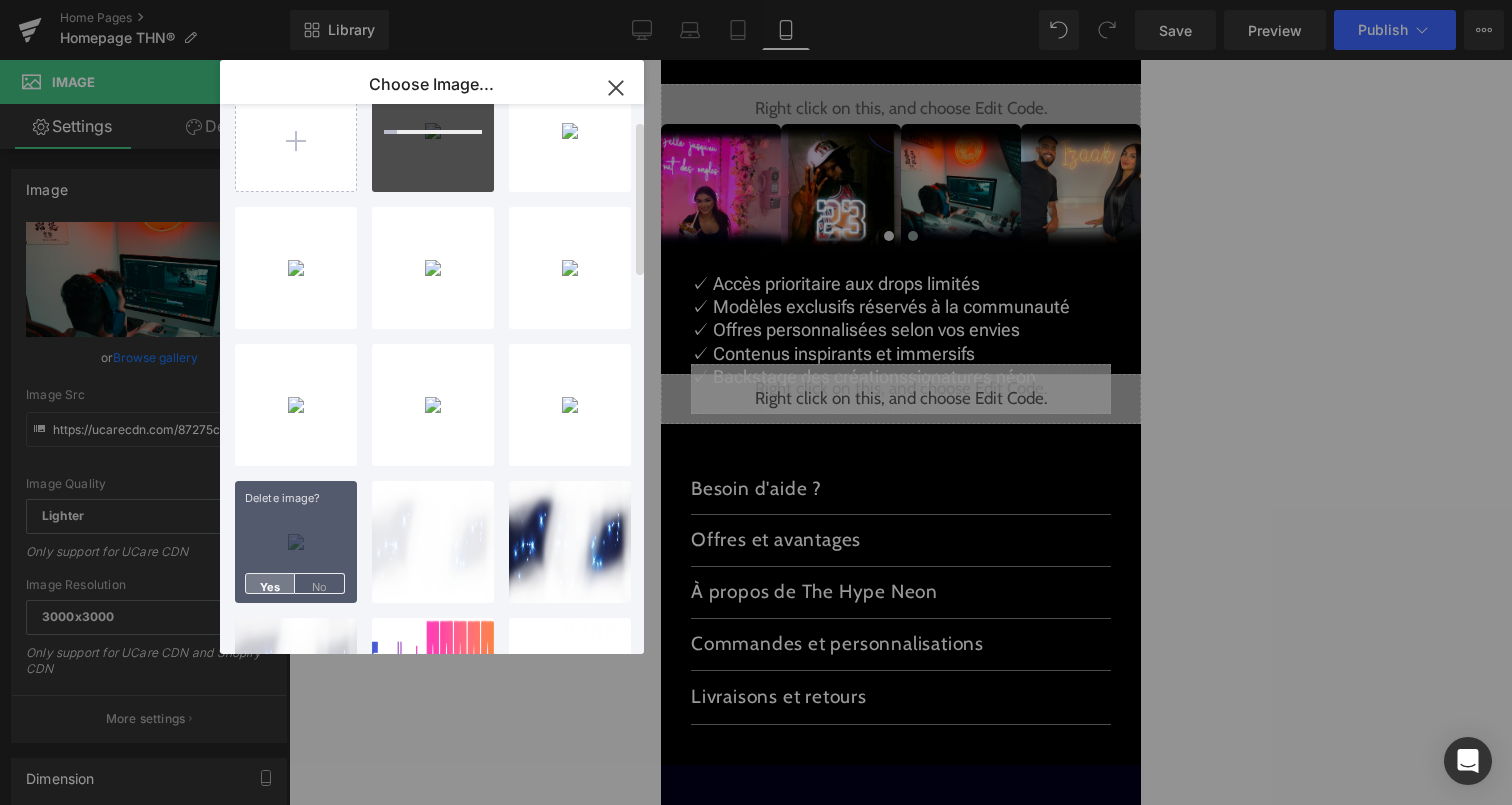 click on "Yes" at bounding box center [270, 583] 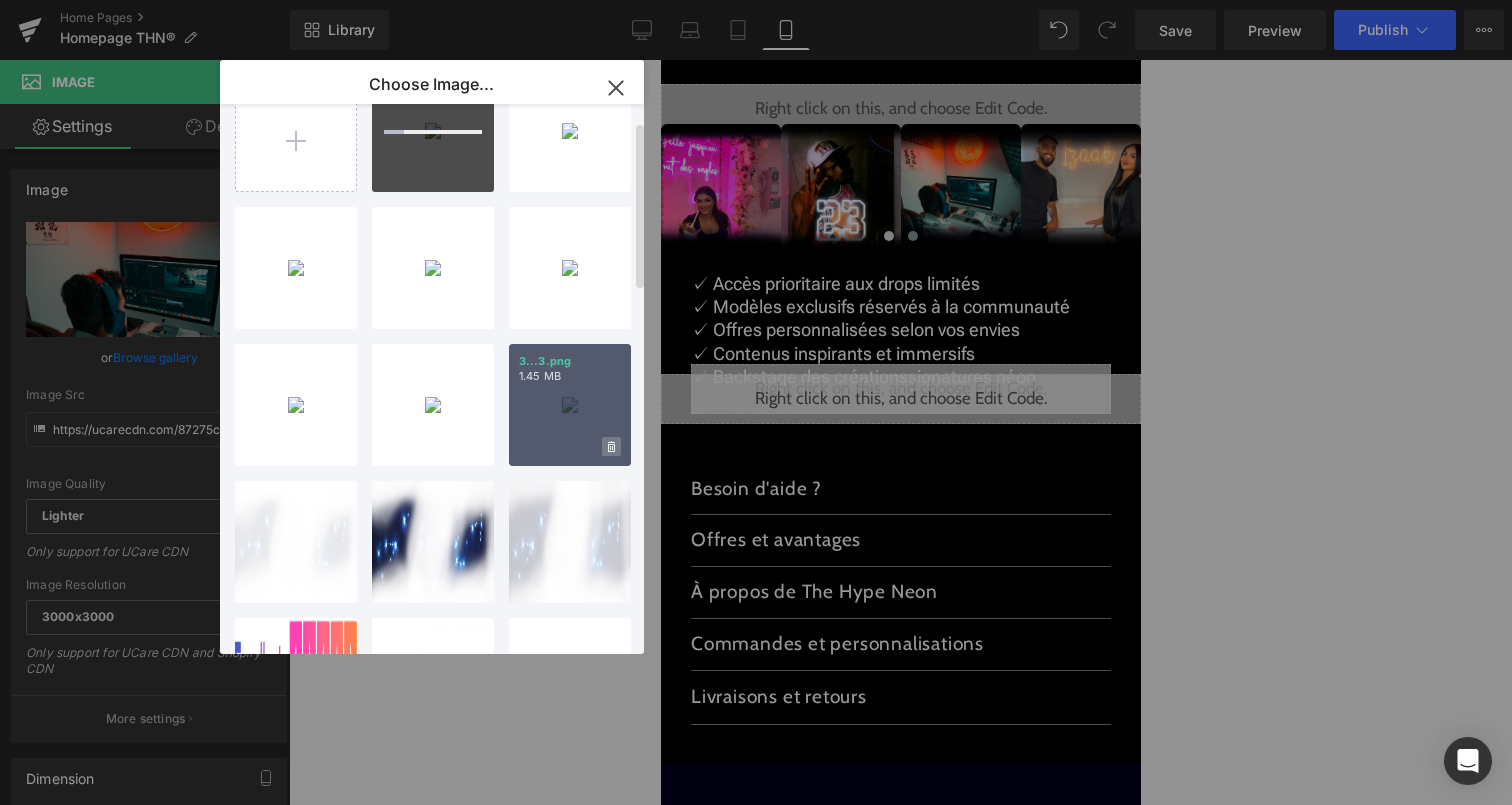 click at bounding box center (611, 446) 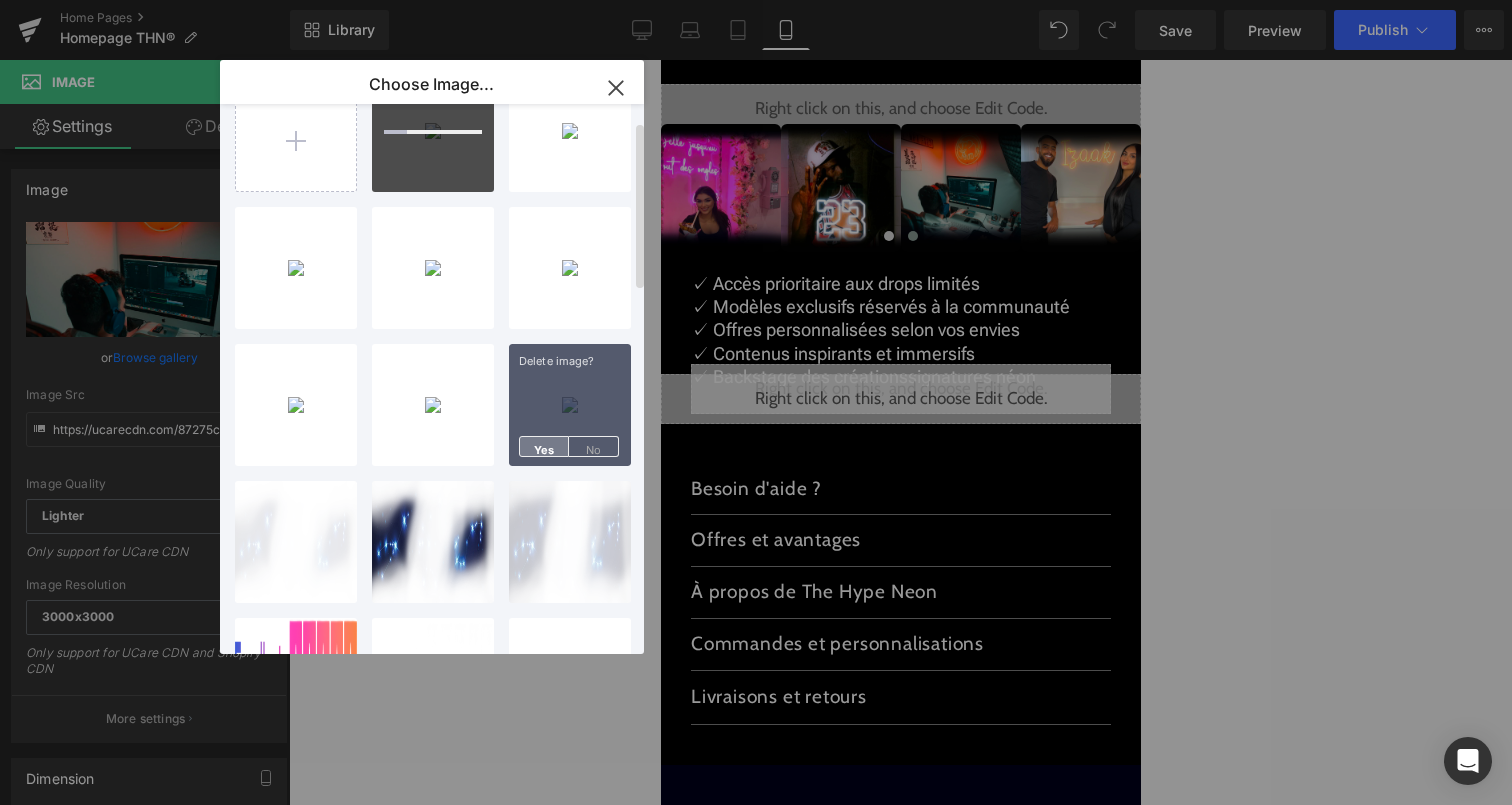 click on "Yes" at bounding box center [544, 446] 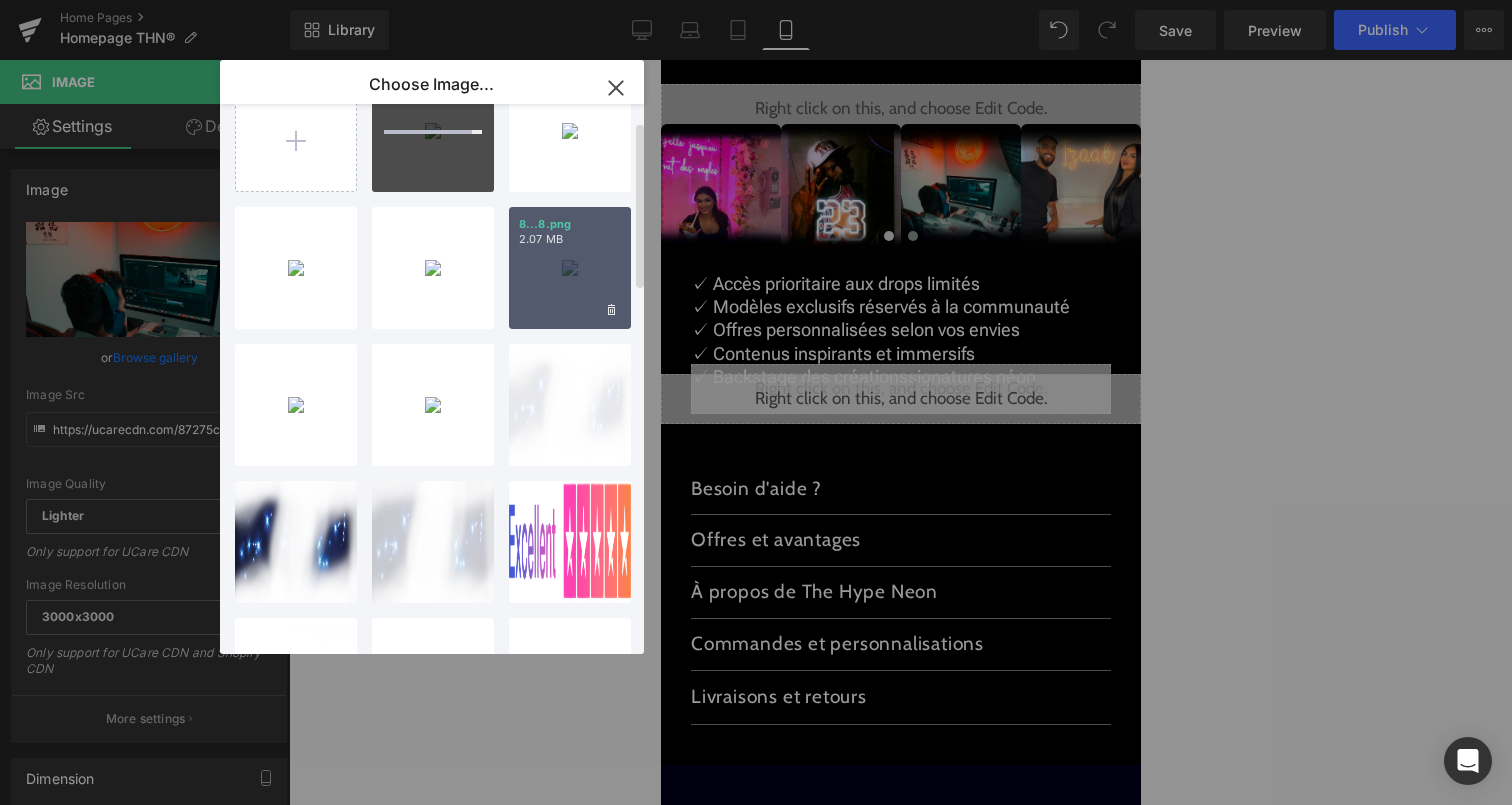 type 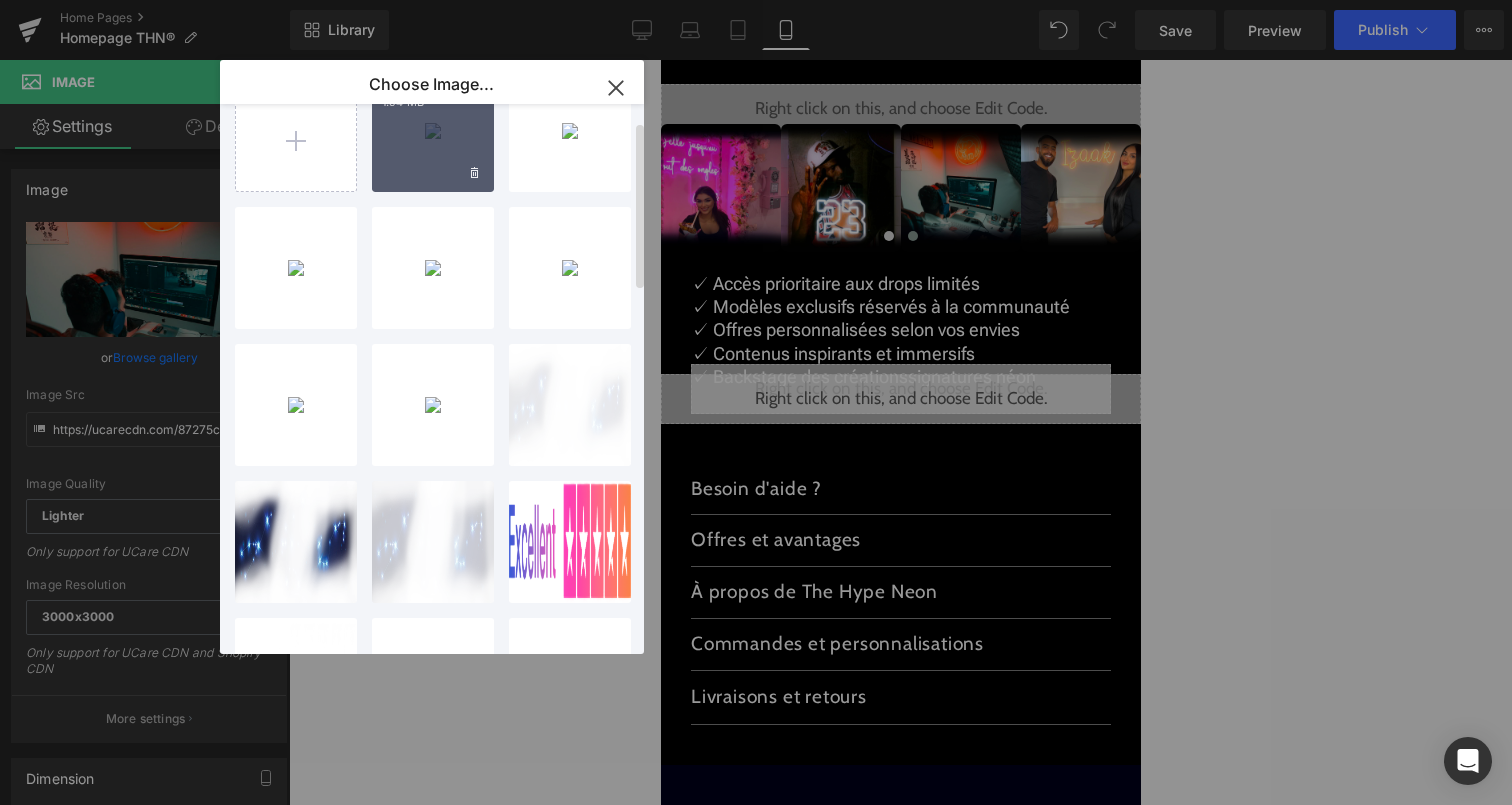 click on "3...3.png 1.54 MB" at bounding box center [433, 131] 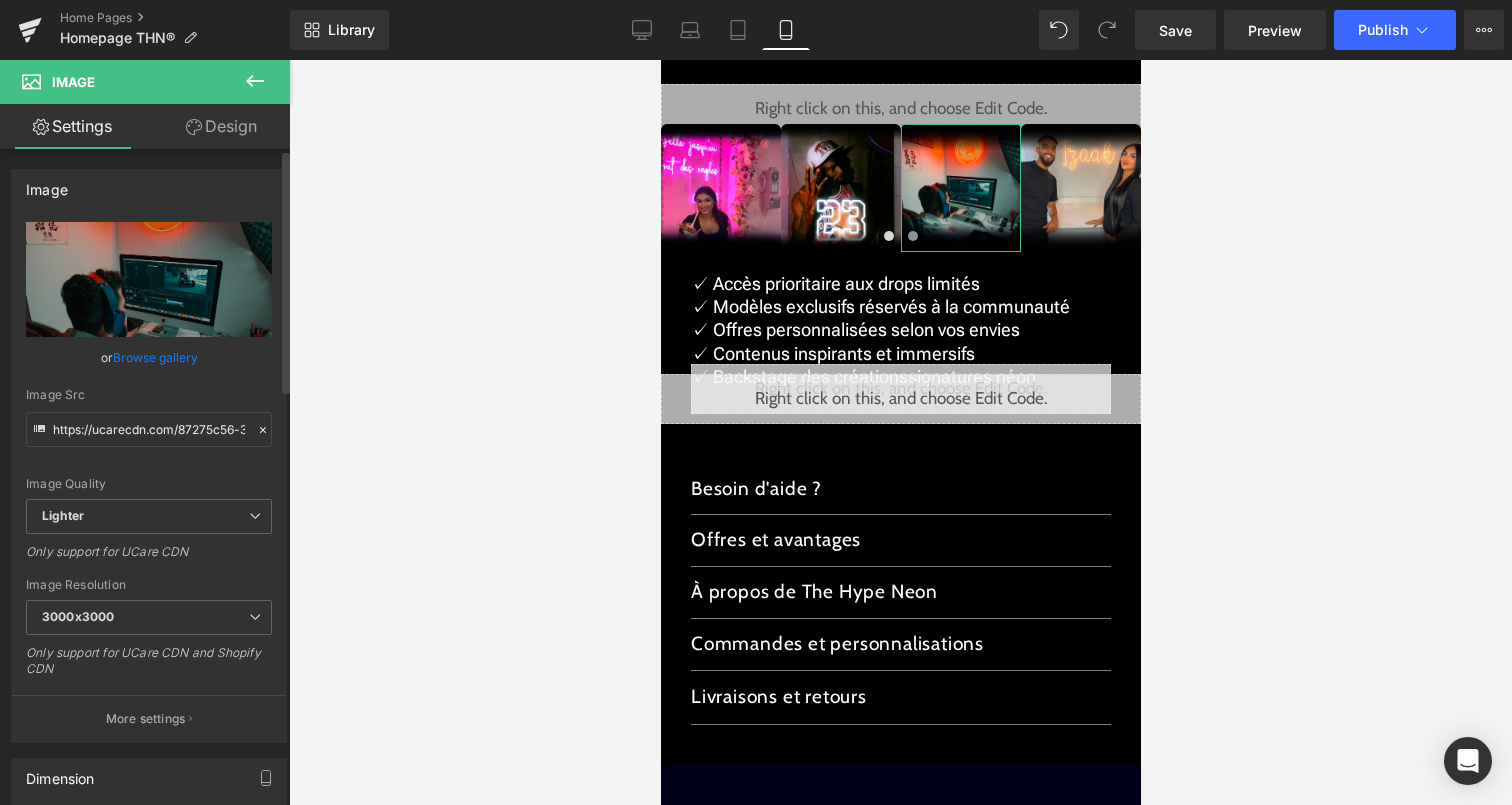 click on "Browse gallery" at bounding box center (155, 357) 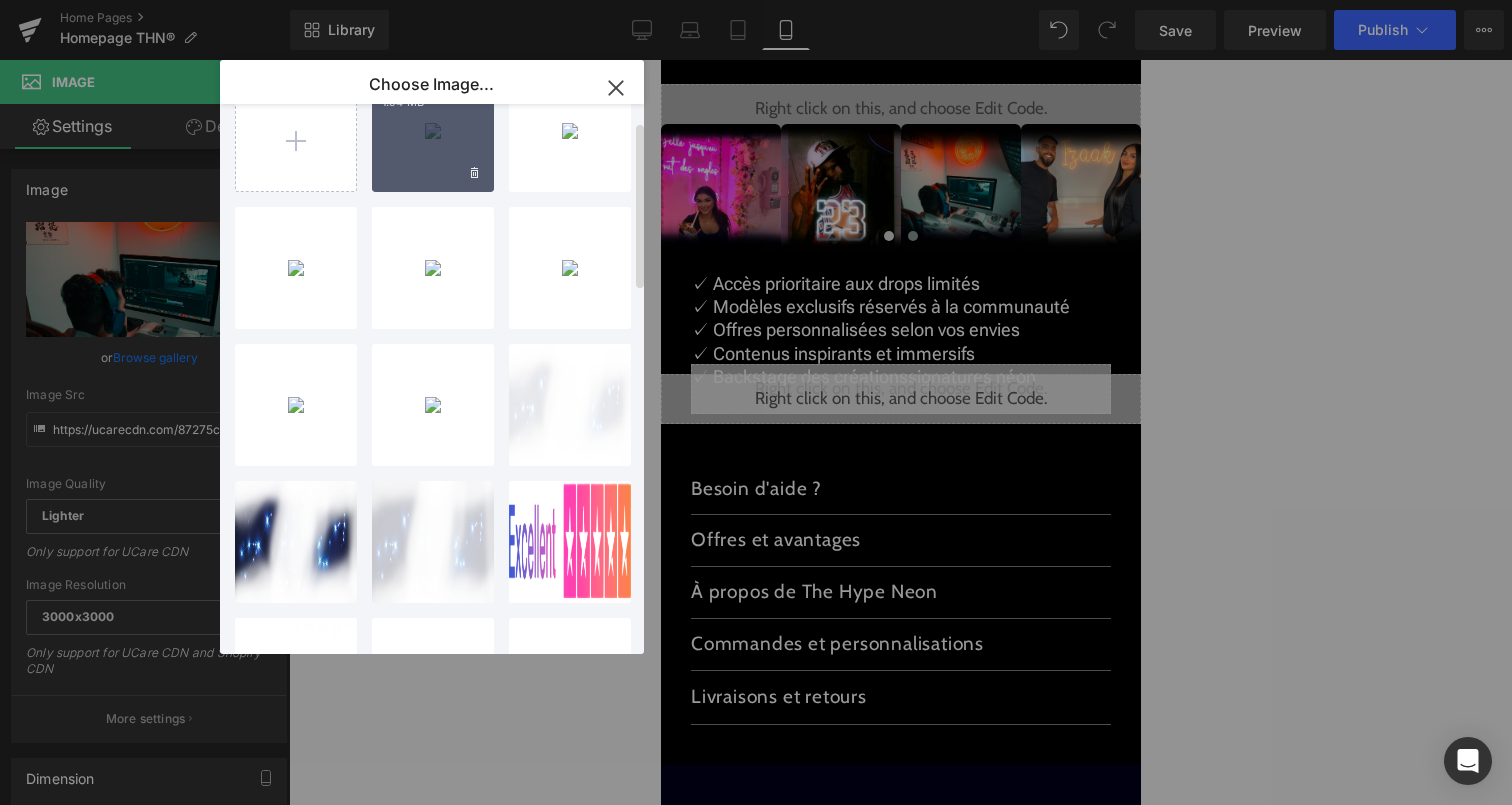click on "3...3.png 1.54 MB" at bounding box center [433, 131] 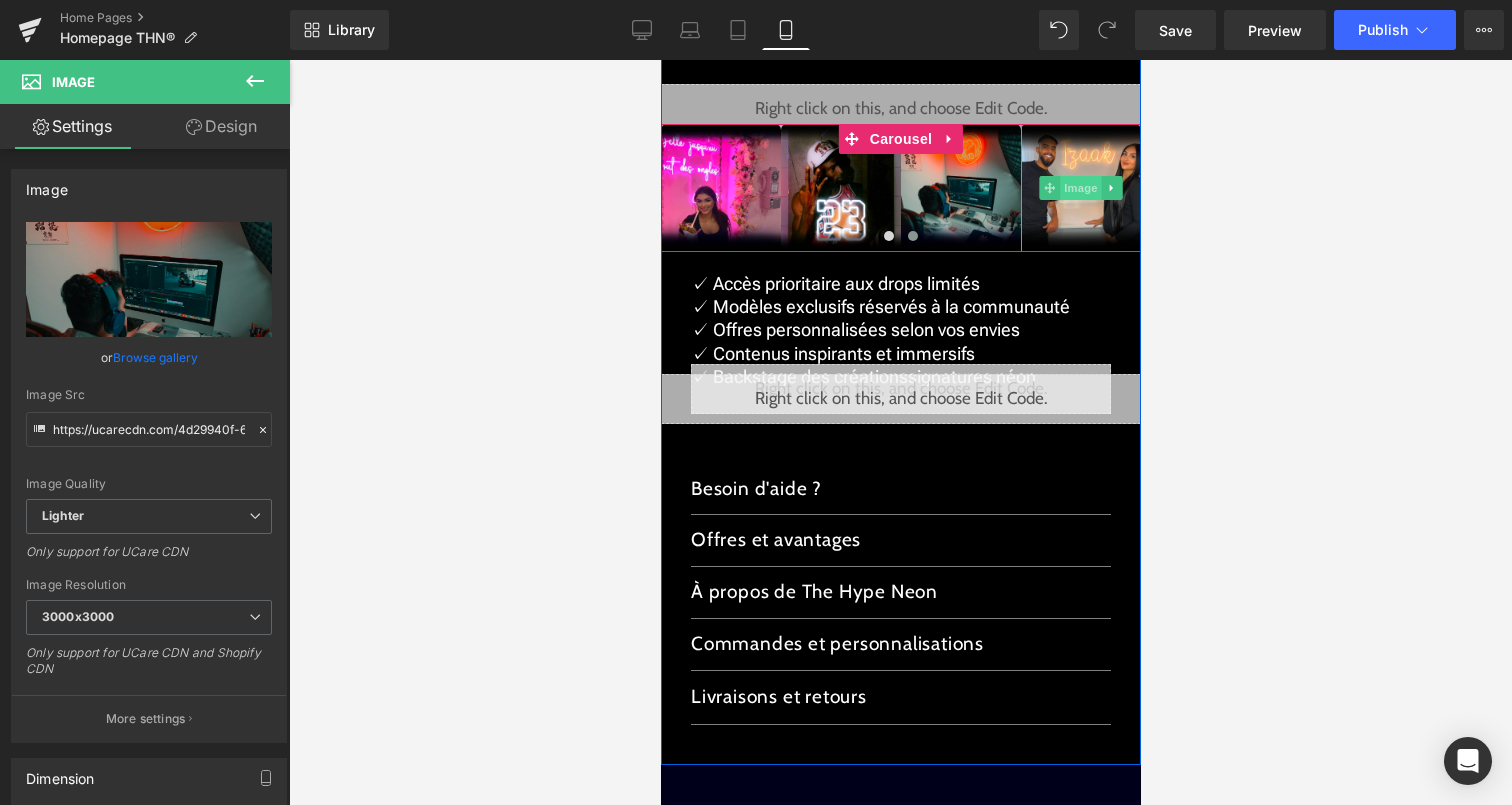 click on "Image" at bounding box center (1080, 188) 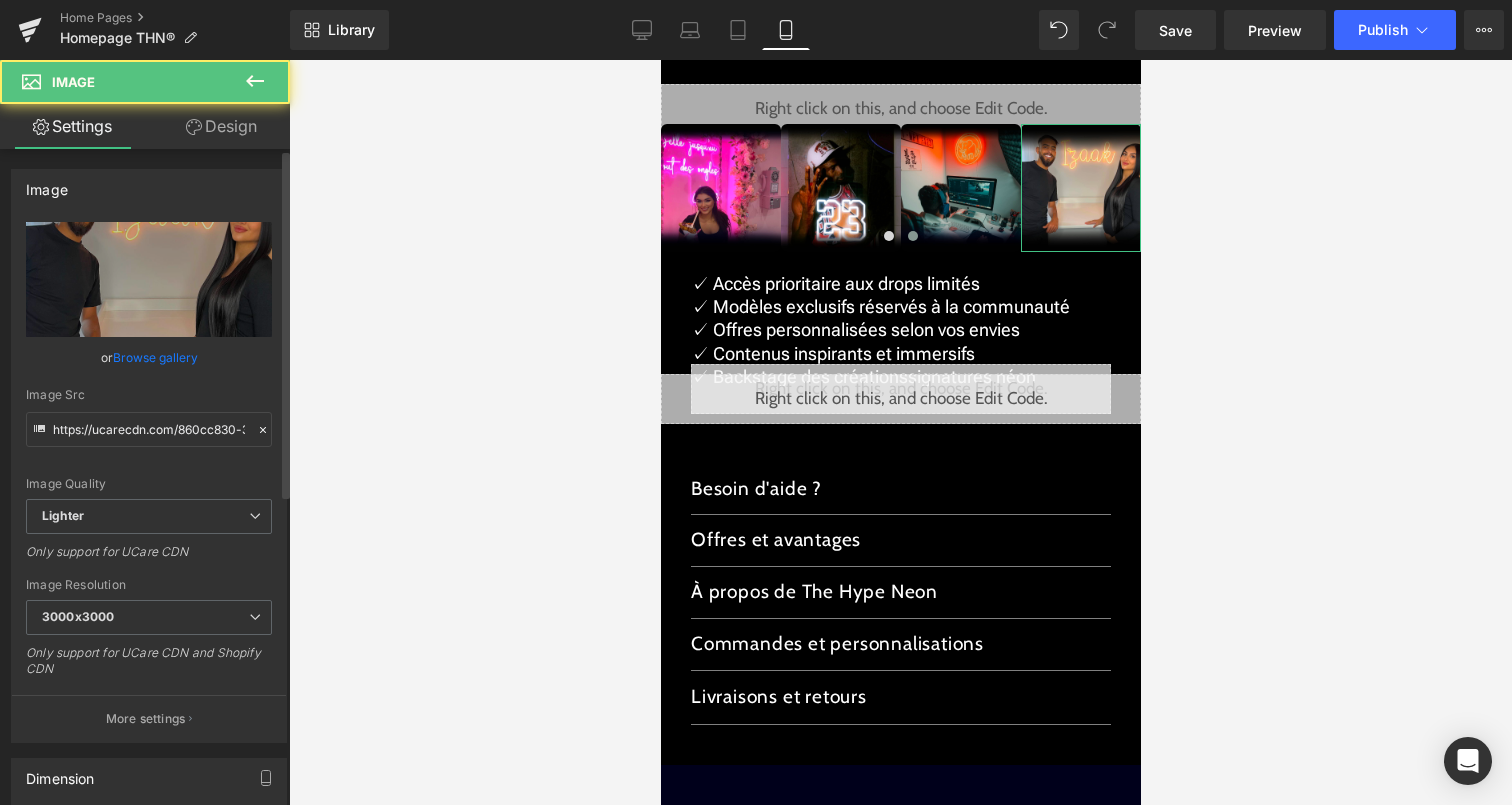 click on "Browse gallery" at bounding box center [155, 357] 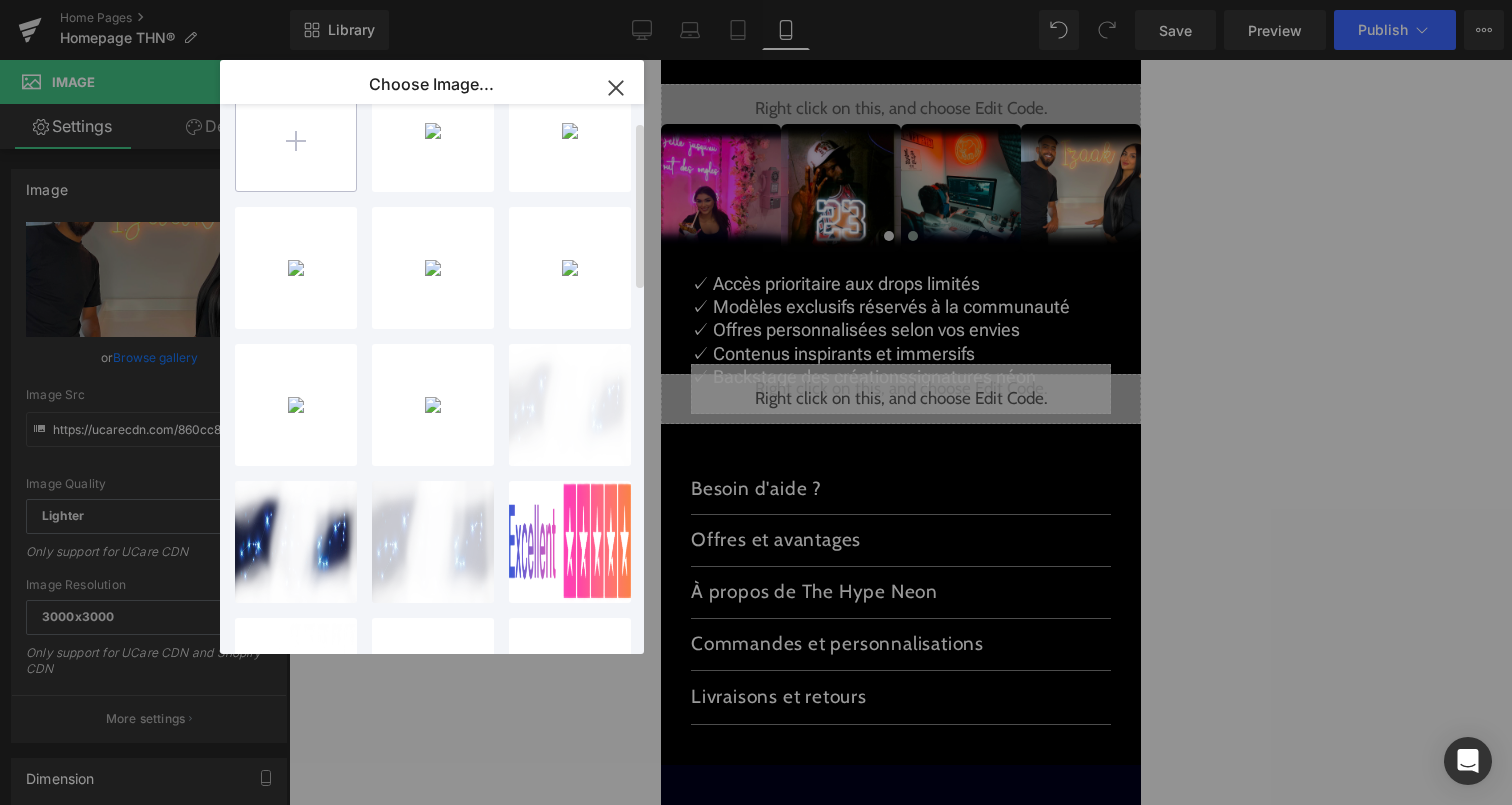 click at bounding box center (296, 131) 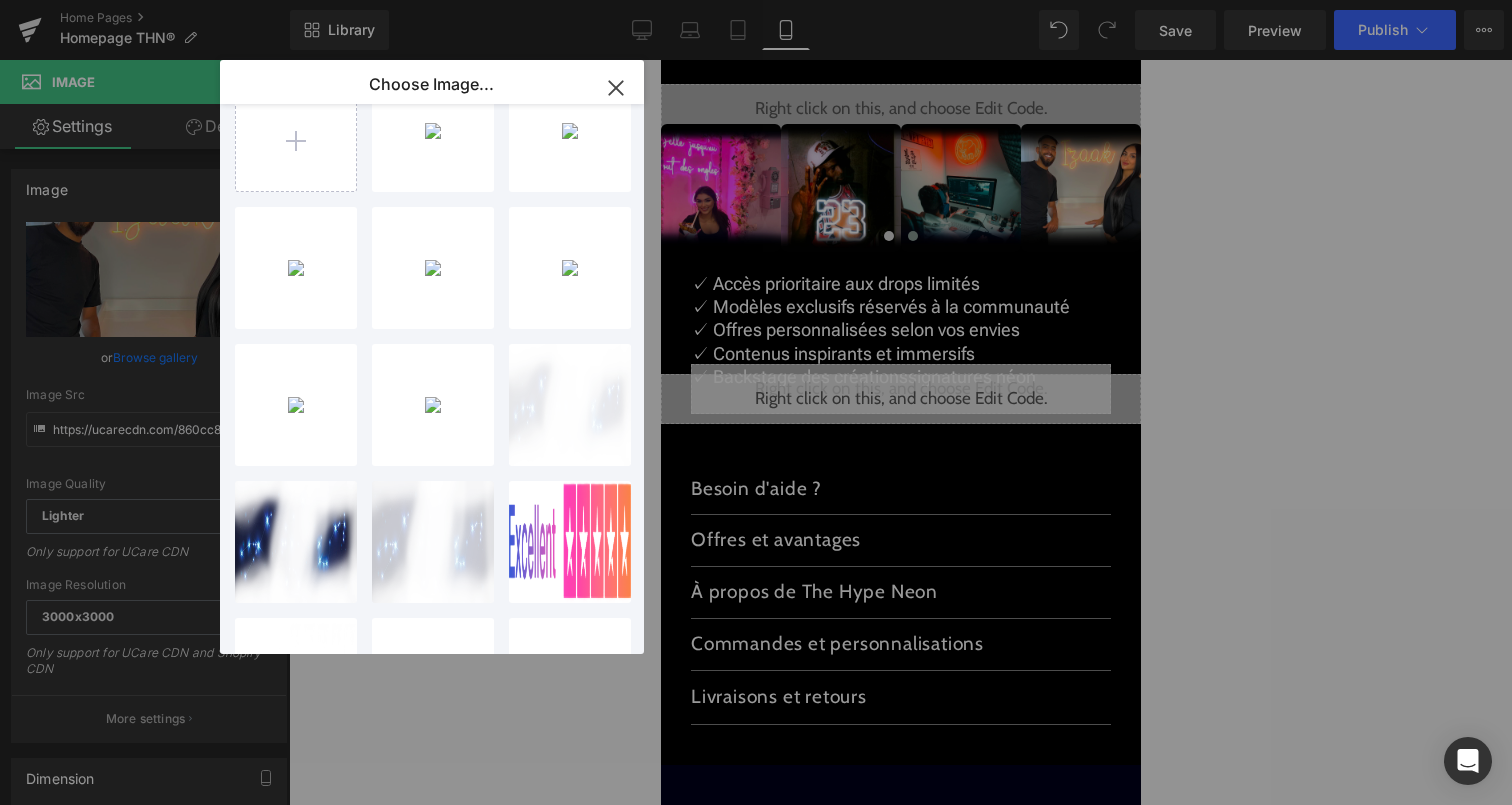 type on "C:\fakepath\4.png" 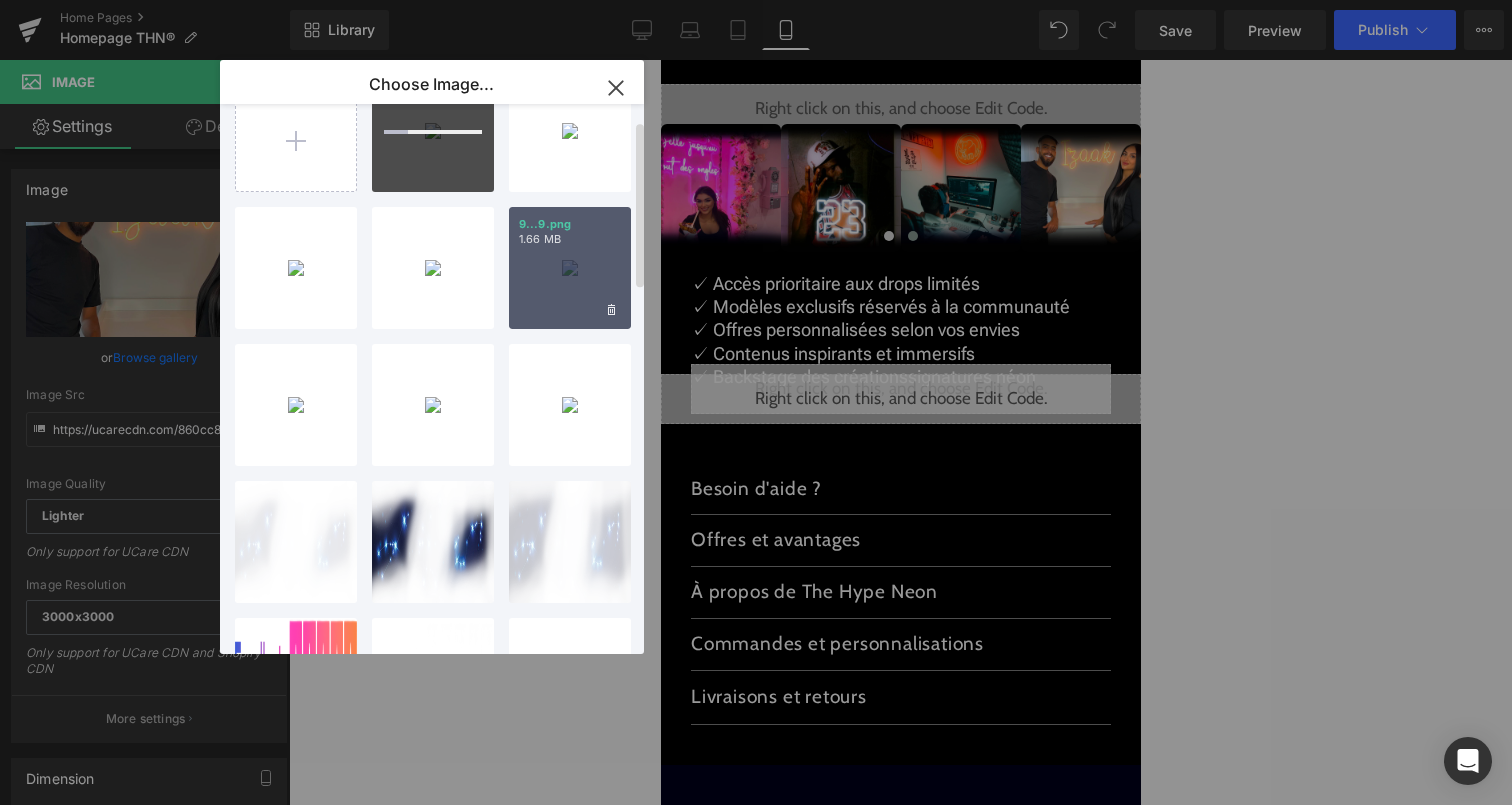scroll, scrollTop: 0, scrollLeft: 0, axis: both 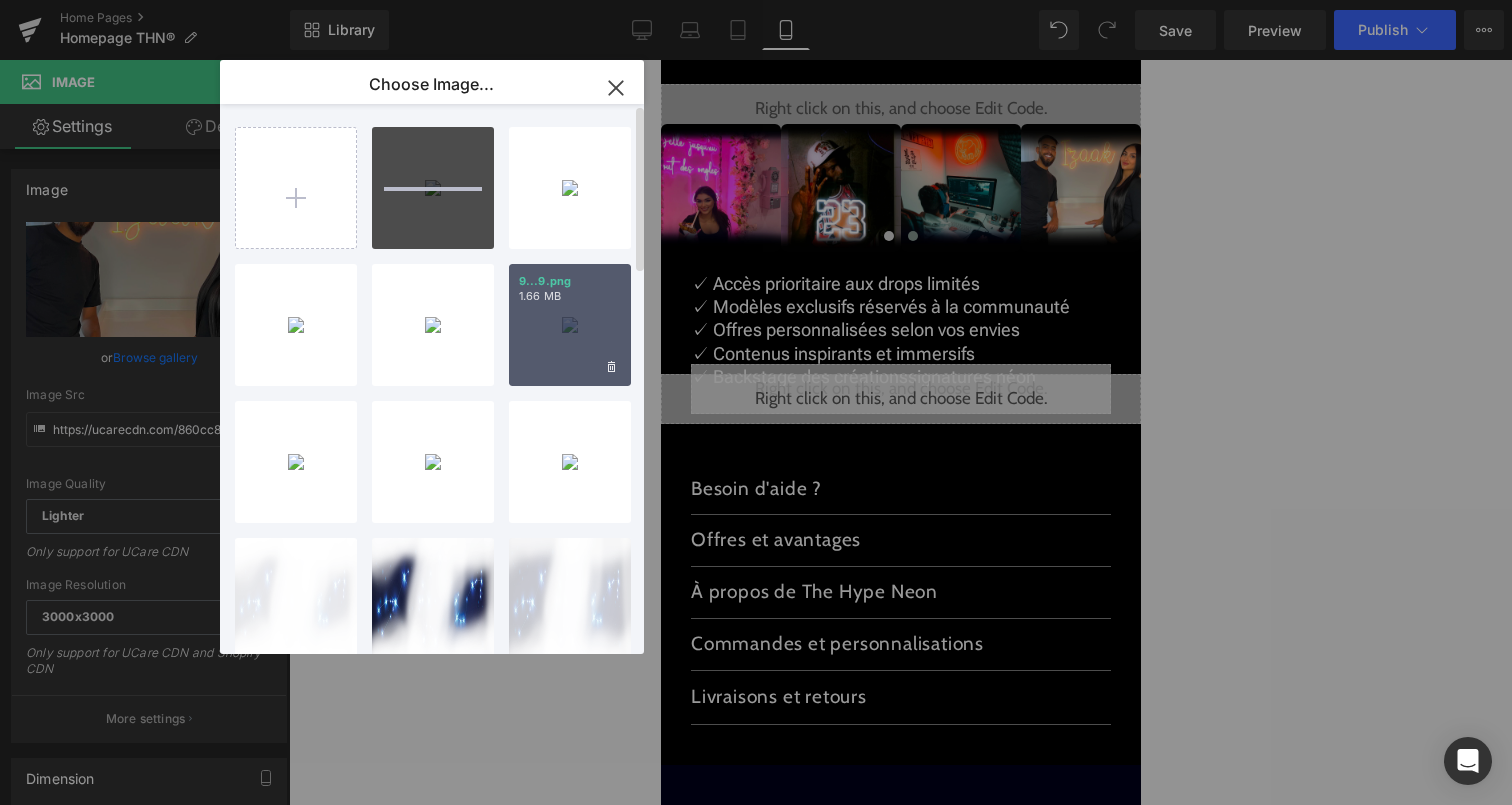 type 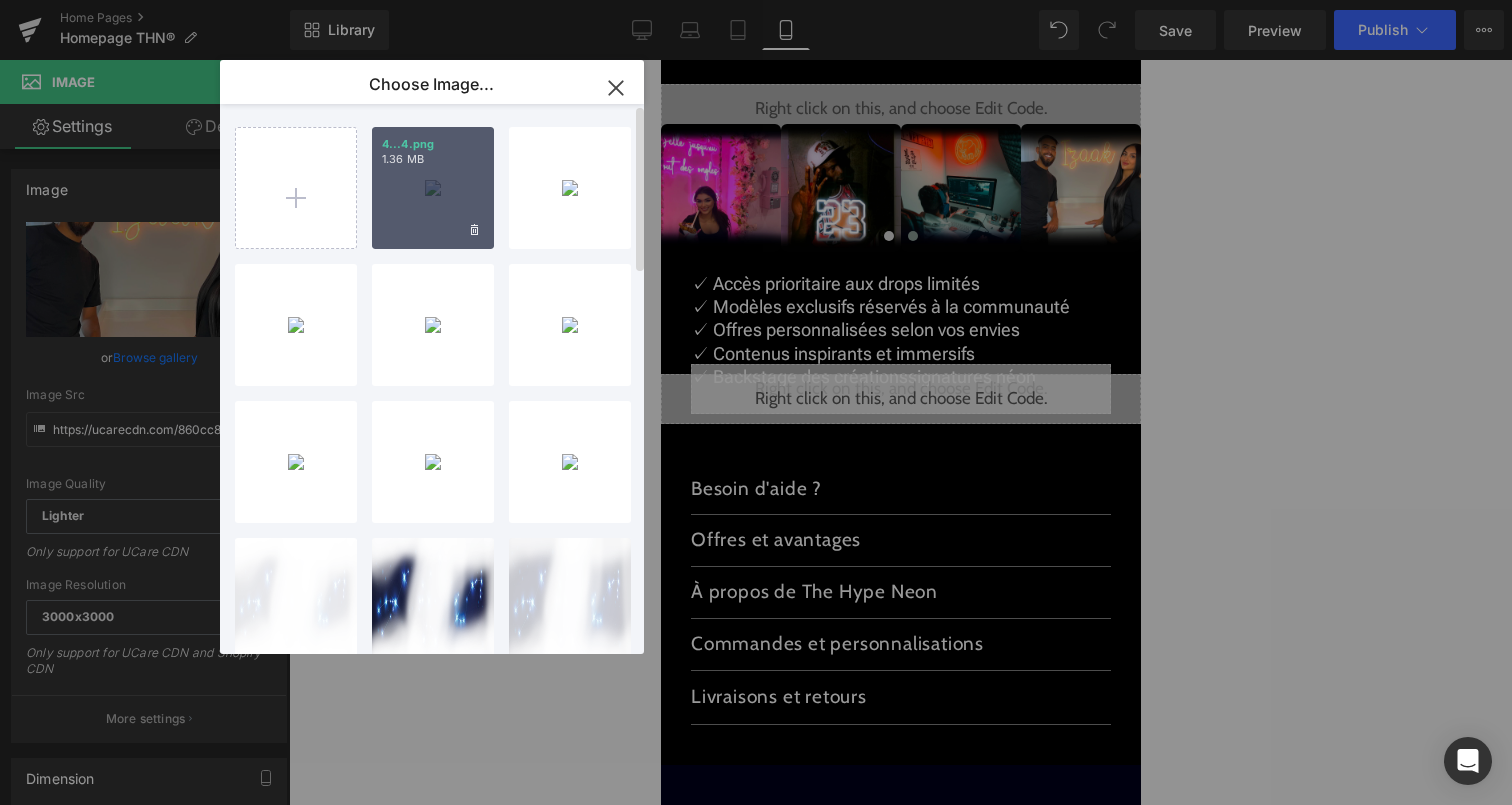 click on "4...4.png 1.36 MB" at bounding box center [433, 188] 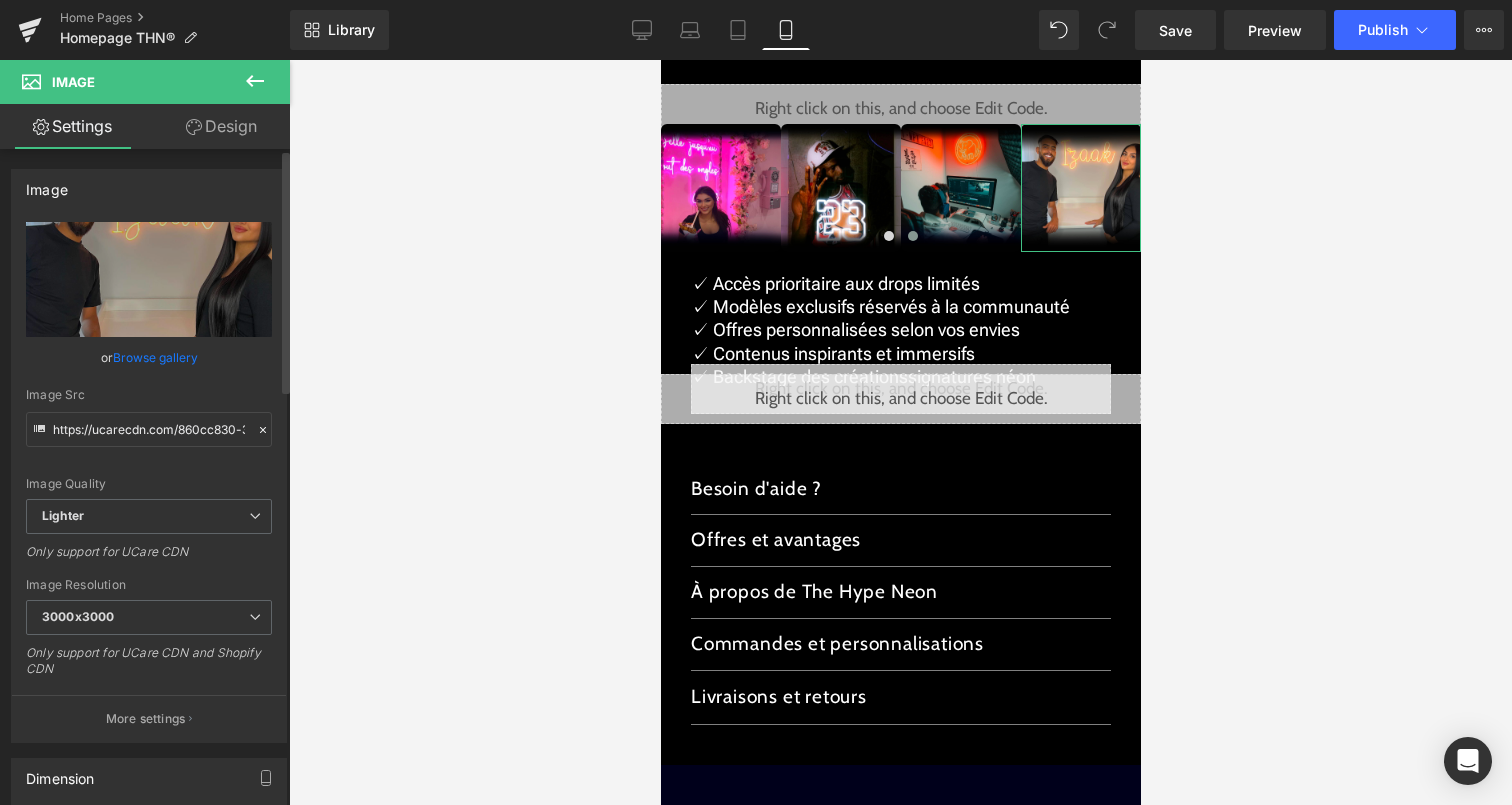click on "Browse gallery" at bounding box center (155, 357) 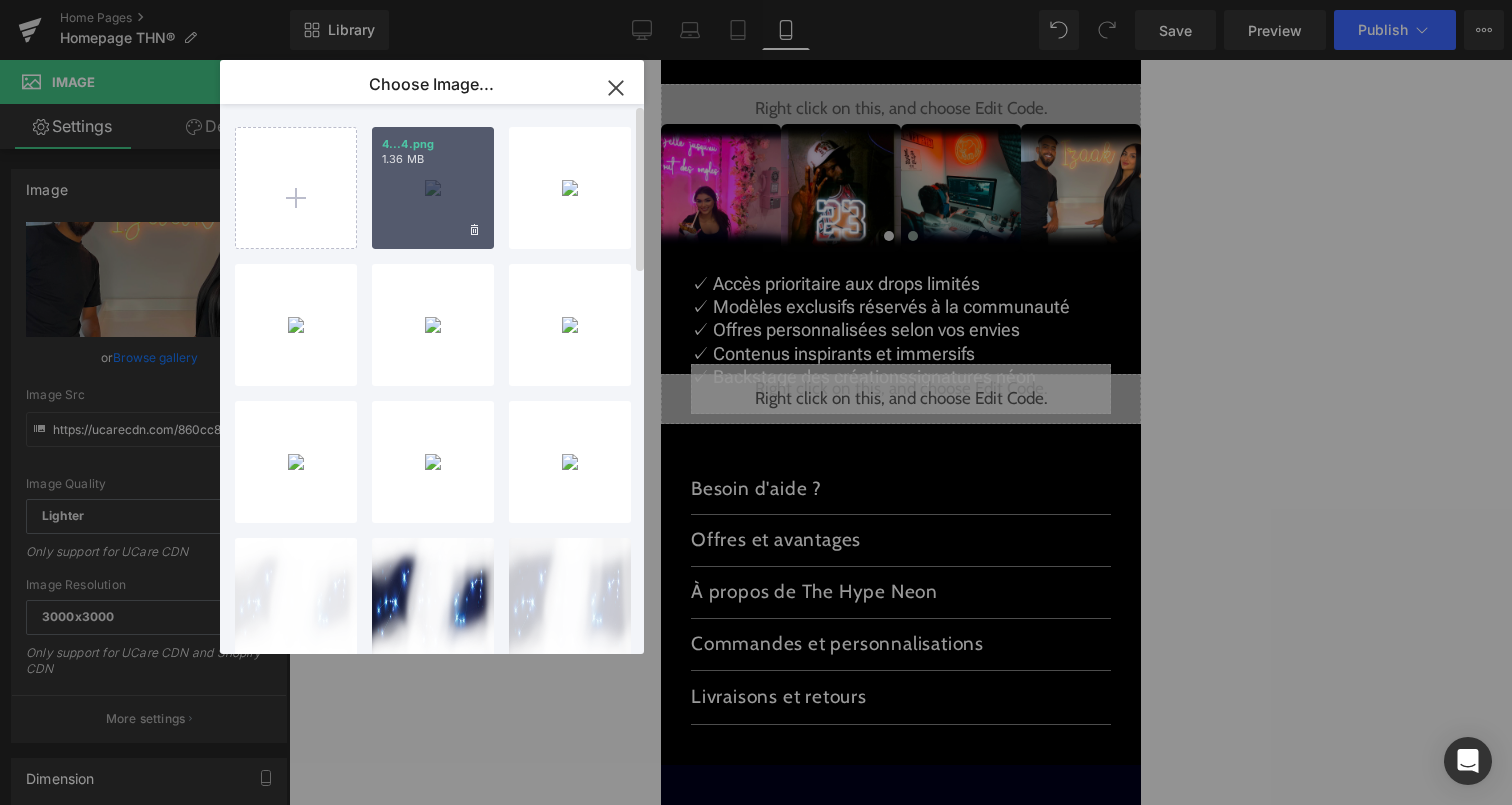 click on "4...4.png 1.36 MB" at bounding box center [433, 188] 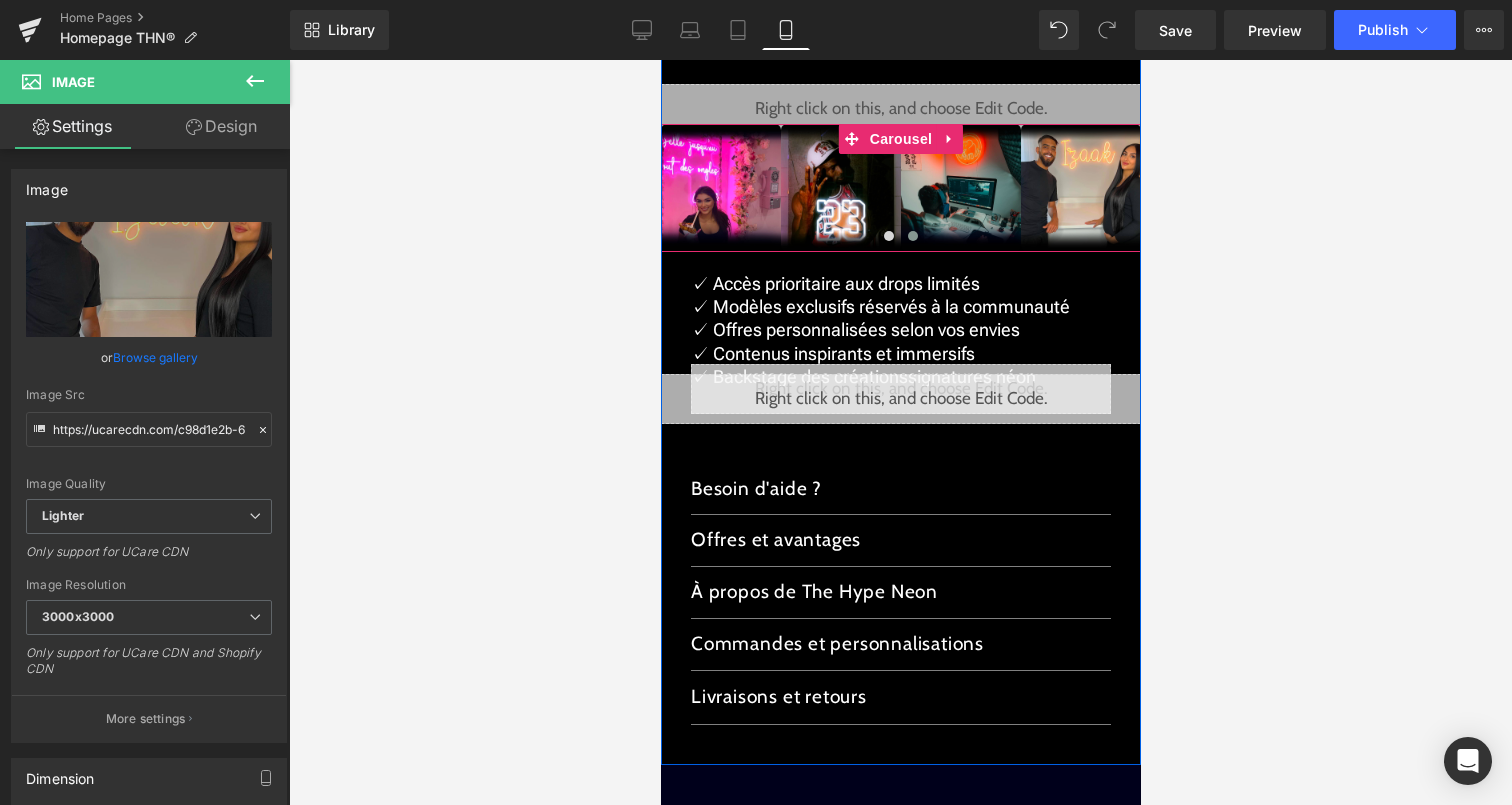 click at bounding box center (912, 236) 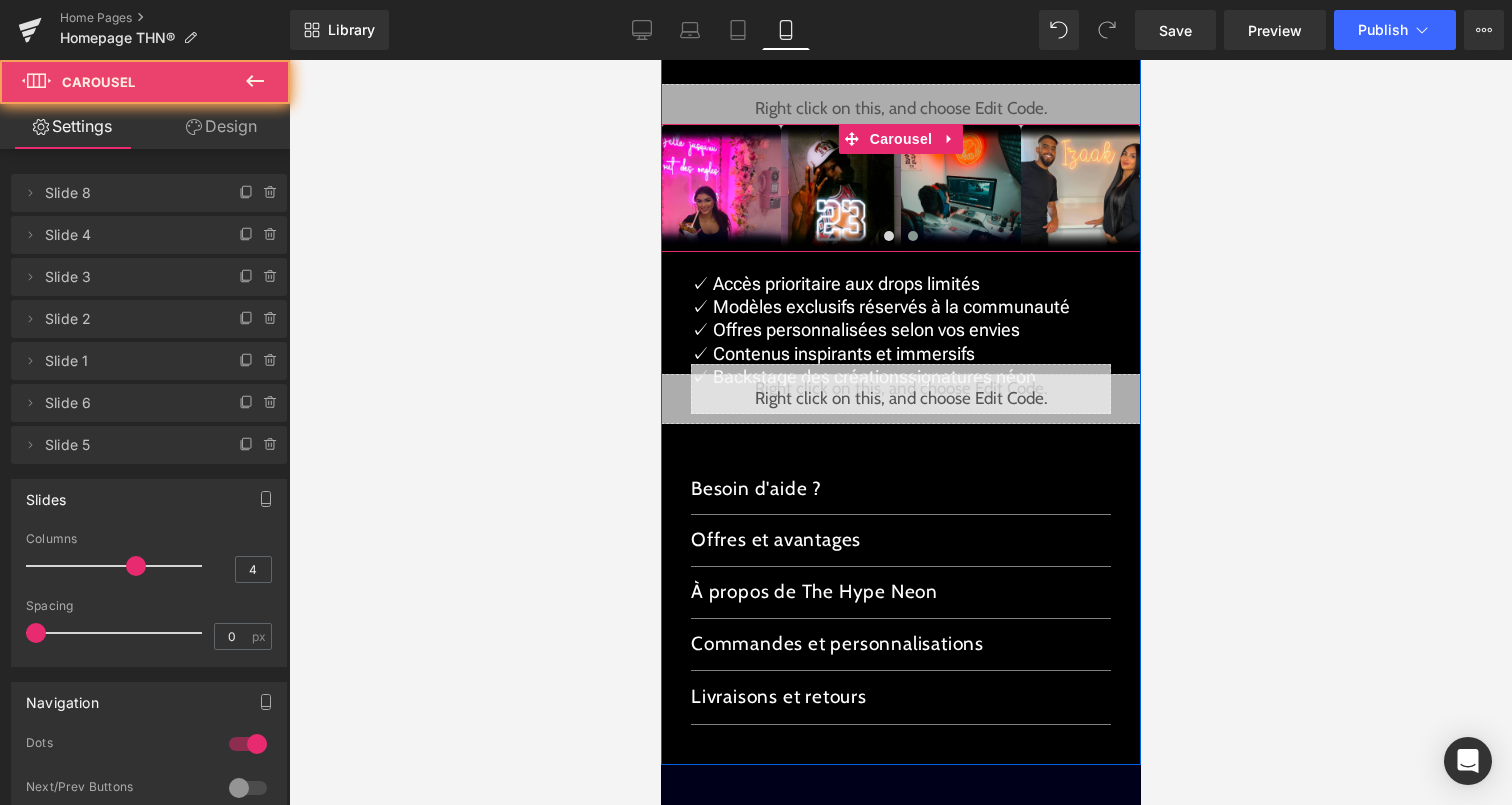click at bounding box center (912, 236) 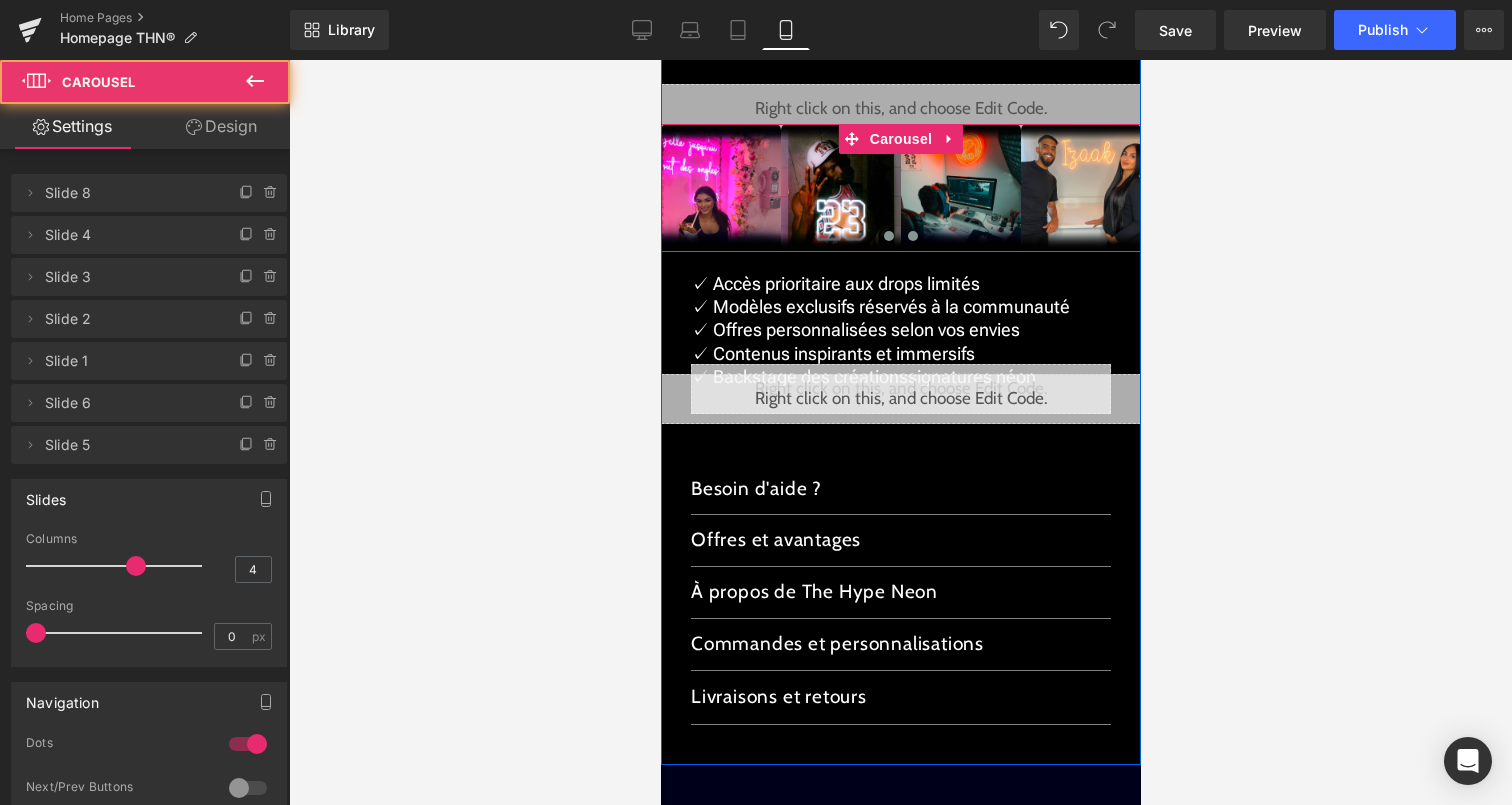 click at bounding box center (888, 236) 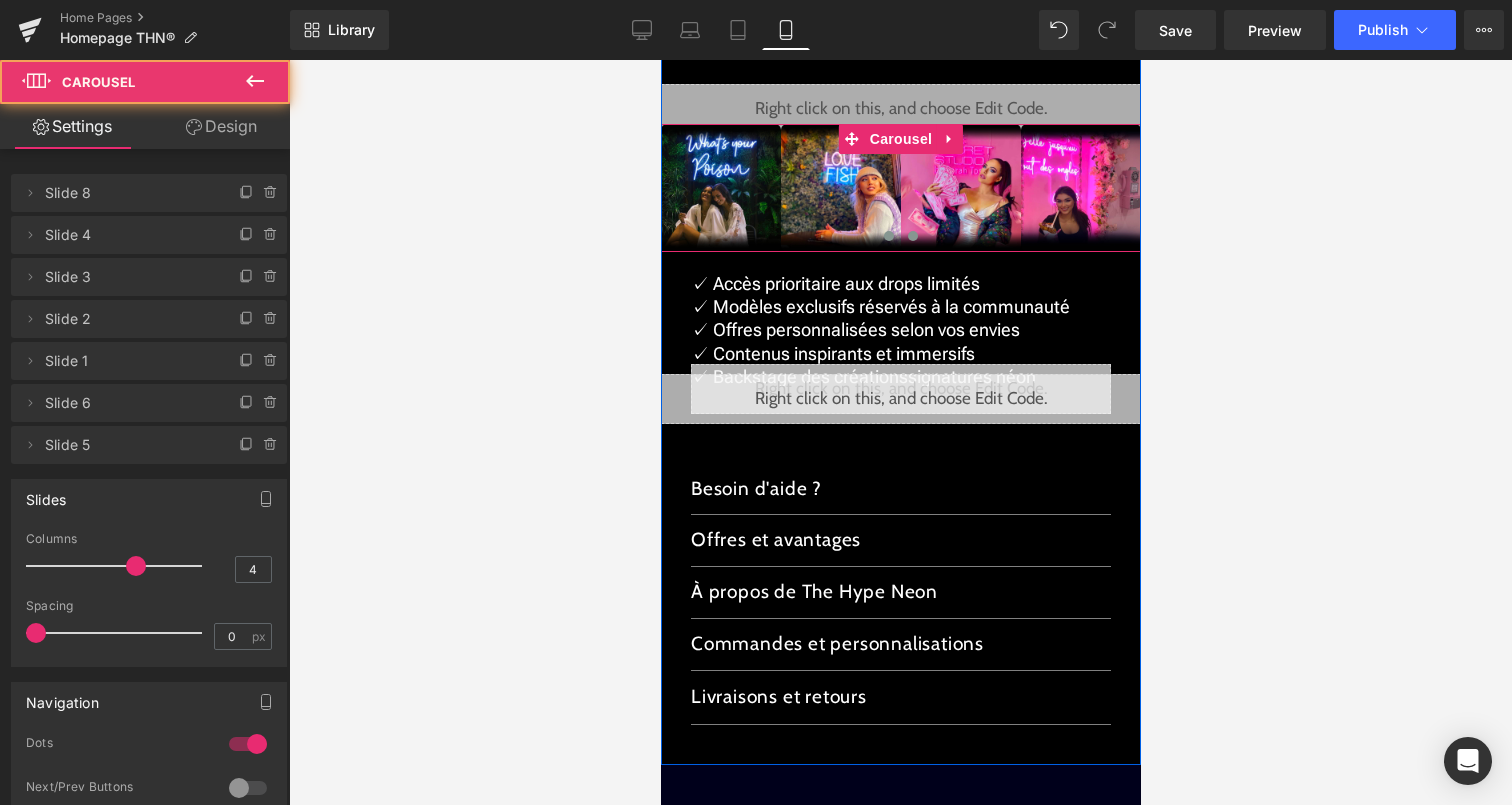 click at bounding box center [912, 236] 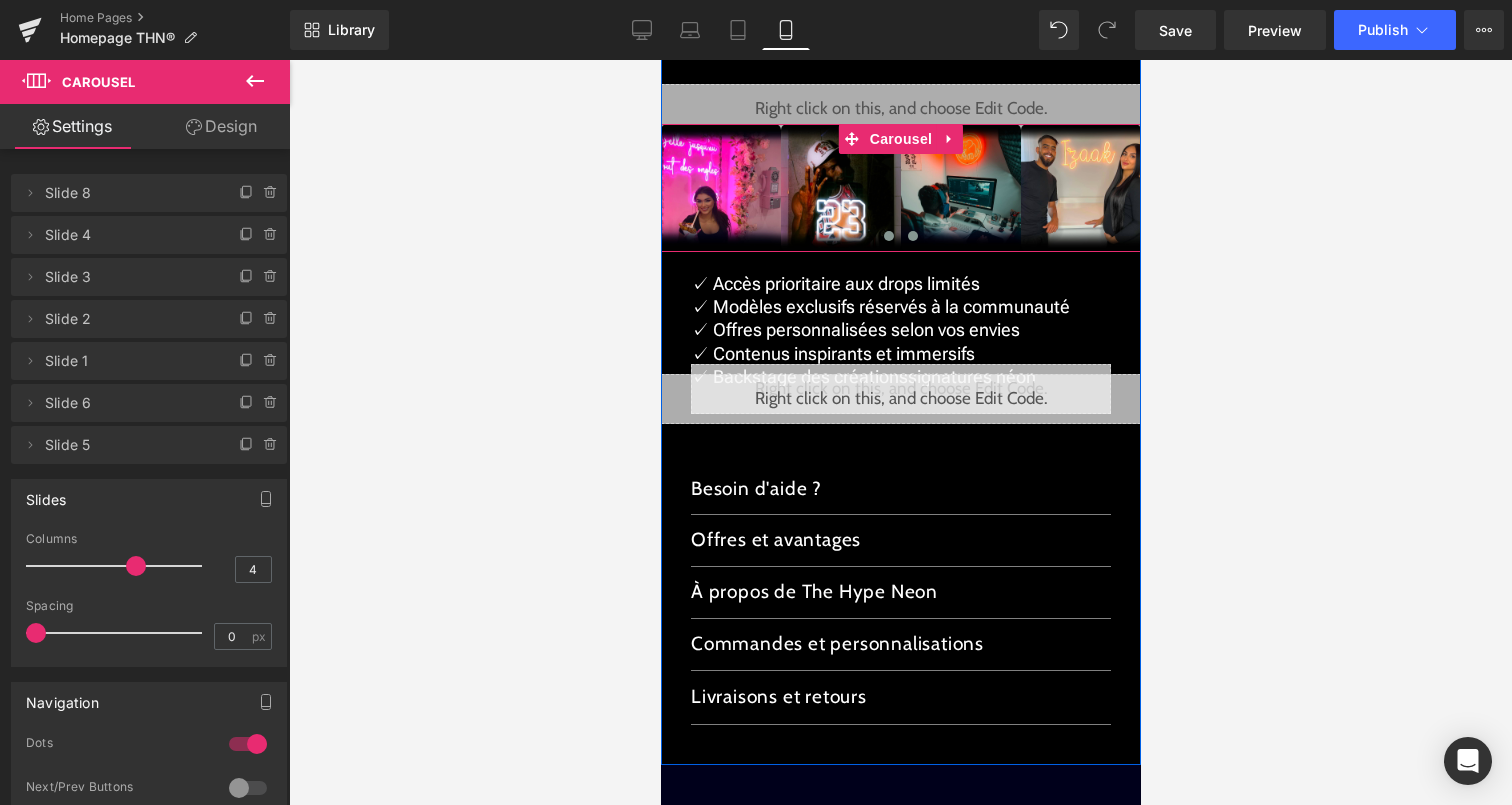 click at bounding box center [888, 236] 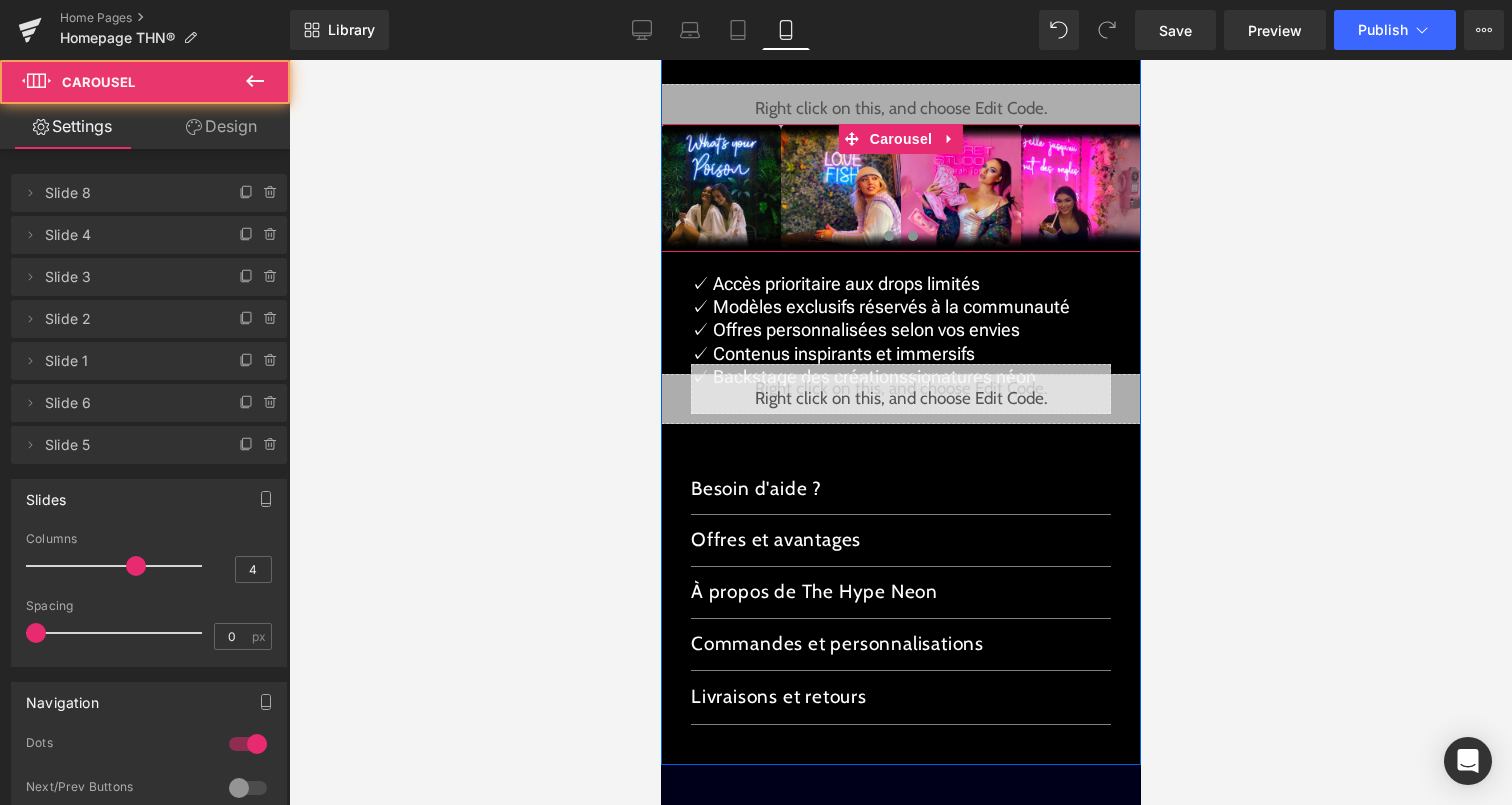 click at bounding box center [912, 236] 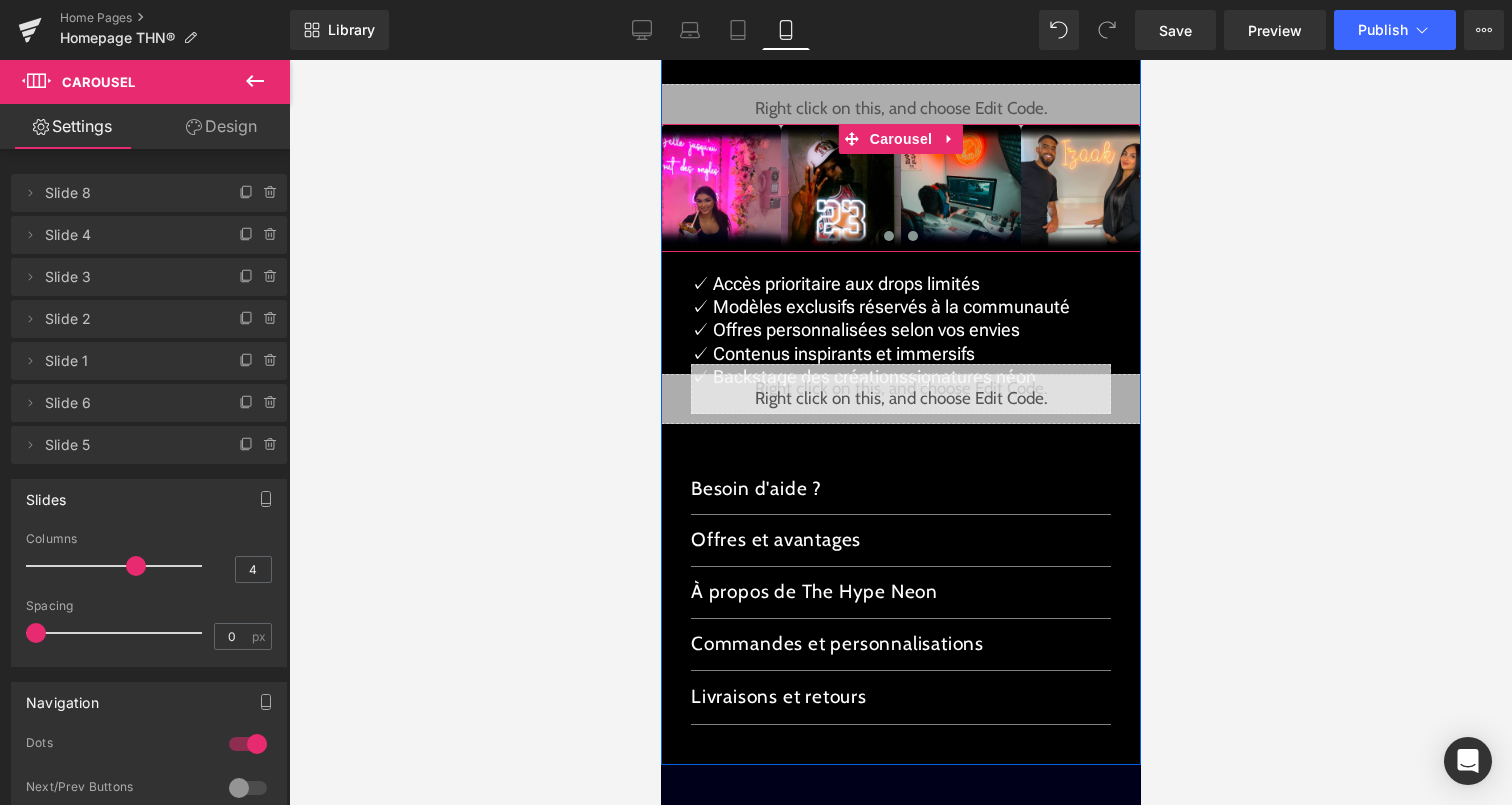 click at bounding box center [888, 236] 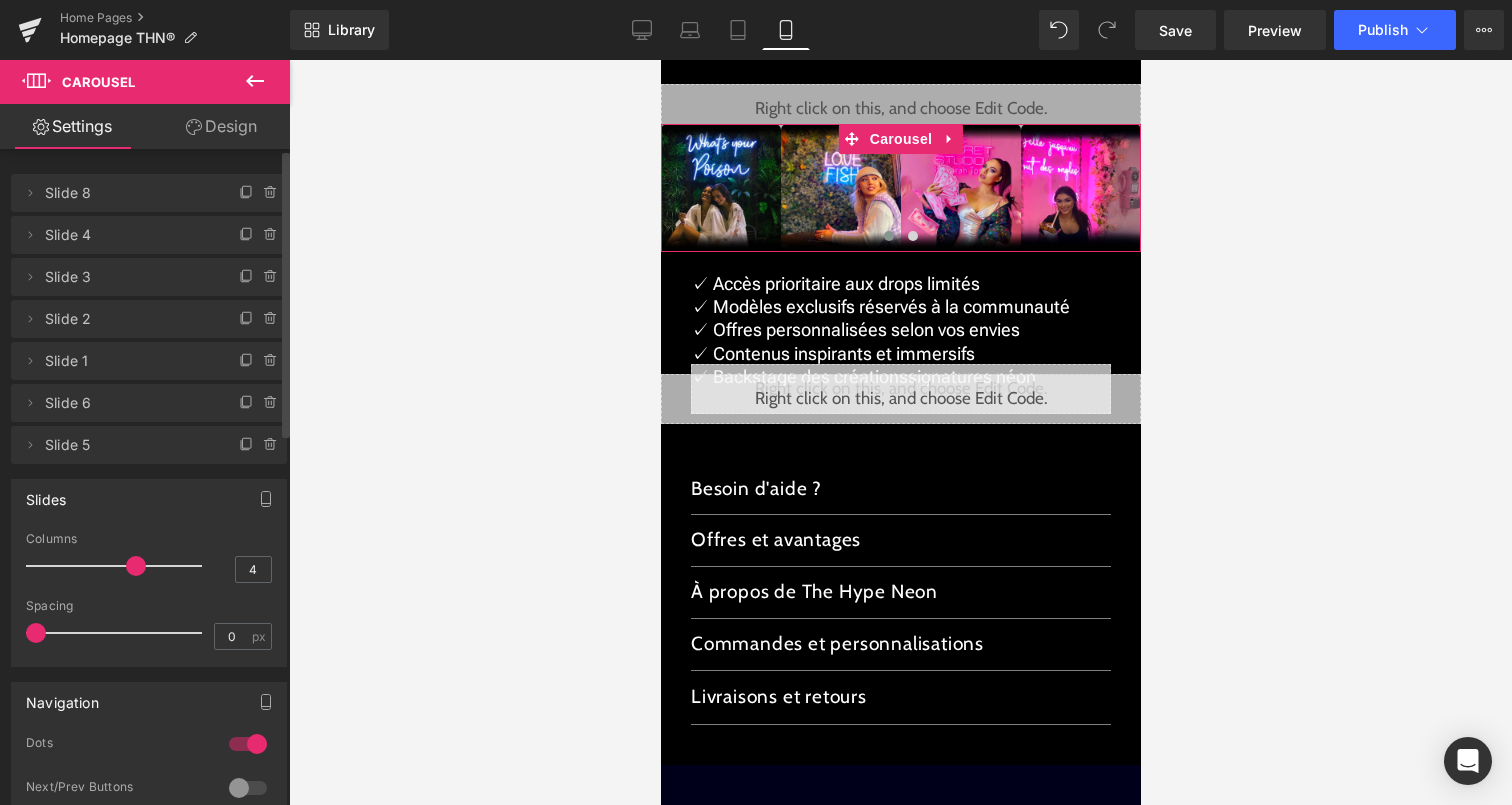 click at bounding box center (248, 744) 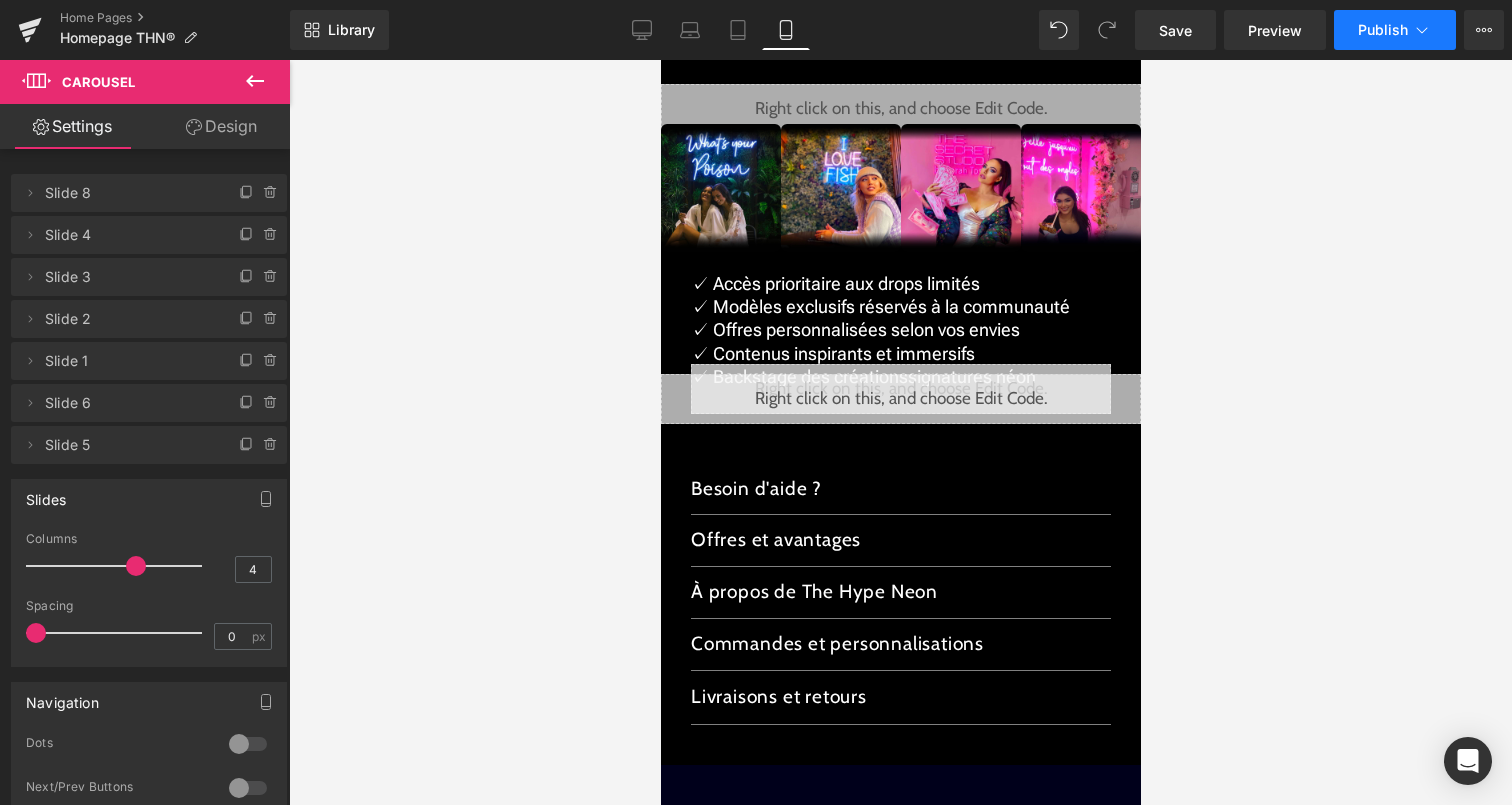 click on "Publish" at bounding box center (1395, 30) 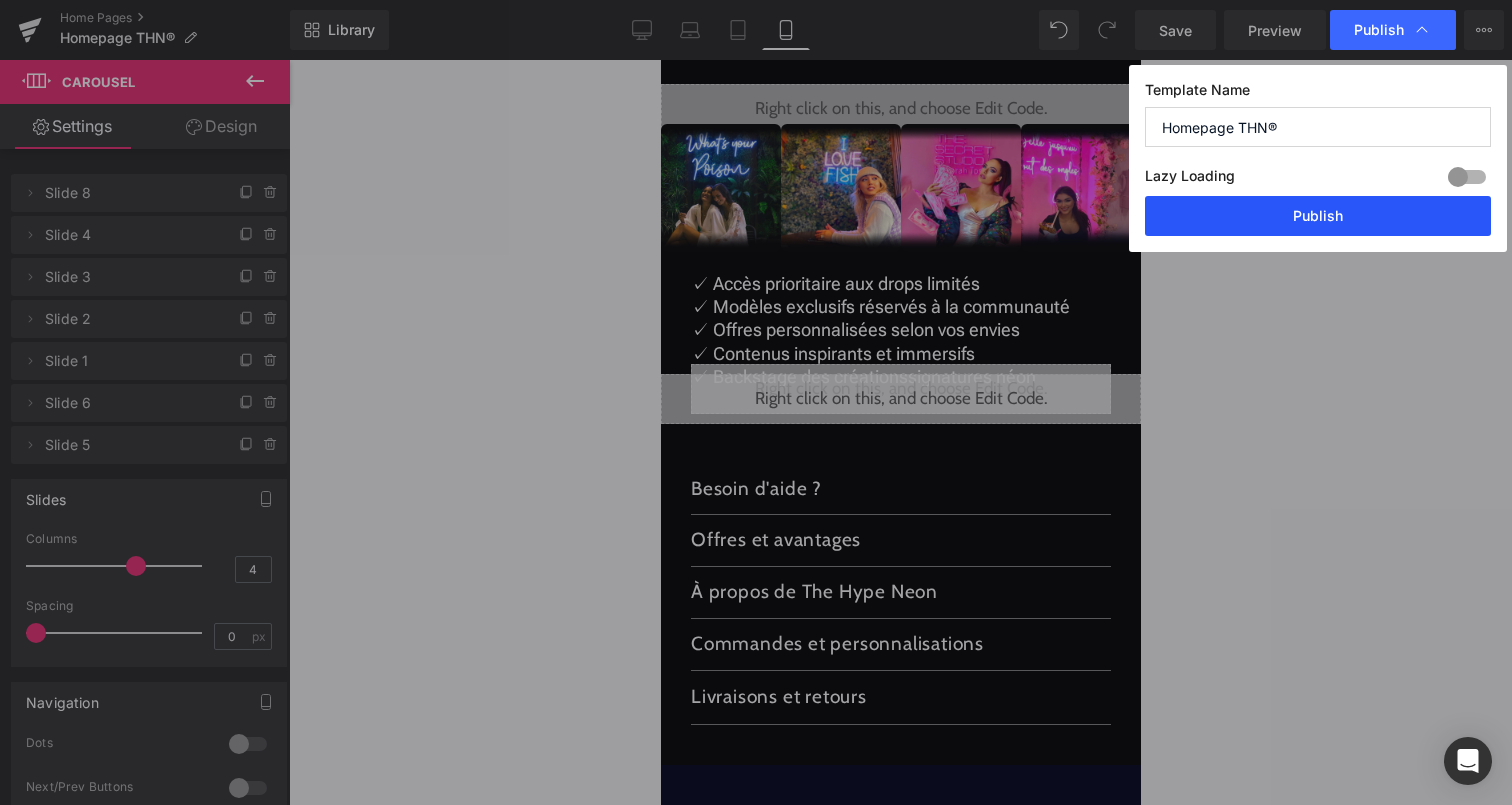 click on "Publish" at bounding box center (1318, 216) 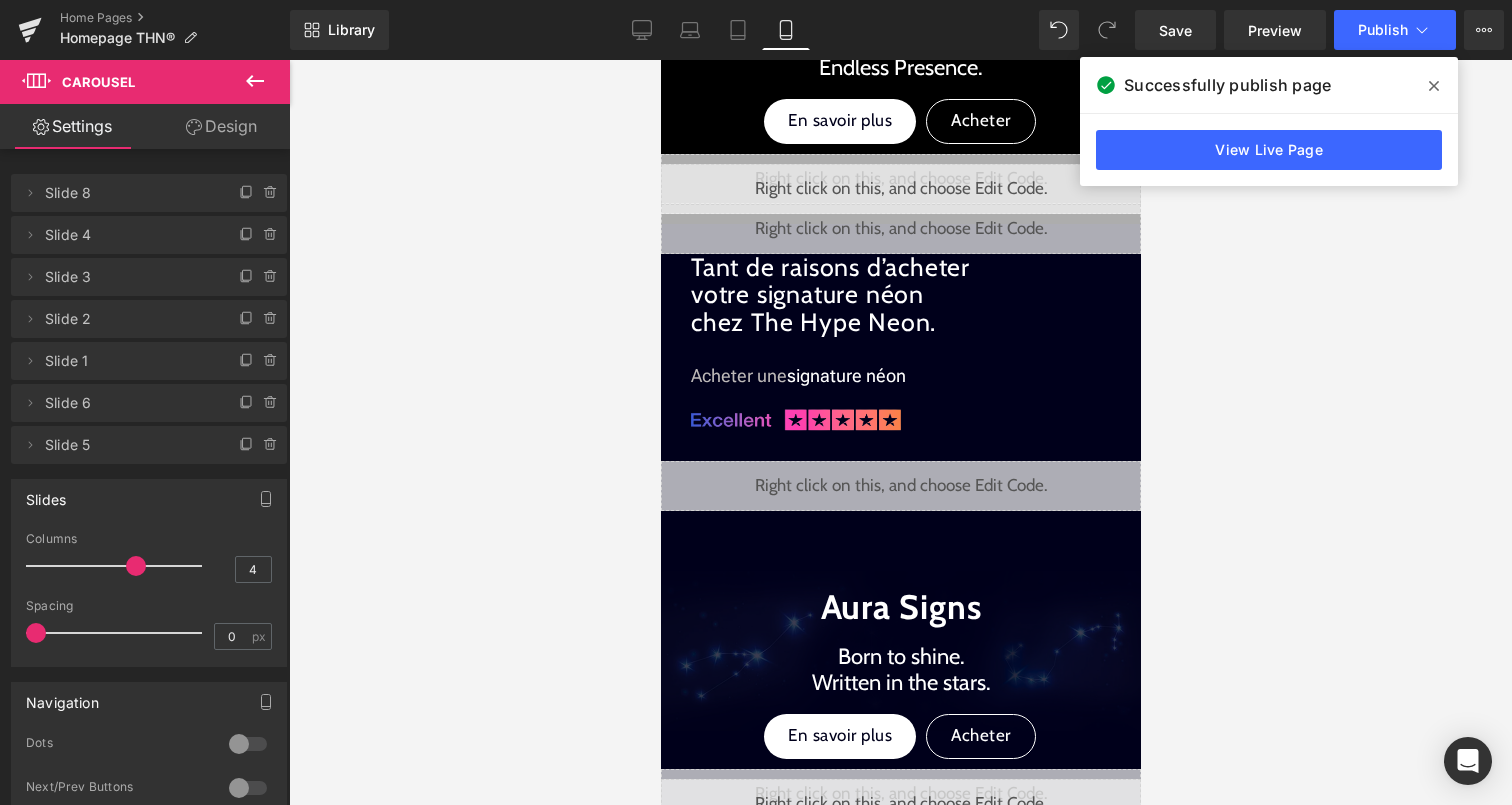 scroll, scrollTop: 1035, scrollLeft: 0, axis: vertical 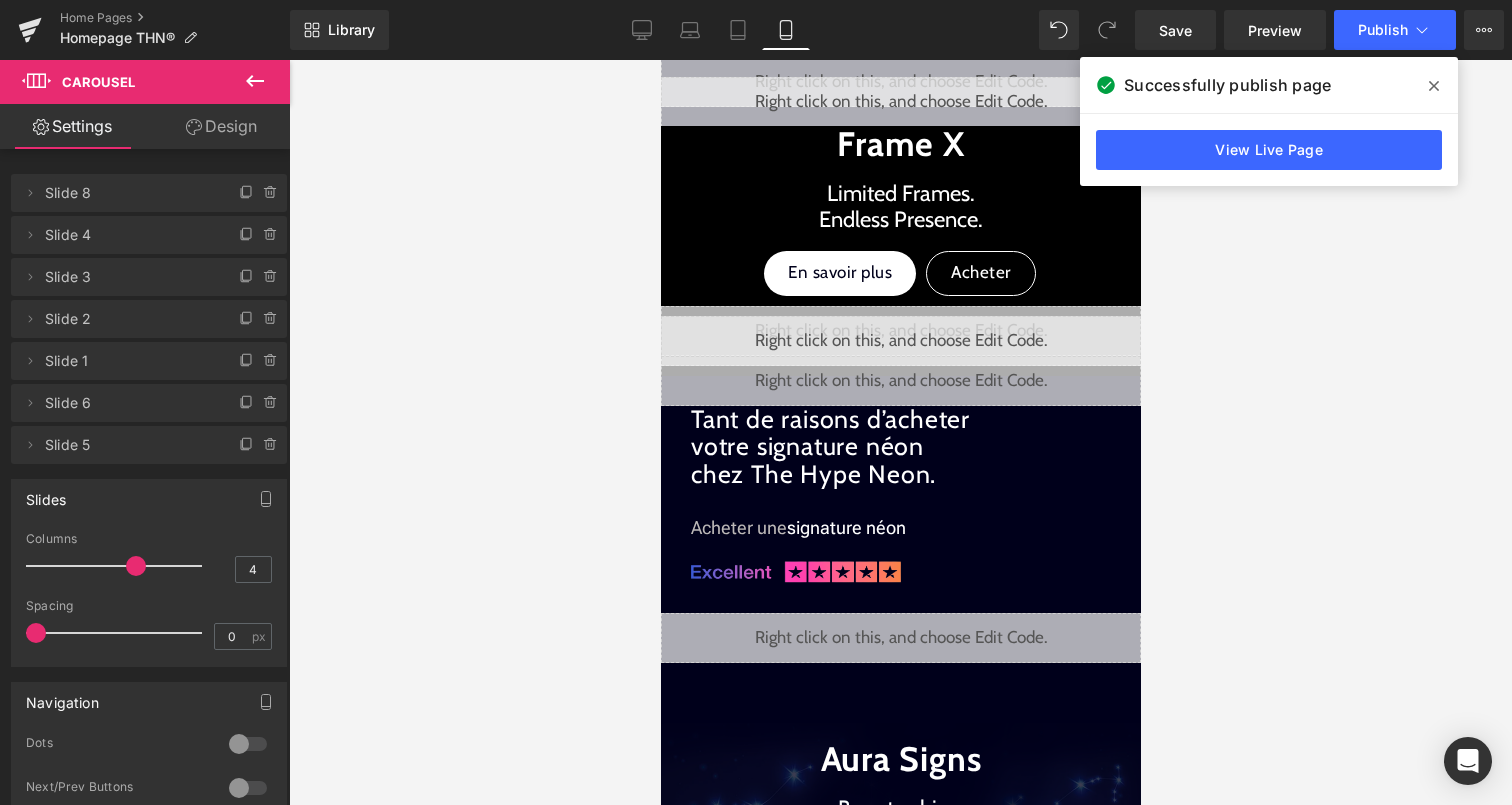 click 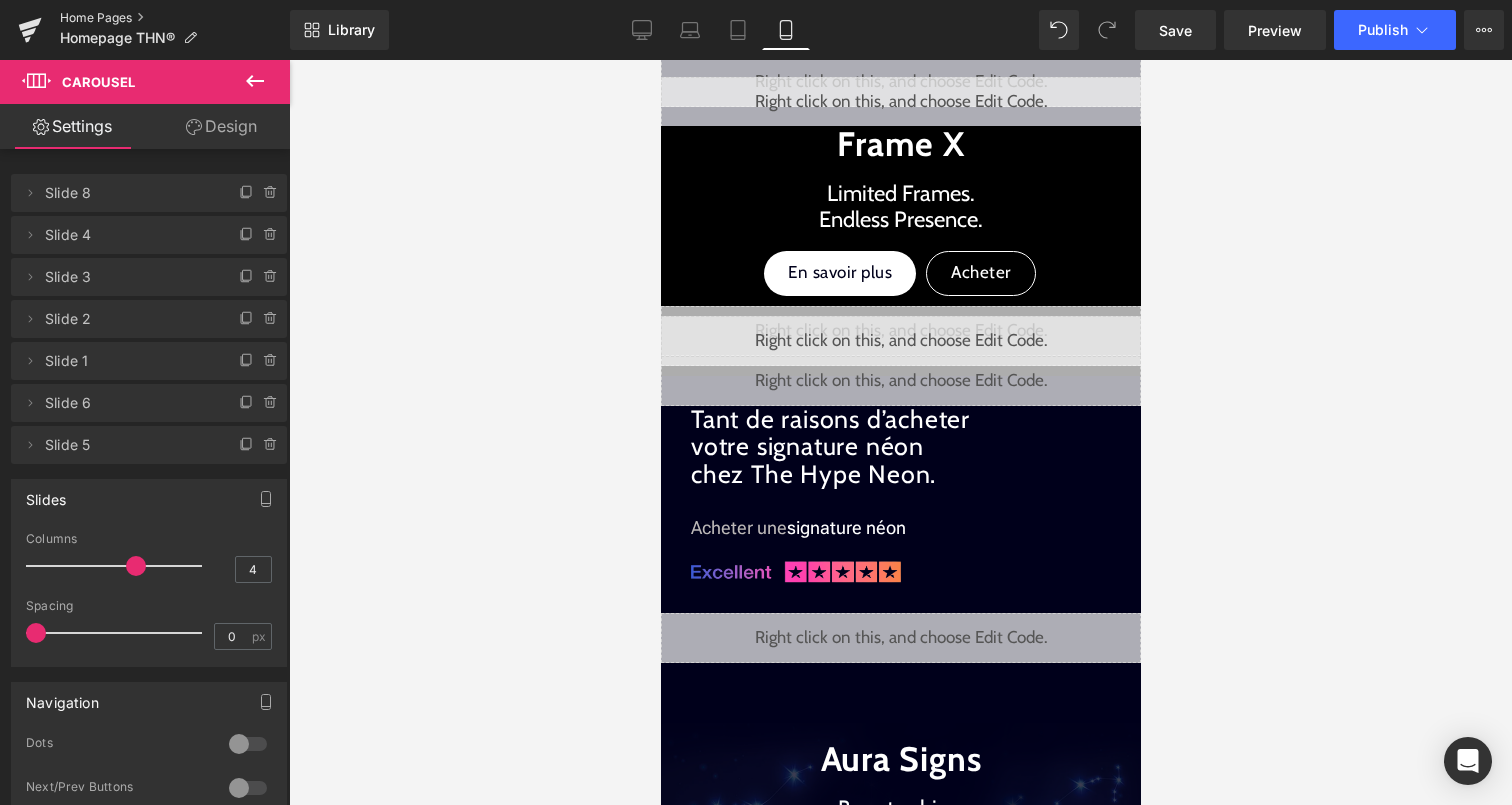 click on "Home Pages" at bounding box center [175, 18] 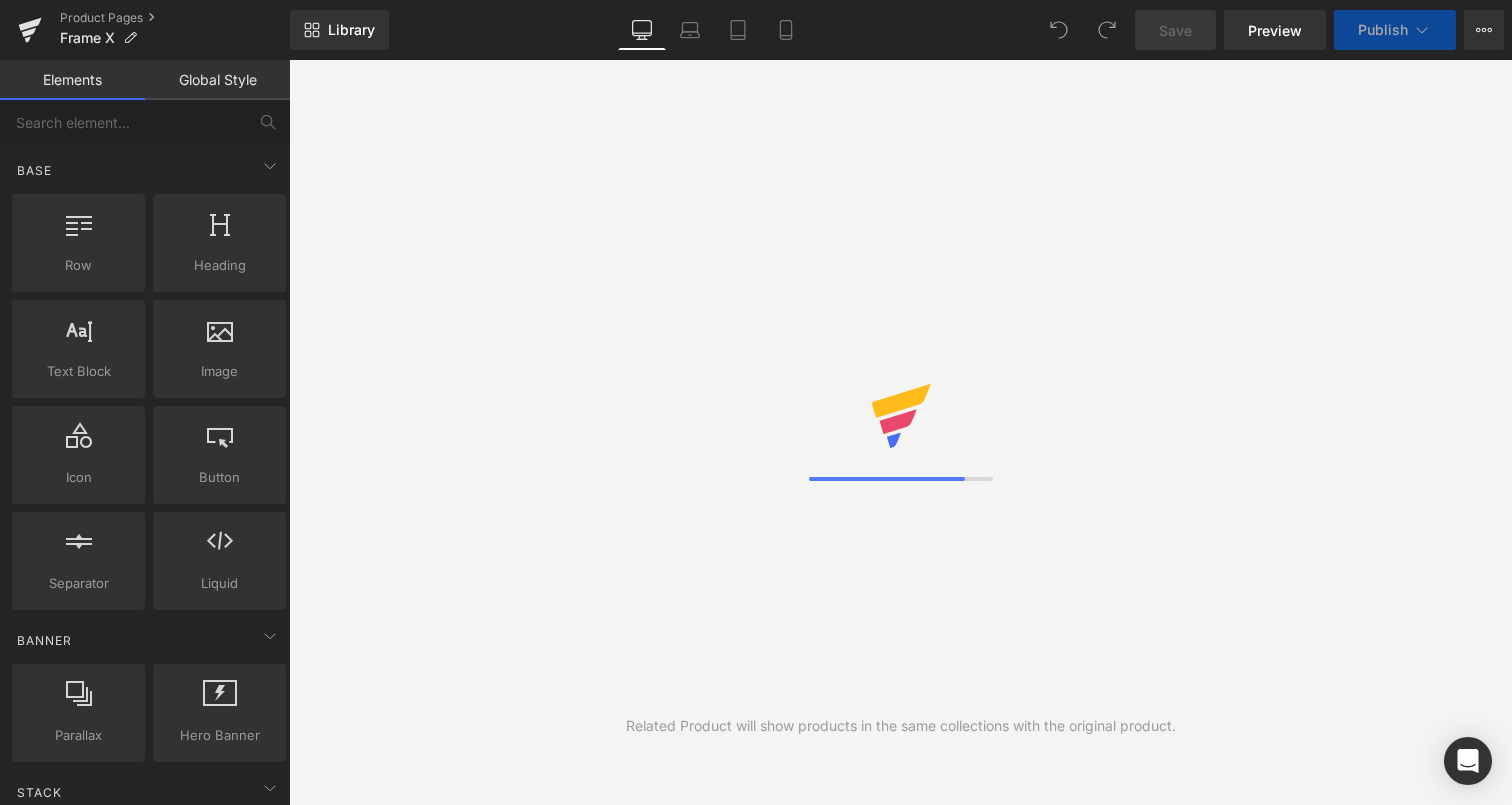 scroll, scrollTop: 0, scrollLeft: 0, axis: both 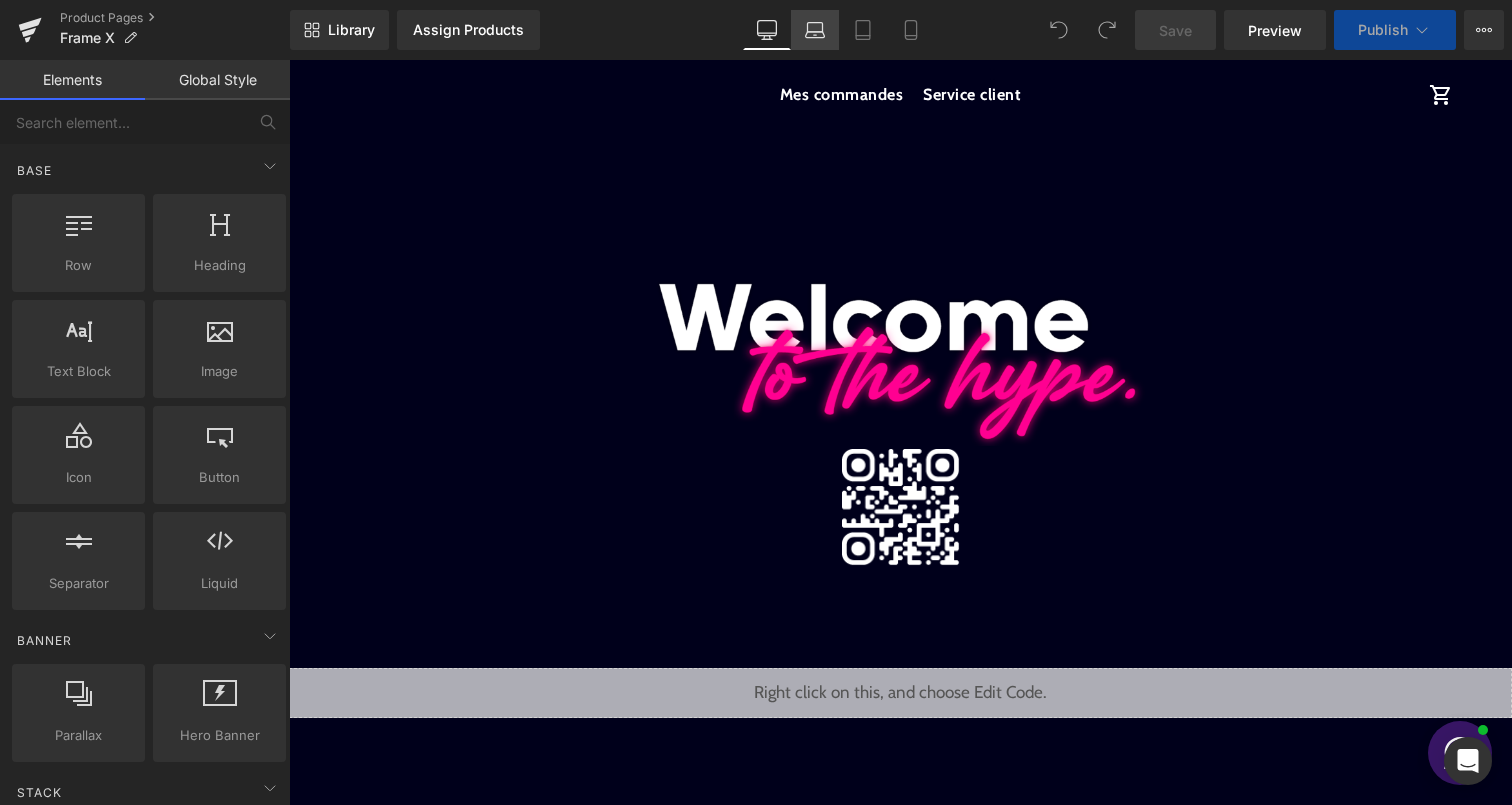 click on "Laptop" at bounding box center (815, 30) 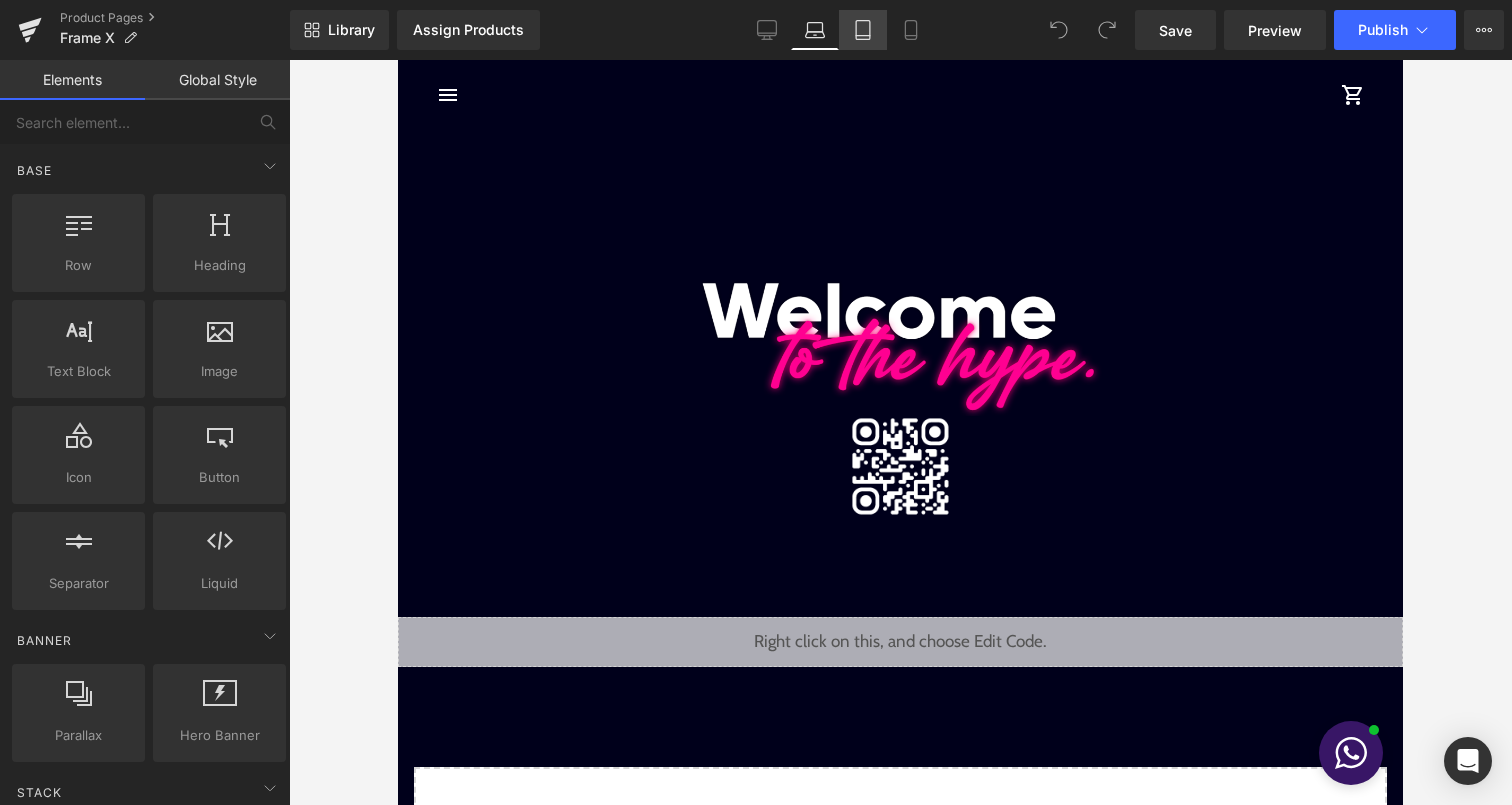 click on "Tablet" at bounding box center [863, 30] 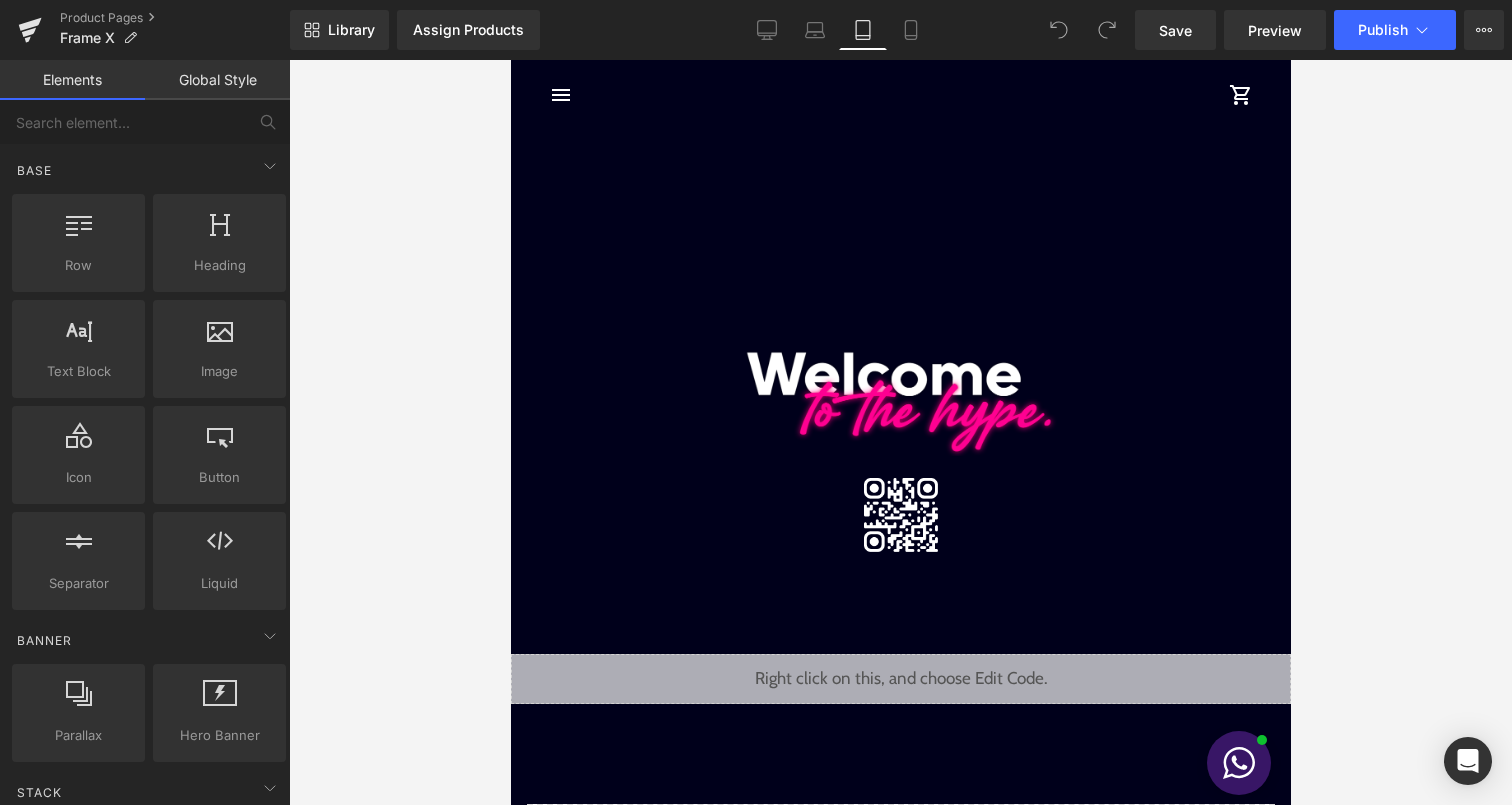 scroll, scrollTop: 70, scrollLeft: 0, axis: vertical 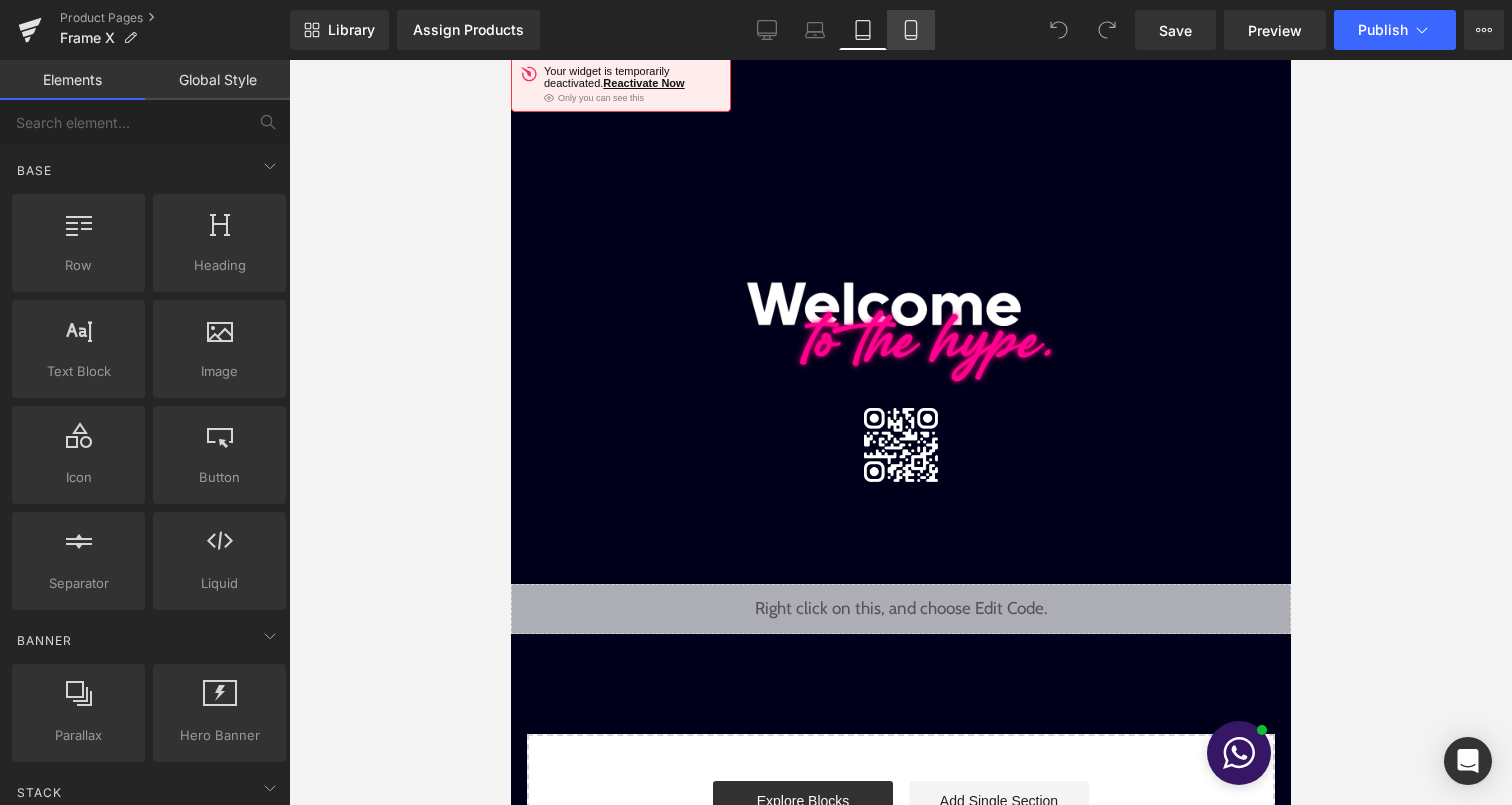 click on "Mobile" at bounding box center (911, 30) 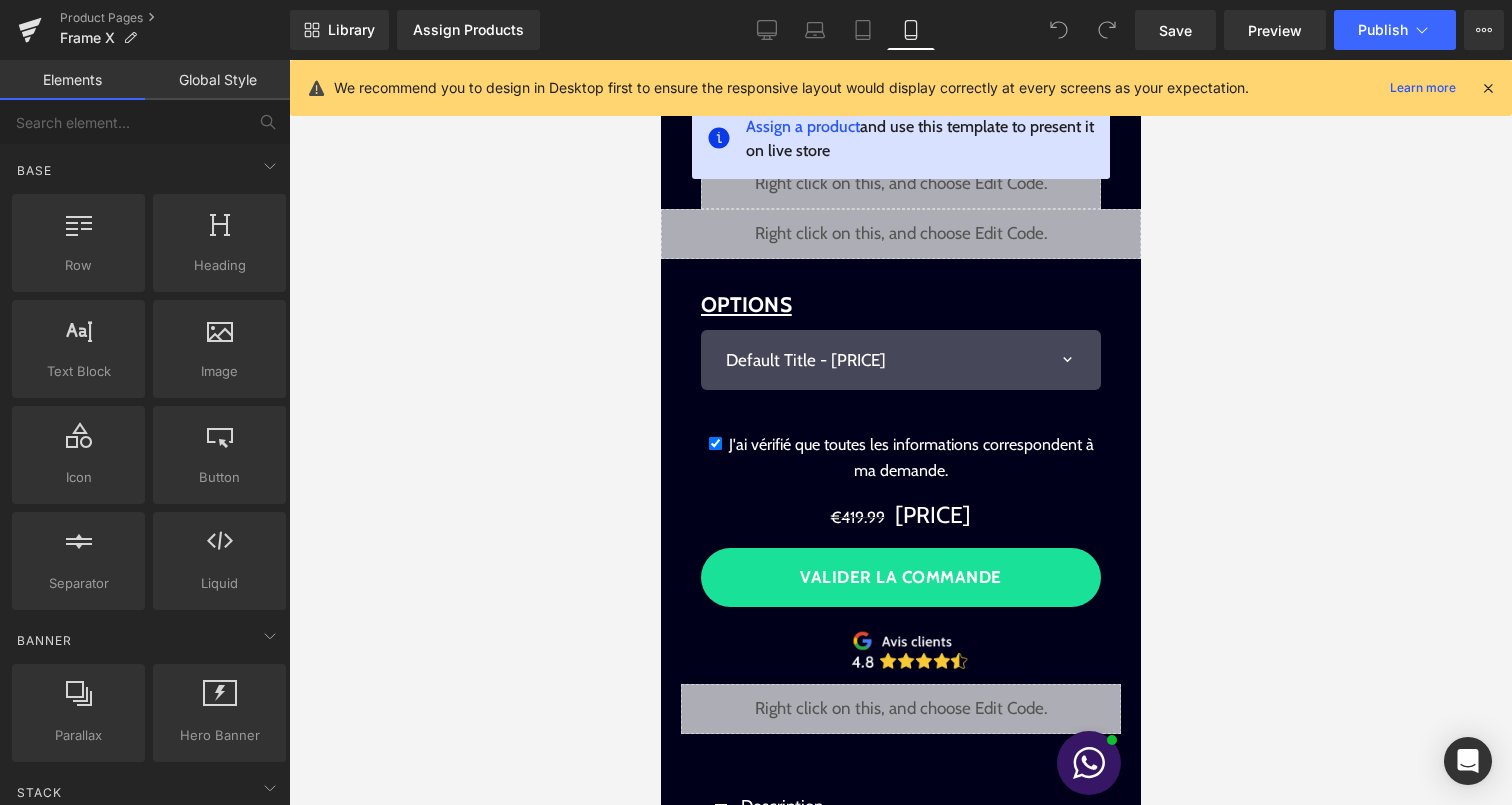 scroll, scrollTop: 60, scrollLeft: 0, axis: vertical 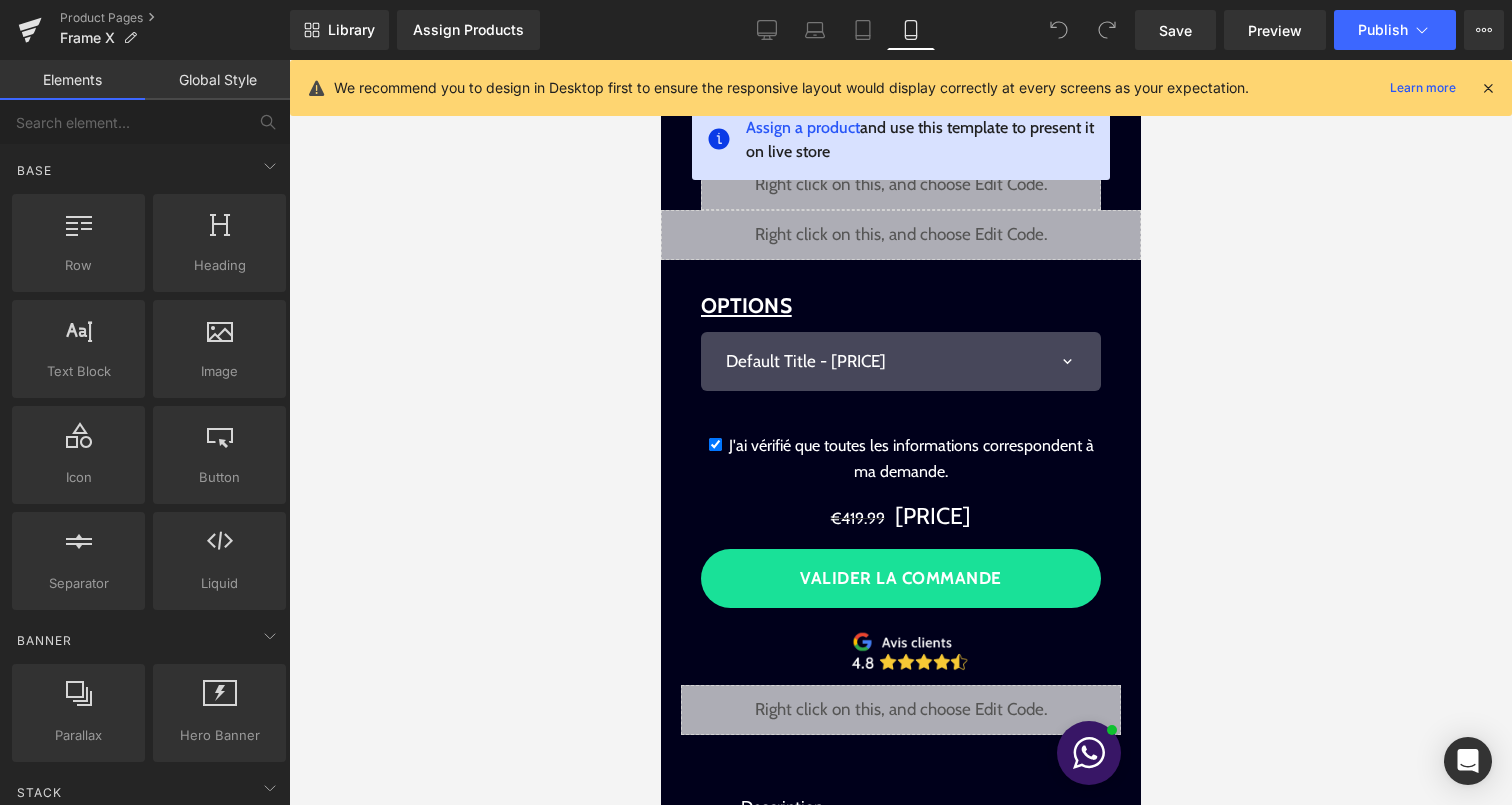 click at bounding box center (1488, 88) 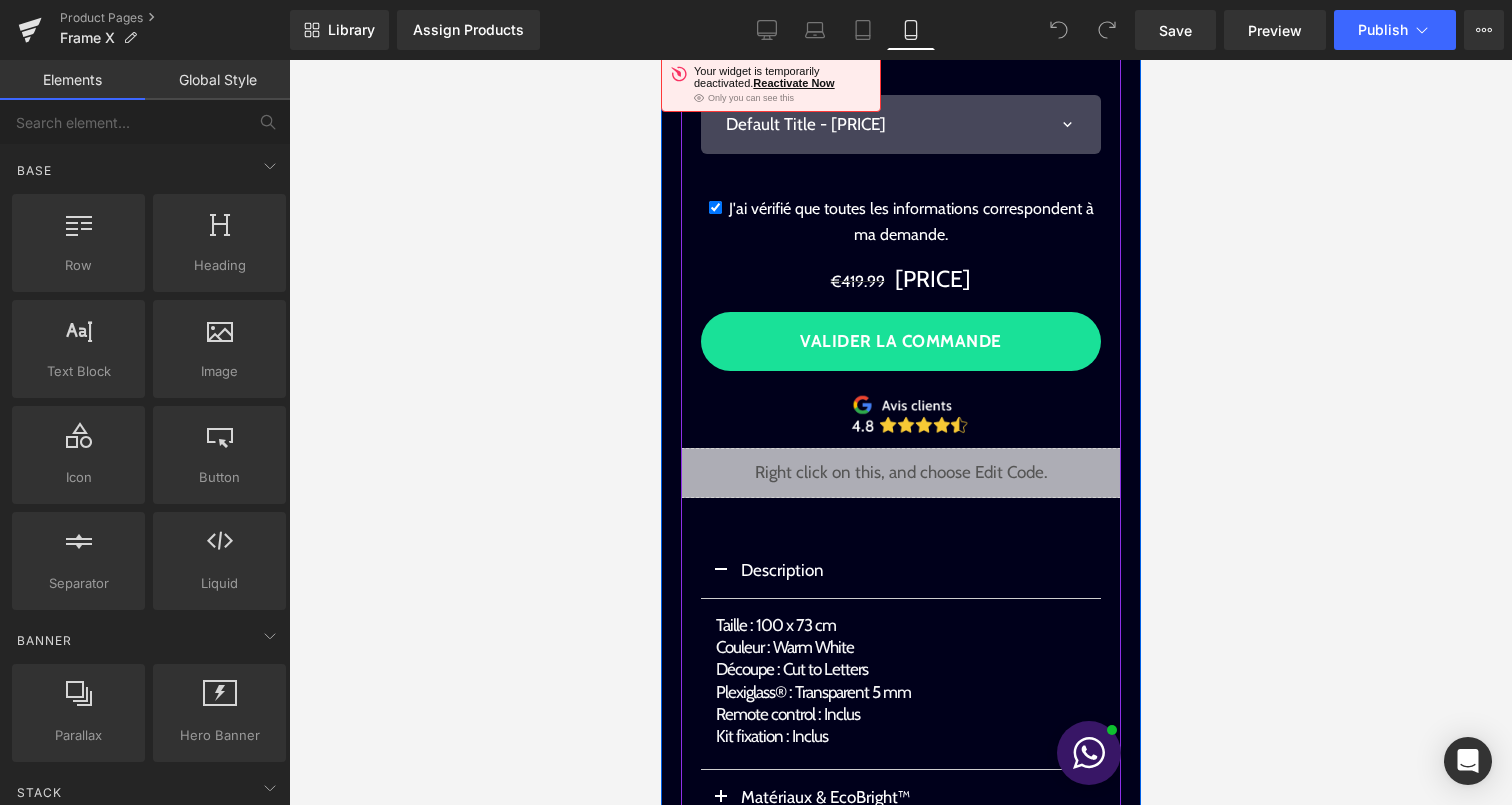 scroll, scrollTop: 0, scrollLeft: 0, axis: both 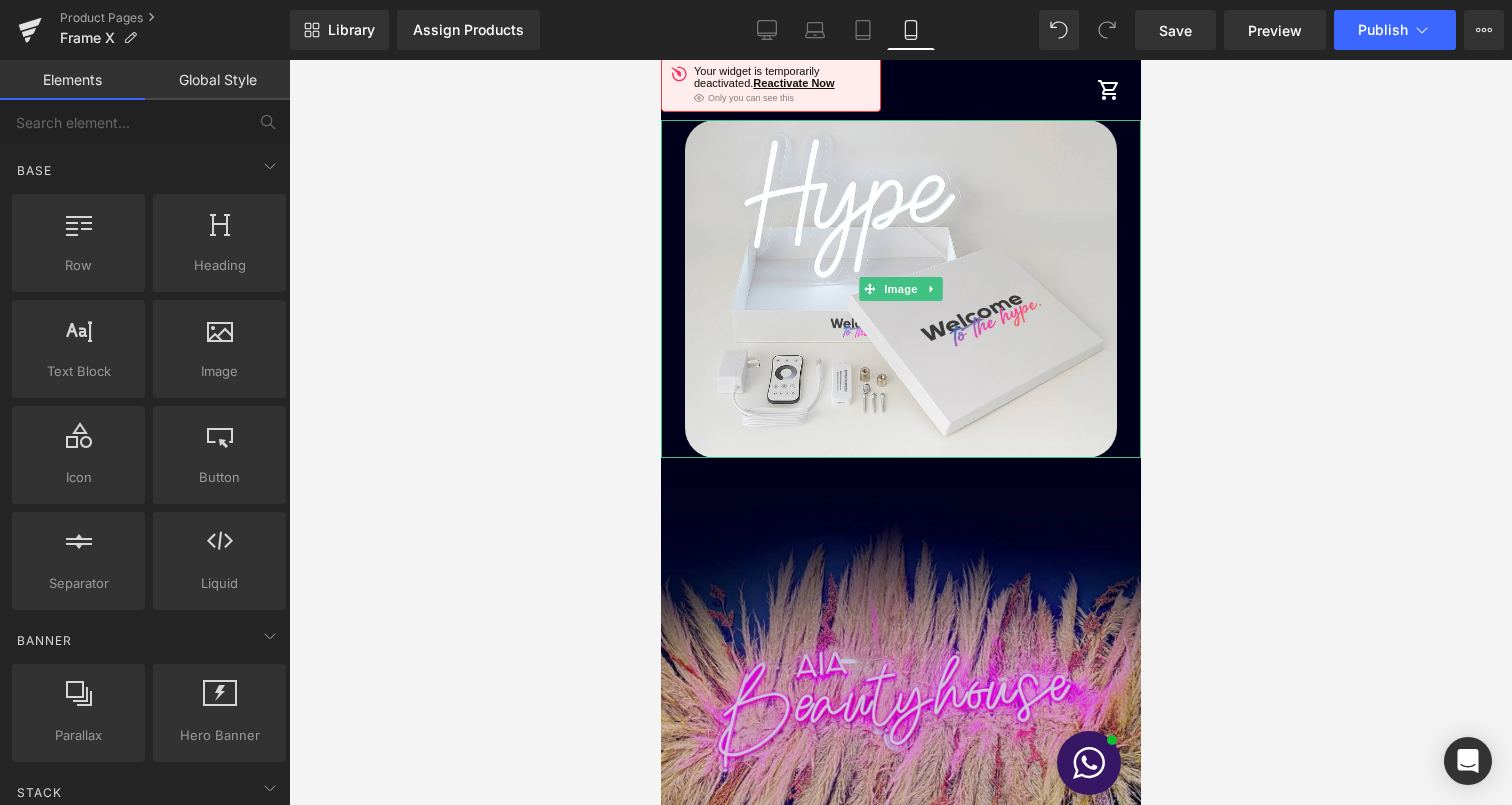 drag, startPoint x: 1510, startPoint y: 571, endPoint x: 850, endPoint y: 511, distance: 662.7217 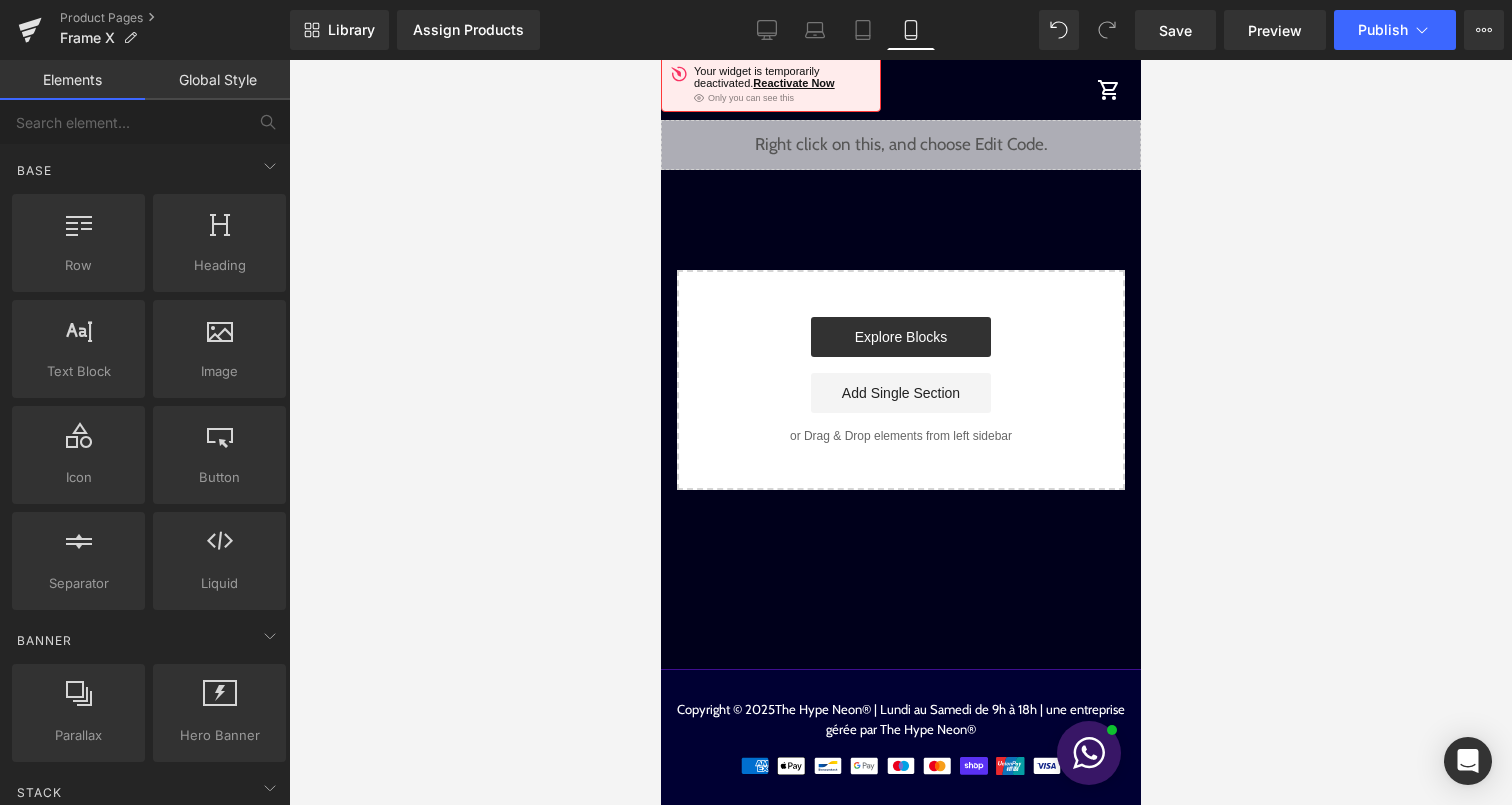click on "Liquid" at bounding box center (900, 145) 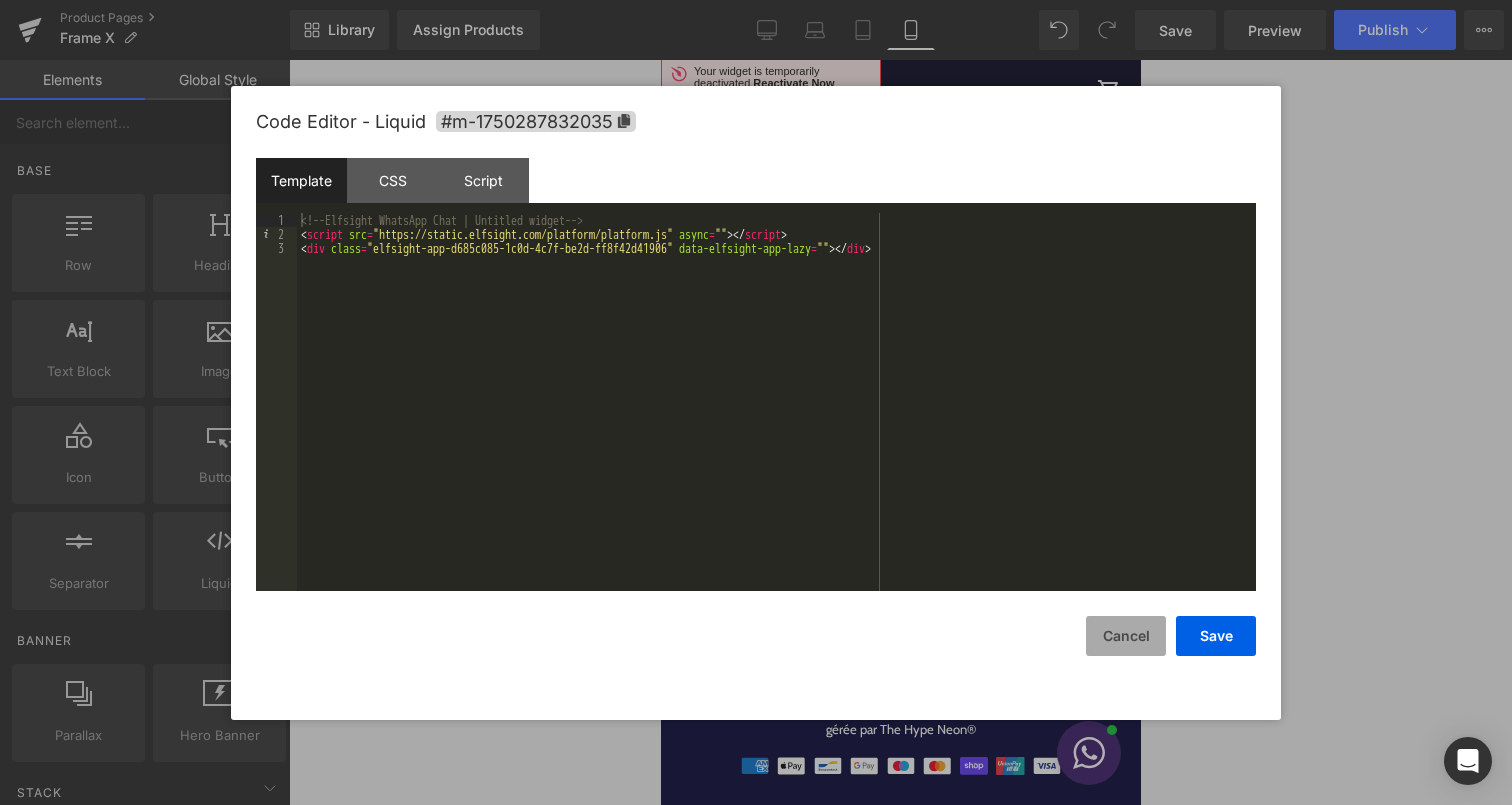 click on "Cancel" at bounding box center [1126, 636] 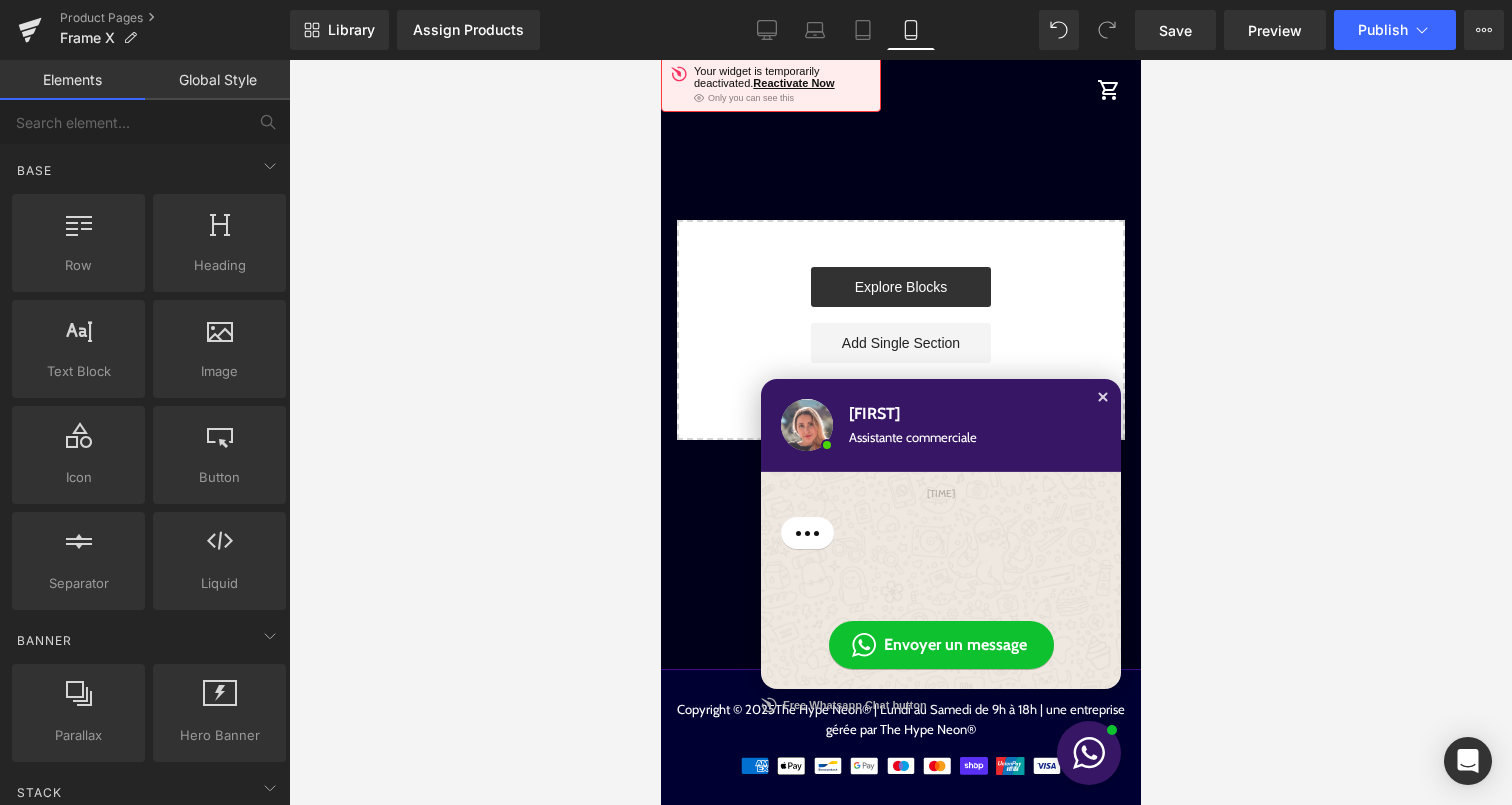 click at bounding box center [1102, 397] 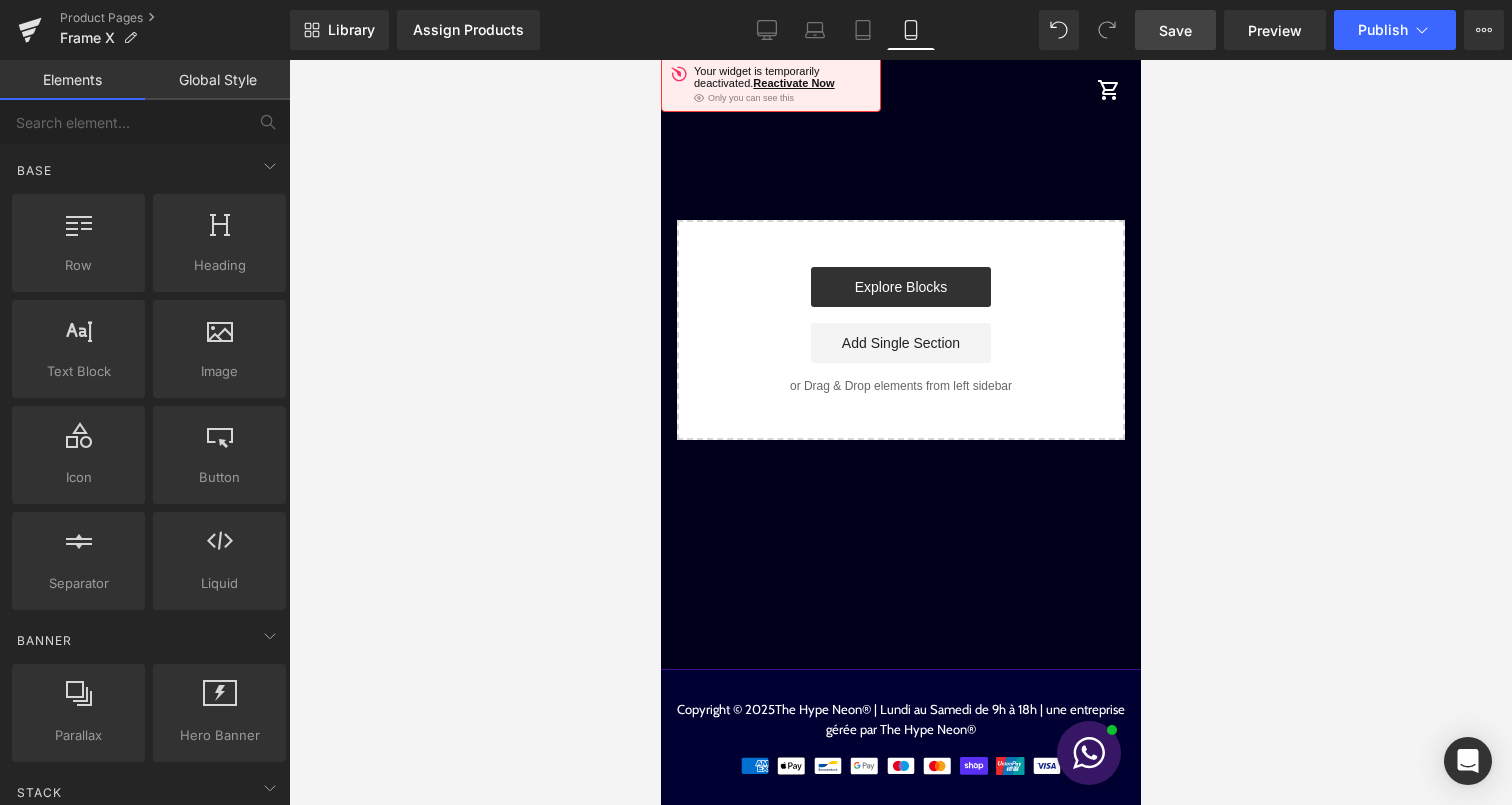 click on "Save" at bounding box center (1175, 30) 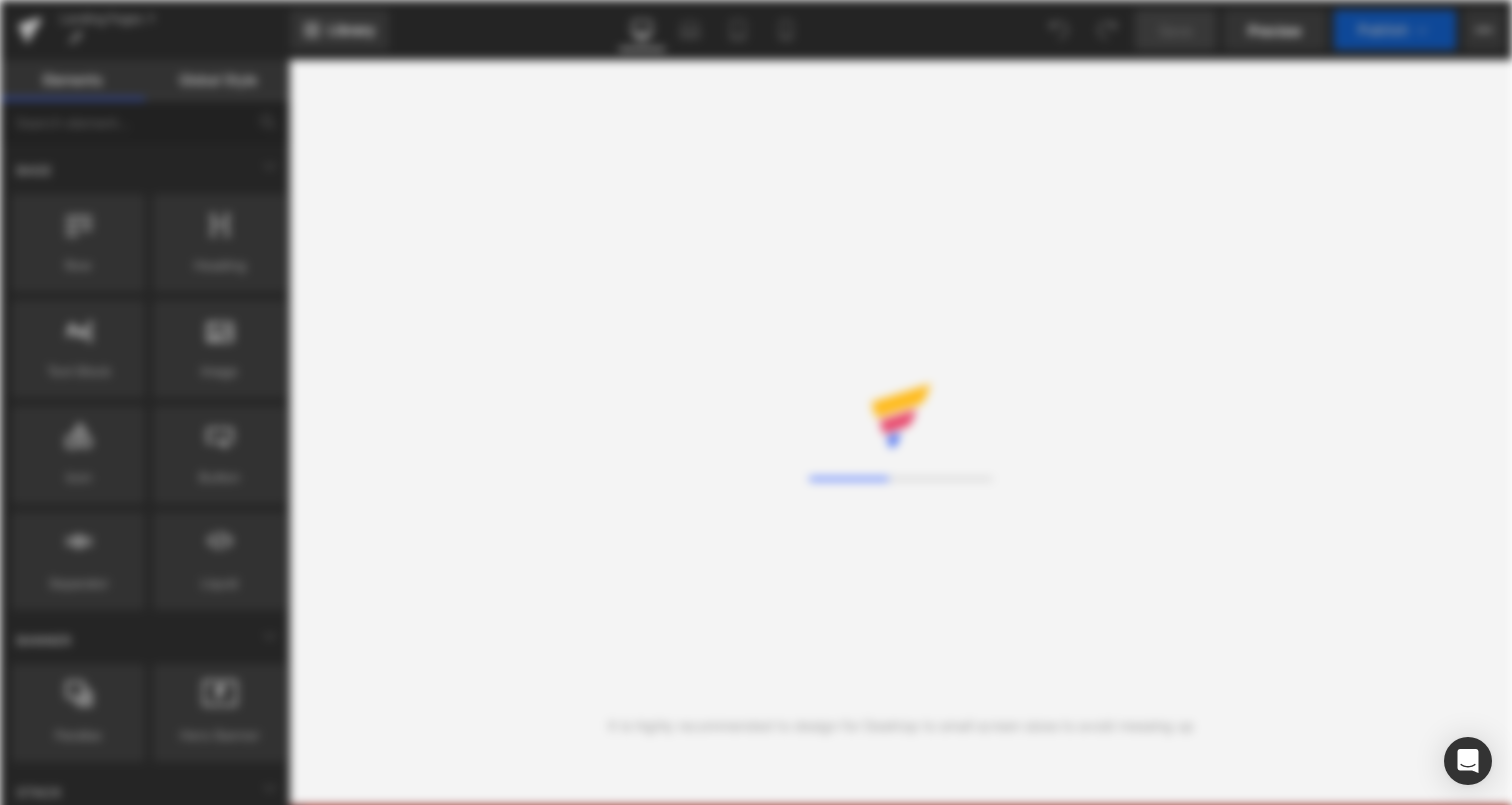 scroll, scrollTop: 0, scrollLeft: 0, axis: both 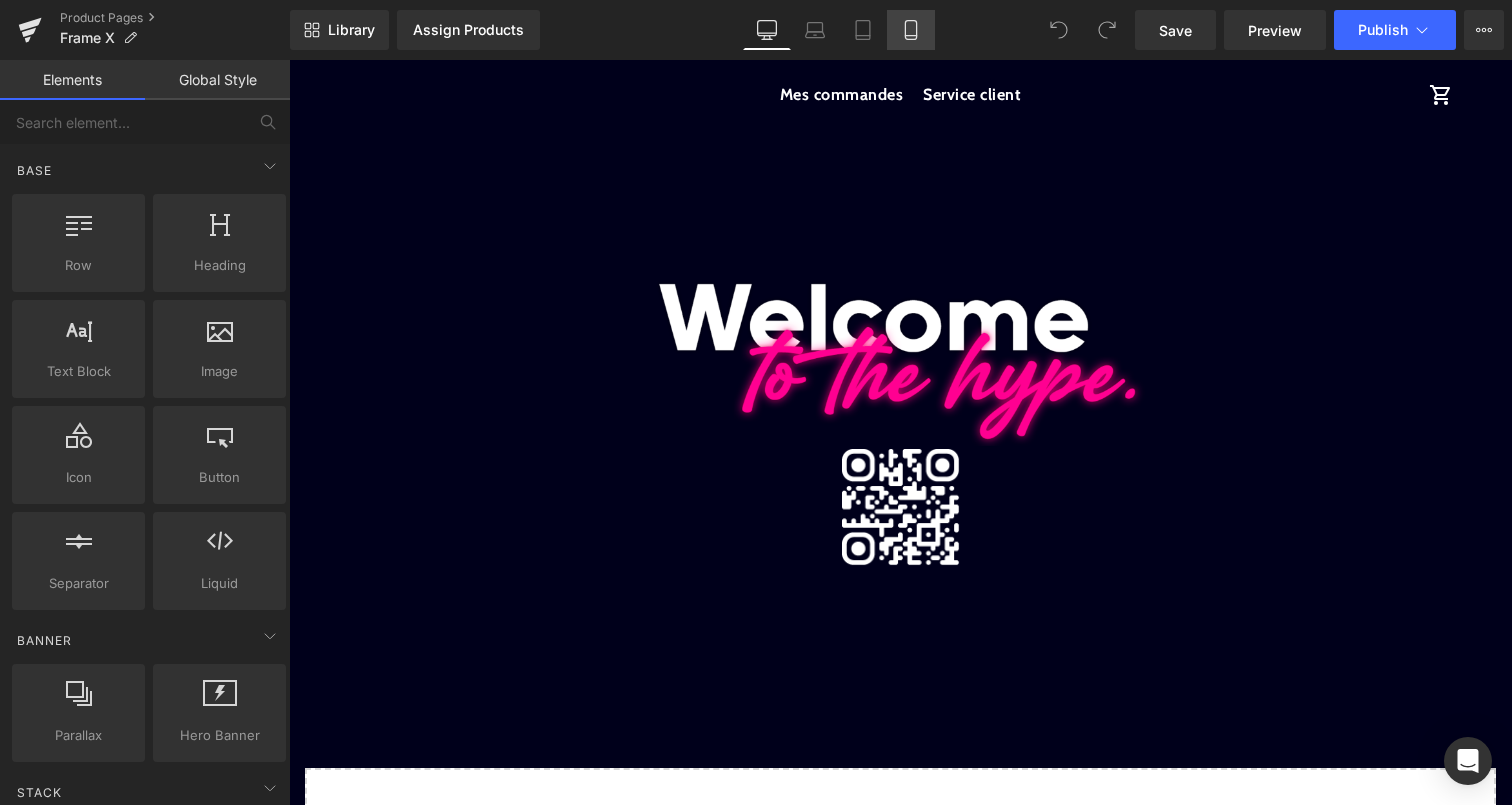 click on "Mobile" at bounding box center (911, 30) 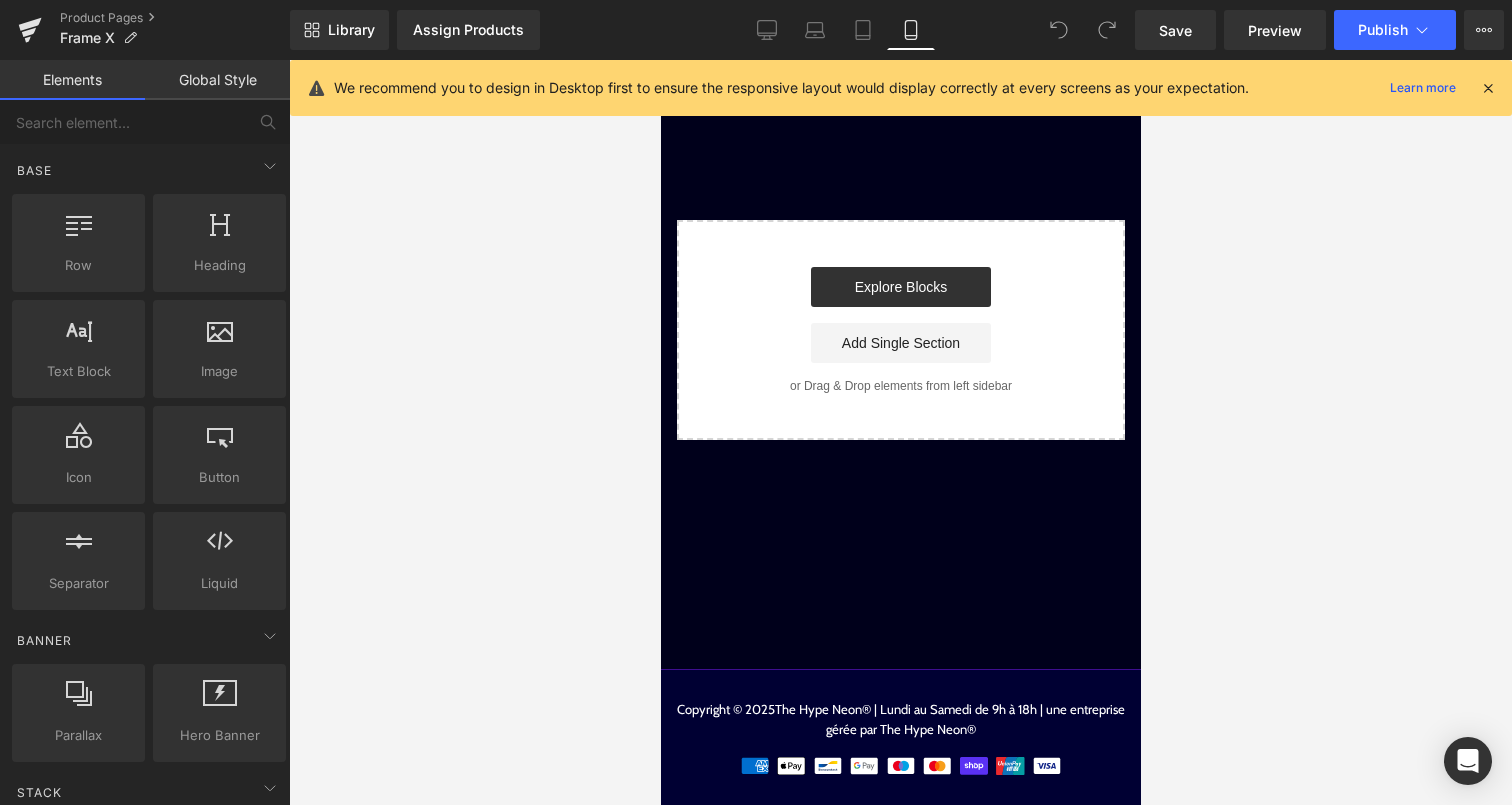 click at bounding box center [1488, 88] 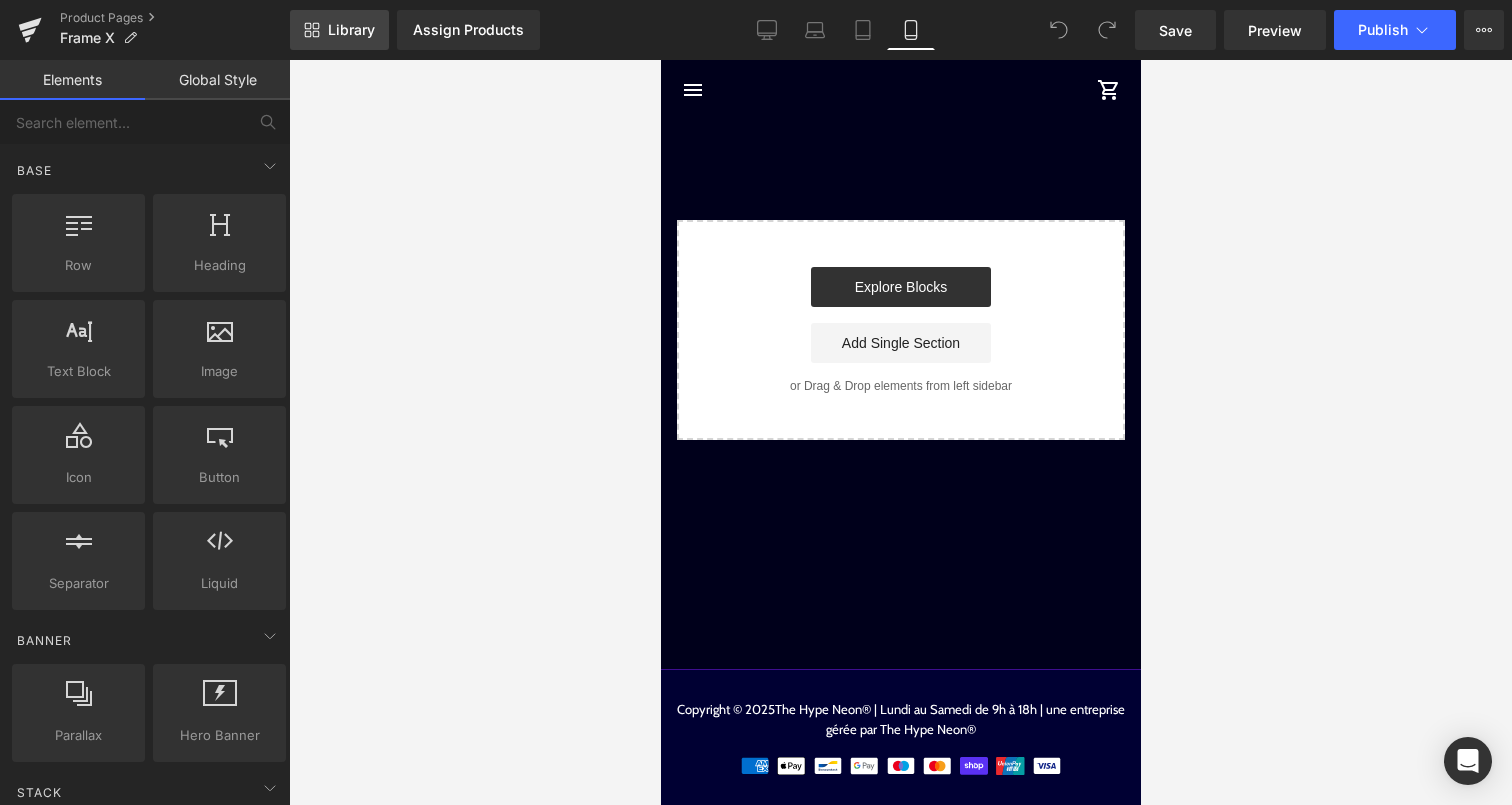 click on "Library" at bounding box center [339, 30] 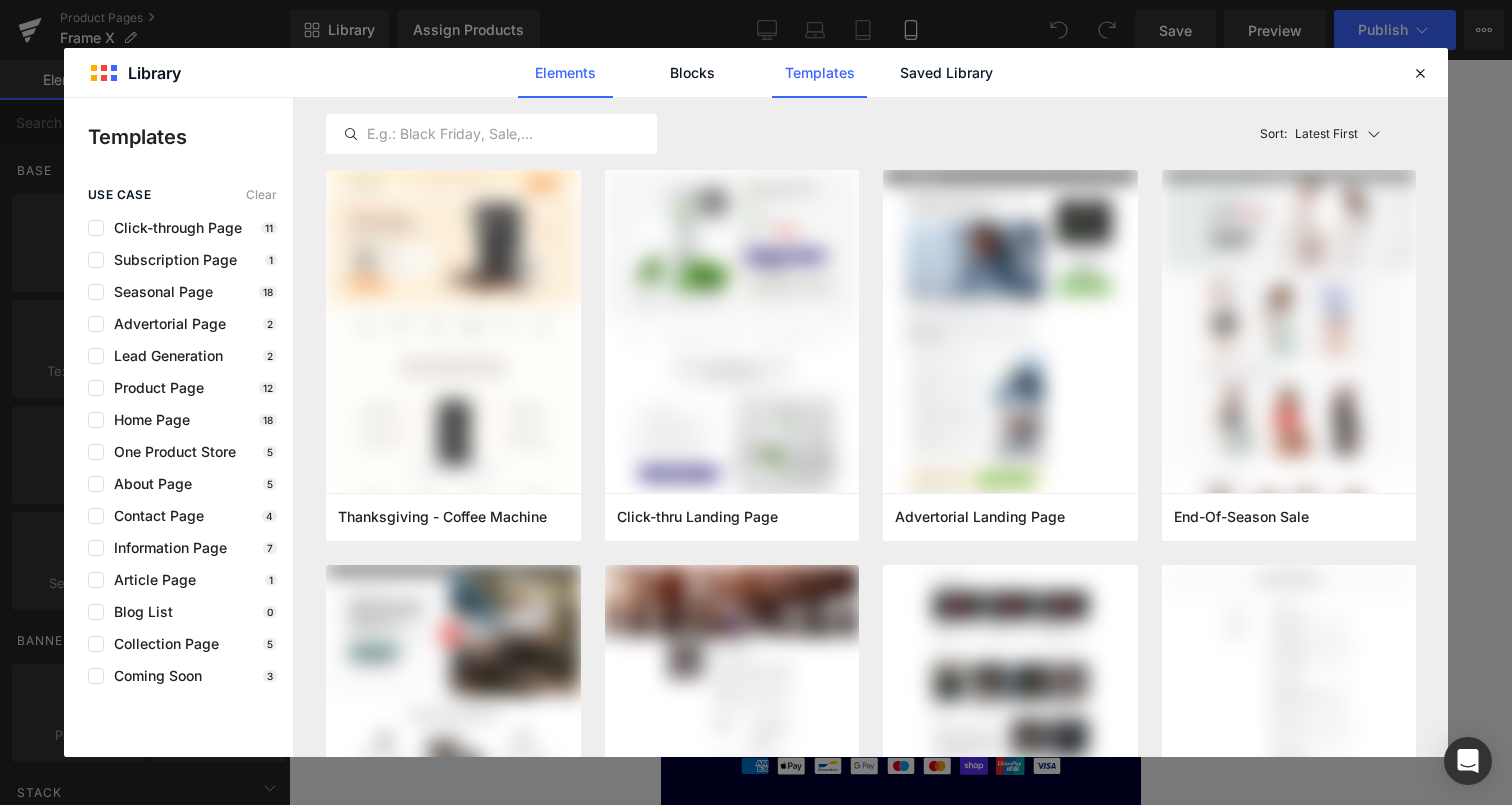 click on "Elements" 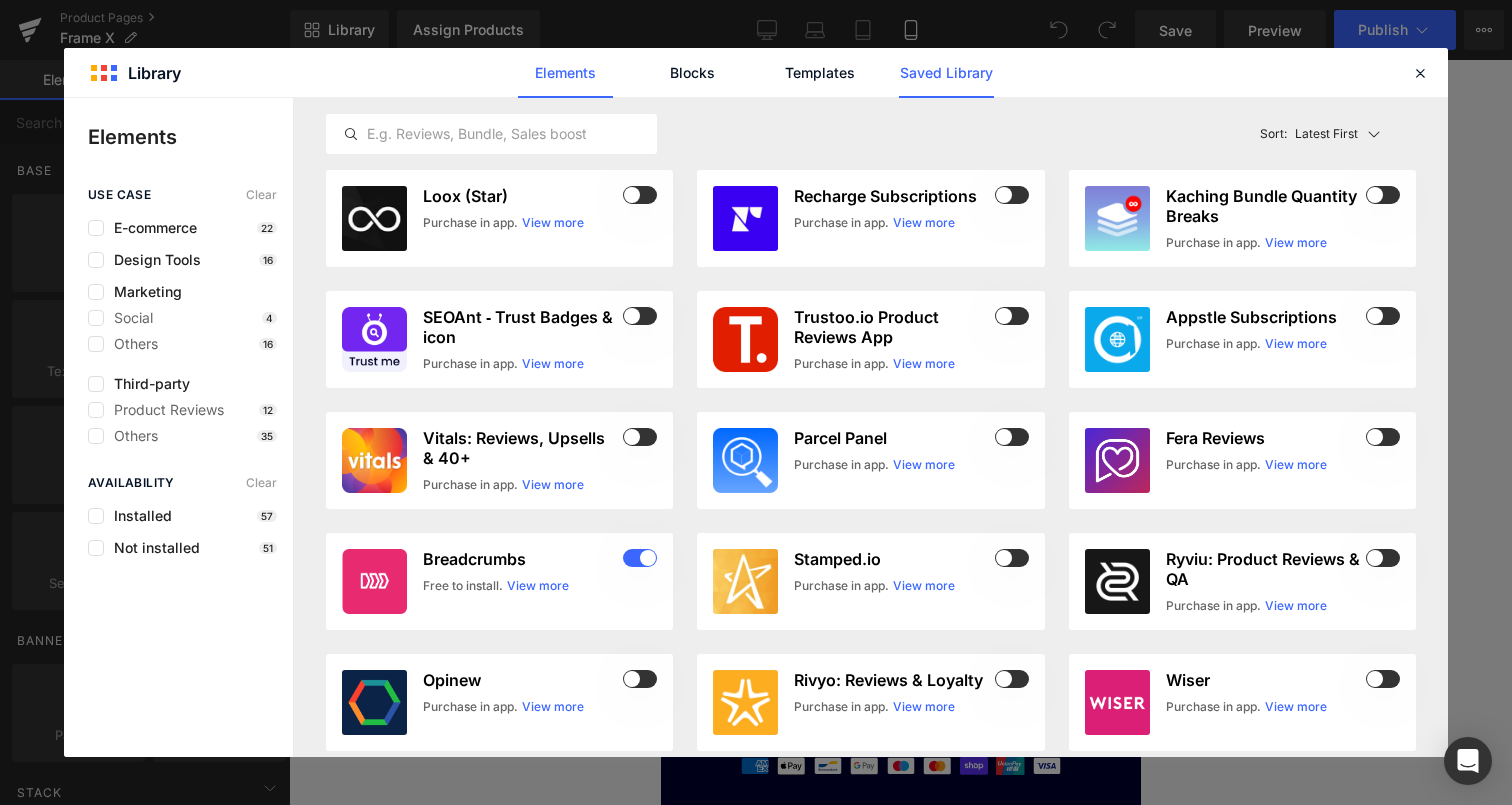 click on "Saved Library" 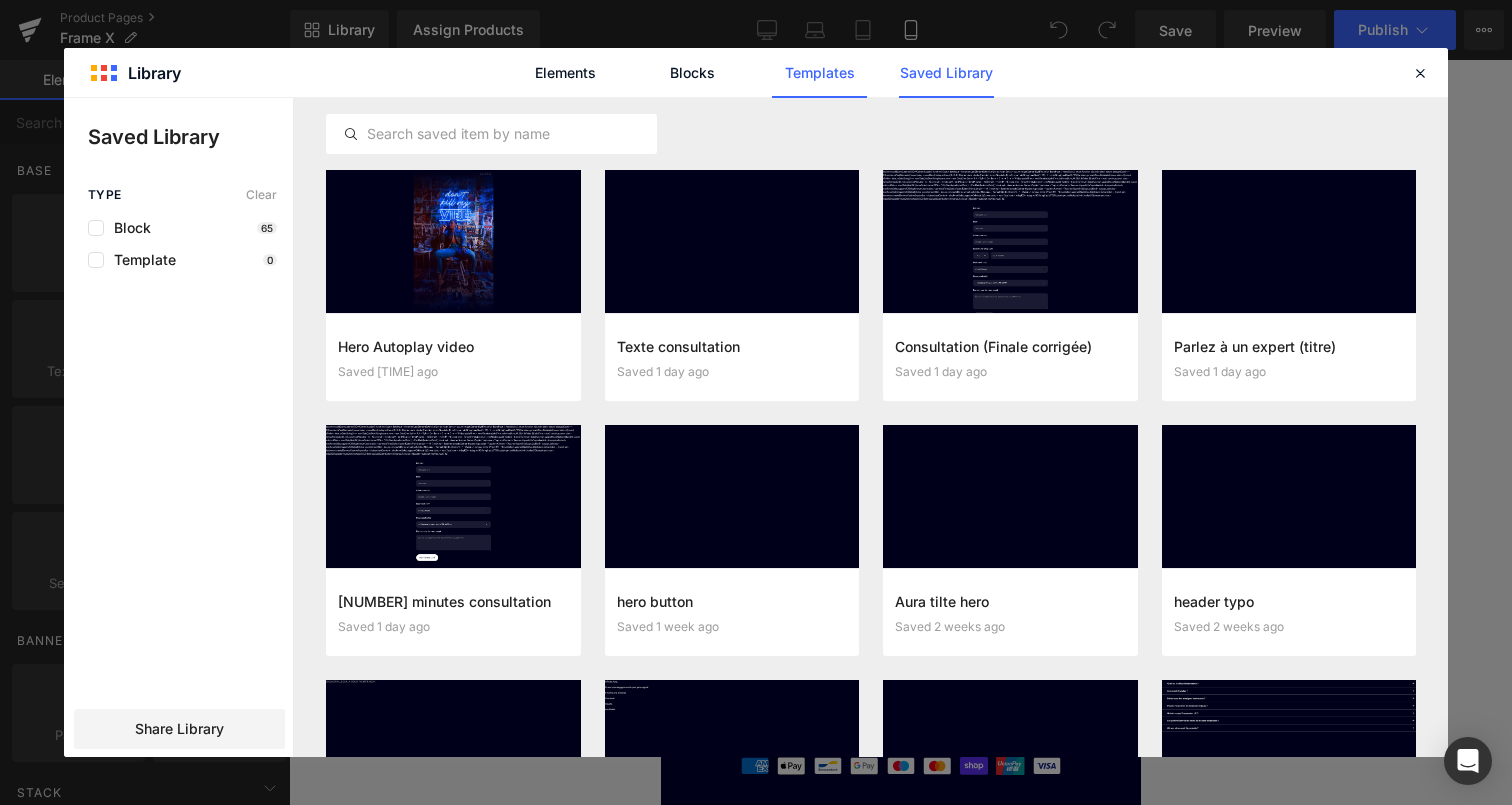 click on "Templates" 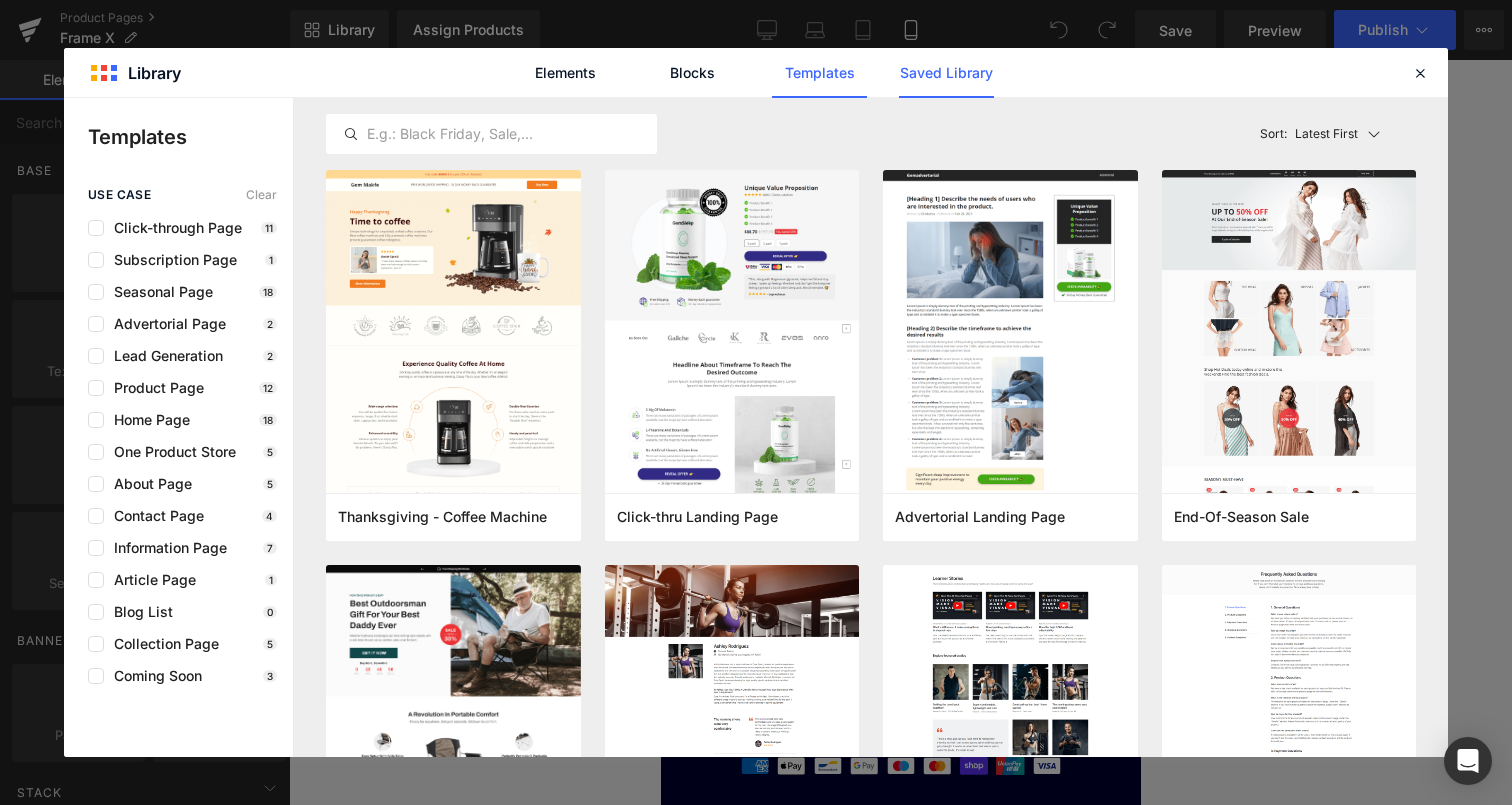 click on "Saved Library" 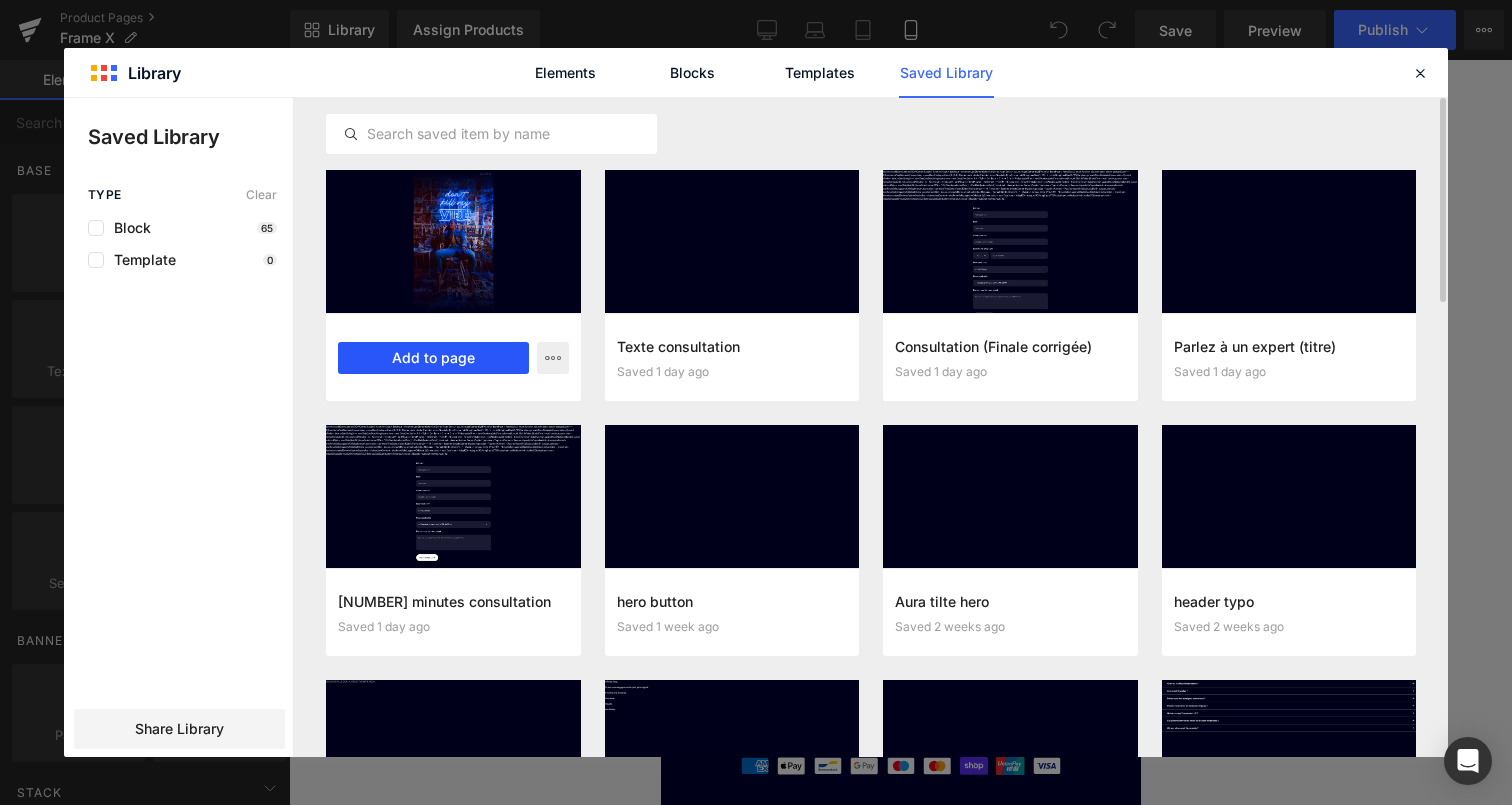 click on "Add to page" at bounding box center (433, 358) 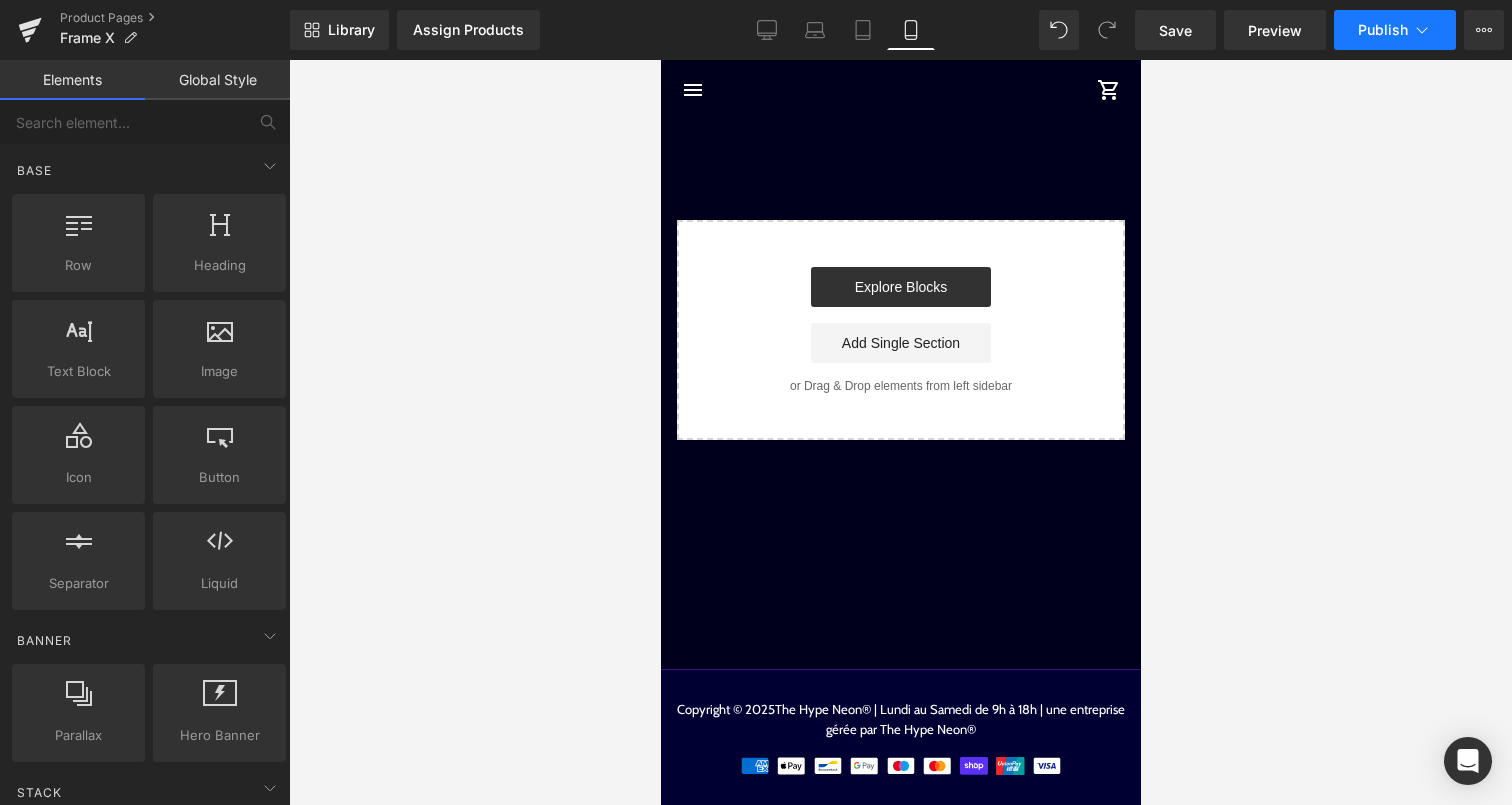 click on "Publish" at bounding box center [1383, 30] 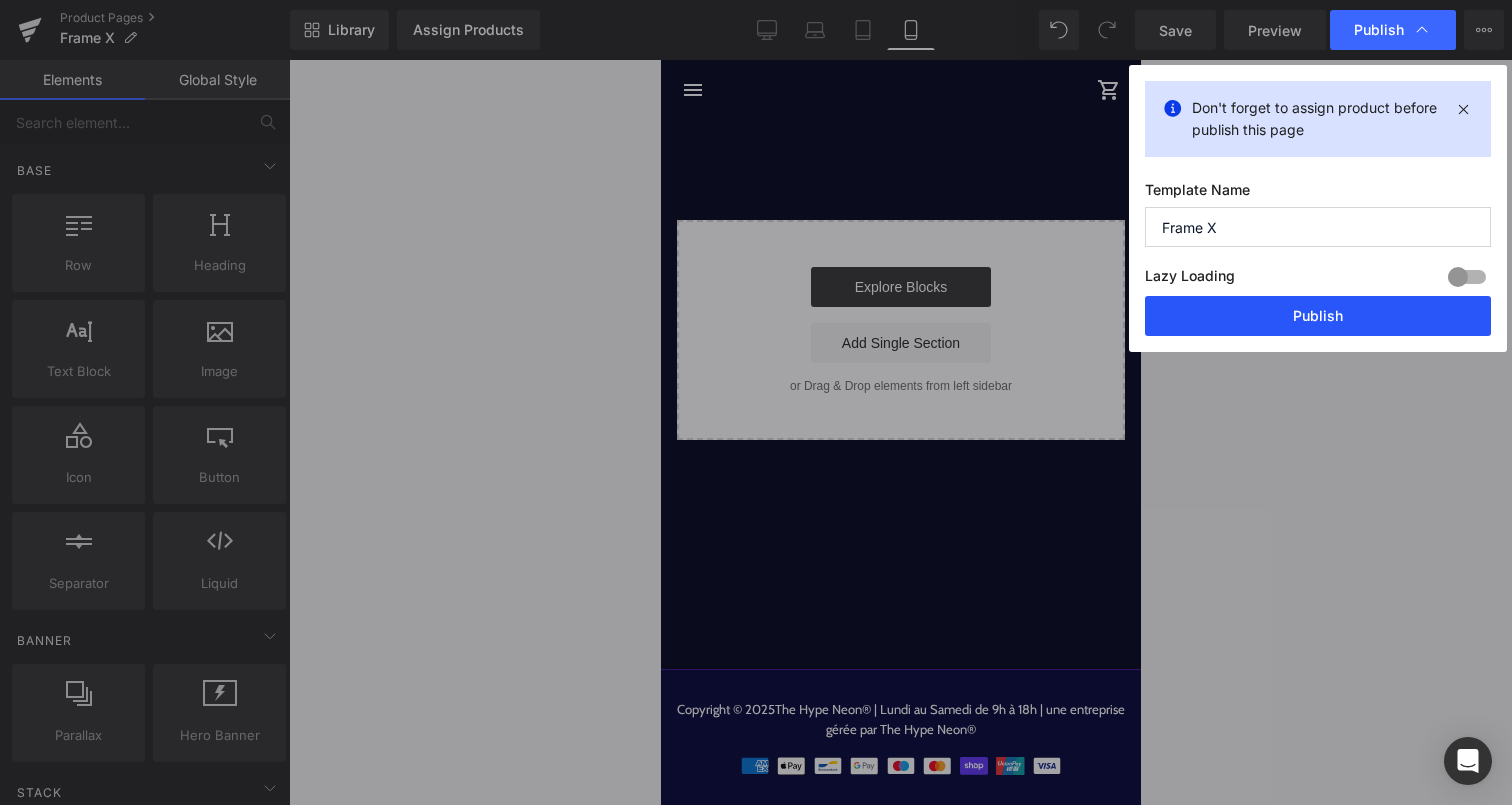 click on "Publish" at bounding box center [1318, 316] 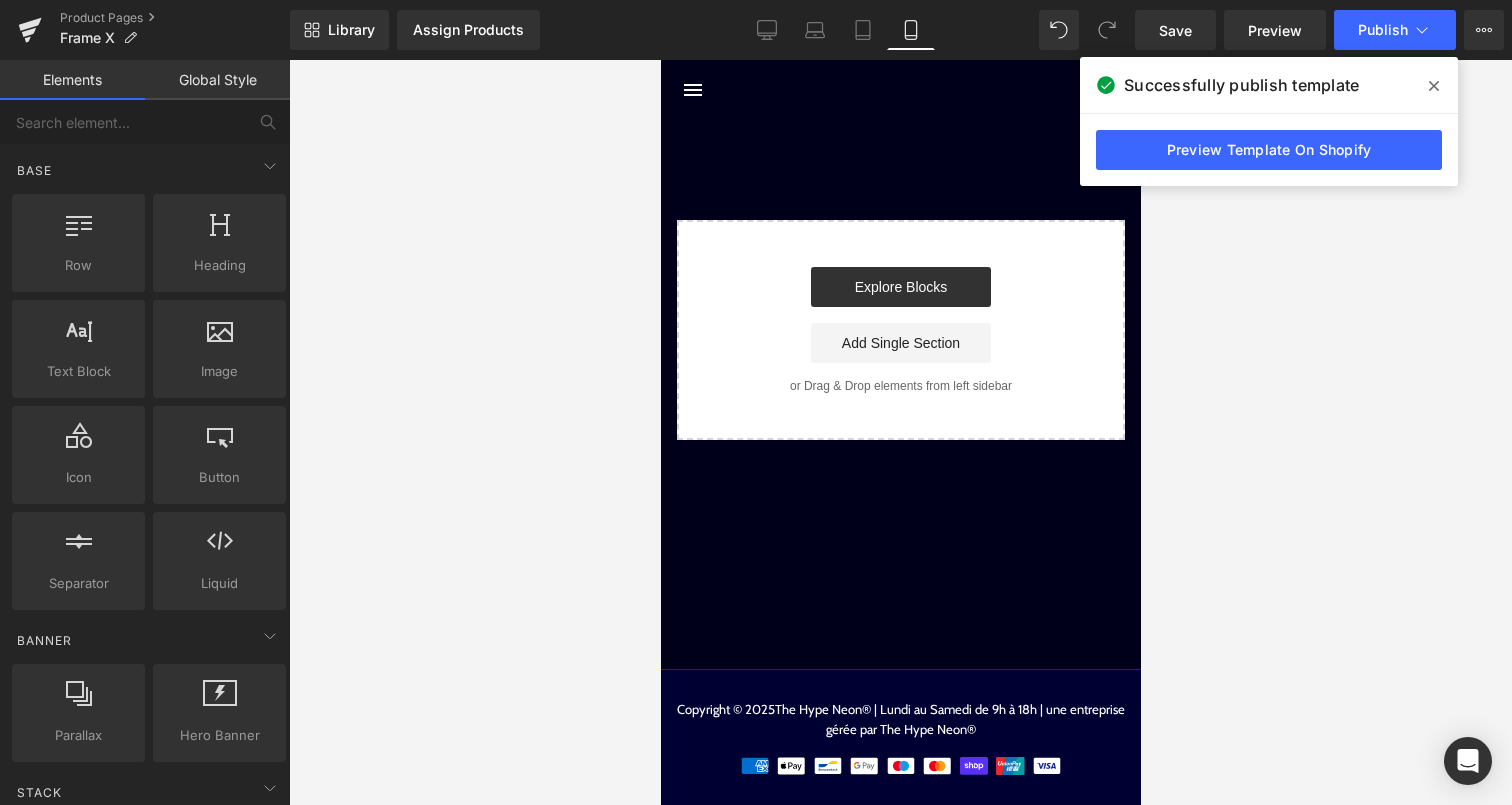 click 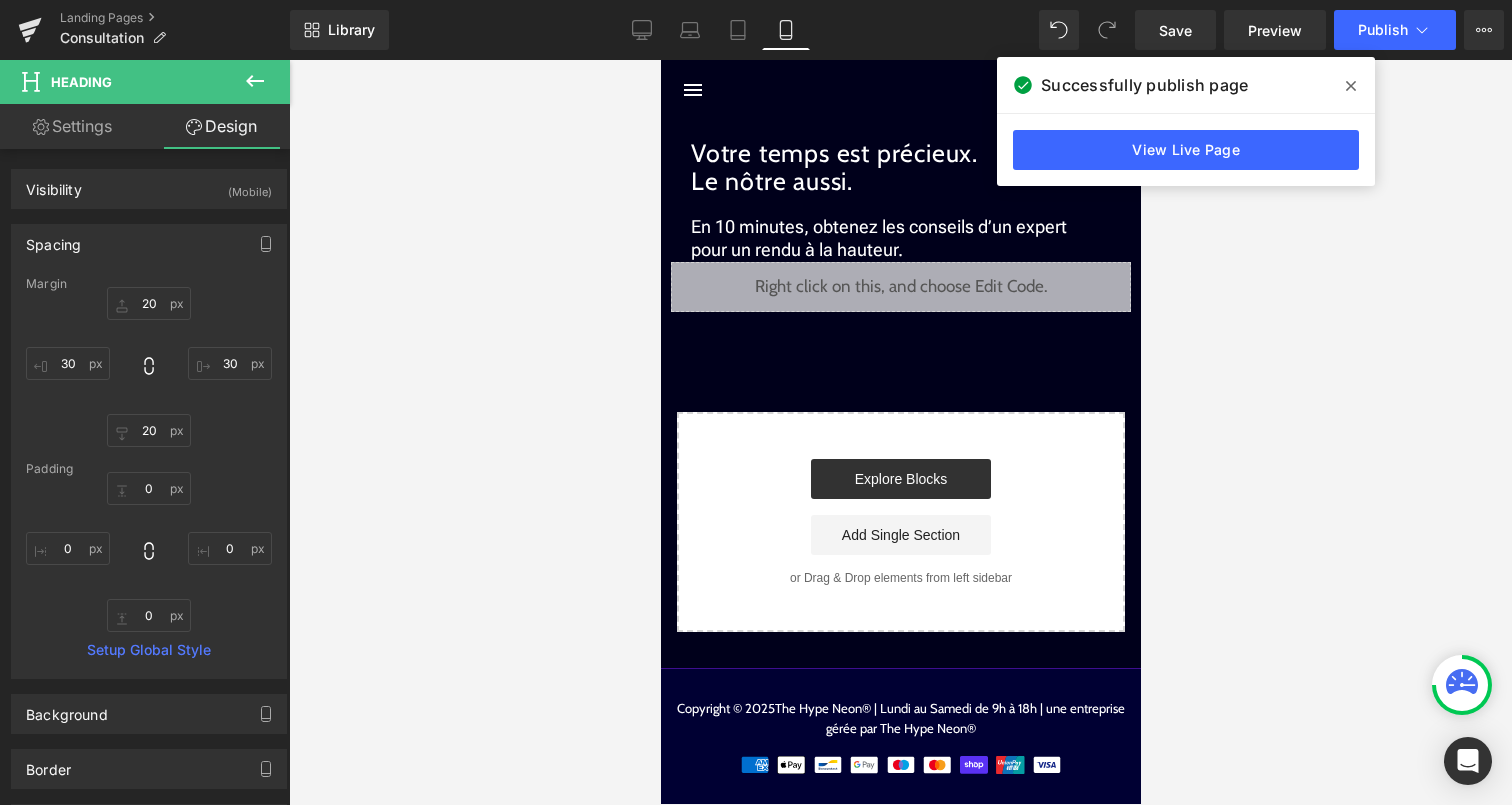 scroll, scrollTop: 0, scrollLeft: 0, axis: both 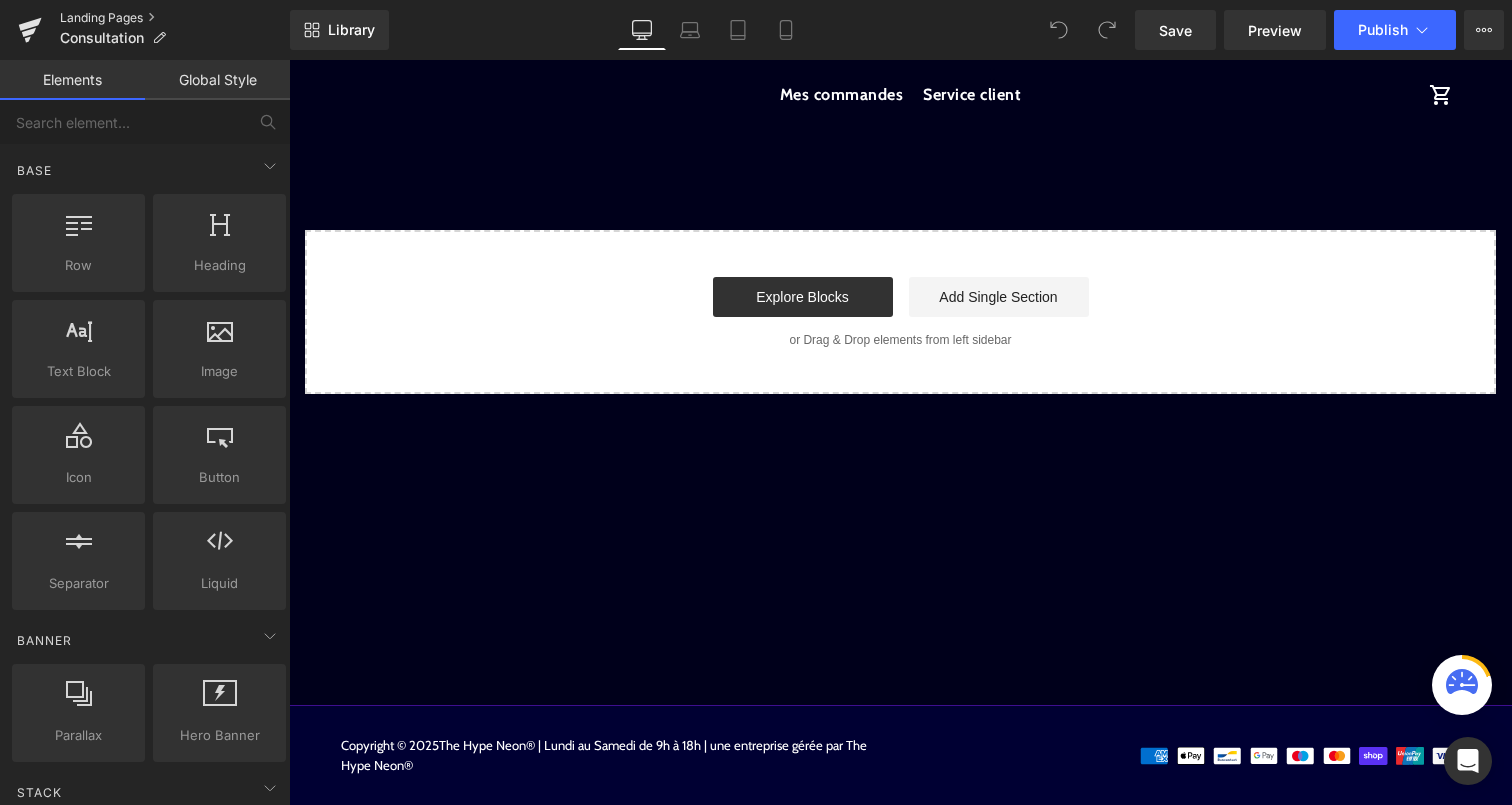 click on "Landing Pages" at bounding box center (175, 18) 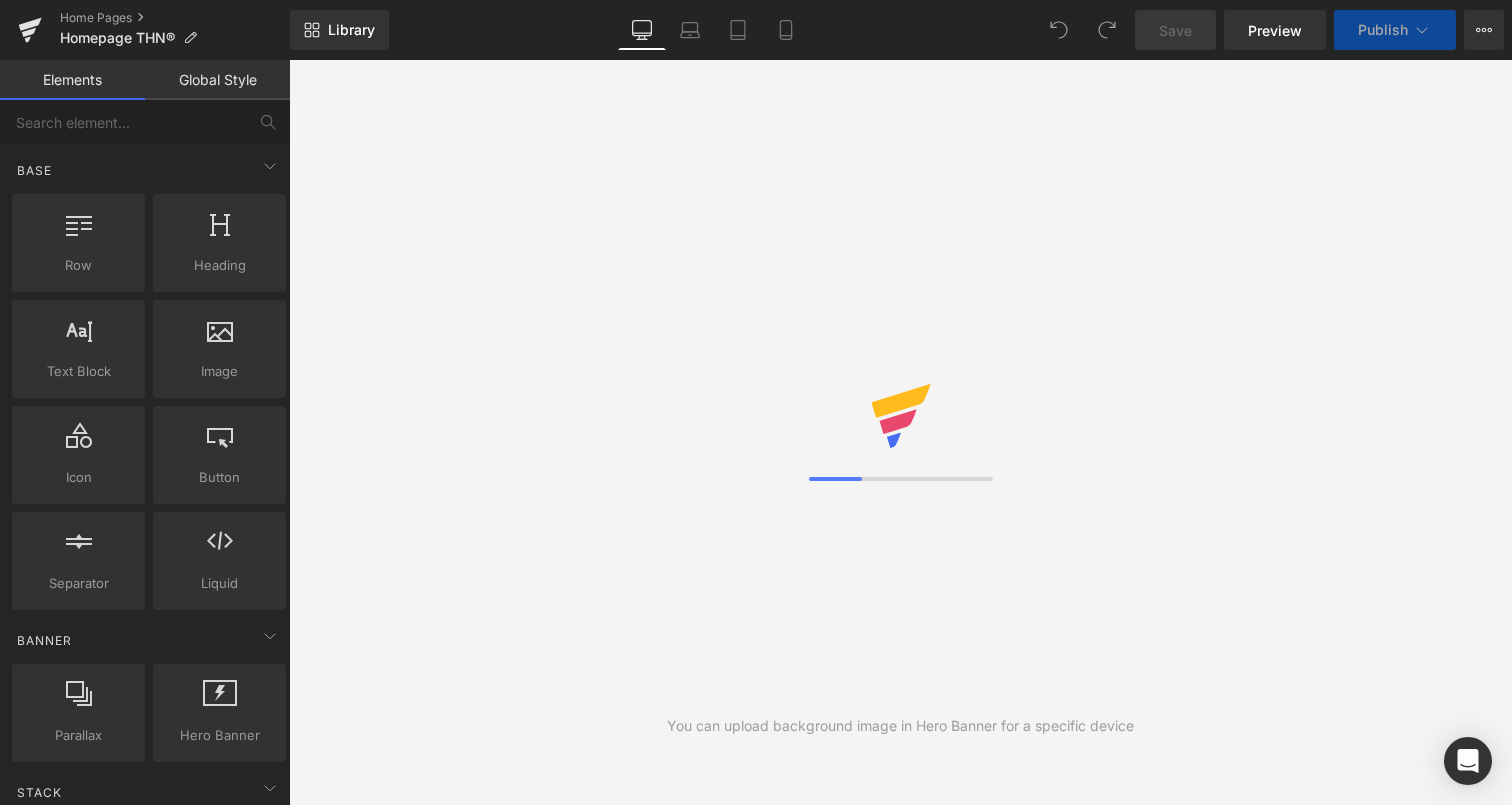 scroll, scrollTop: 0, scrollLeft: 0, axis: both 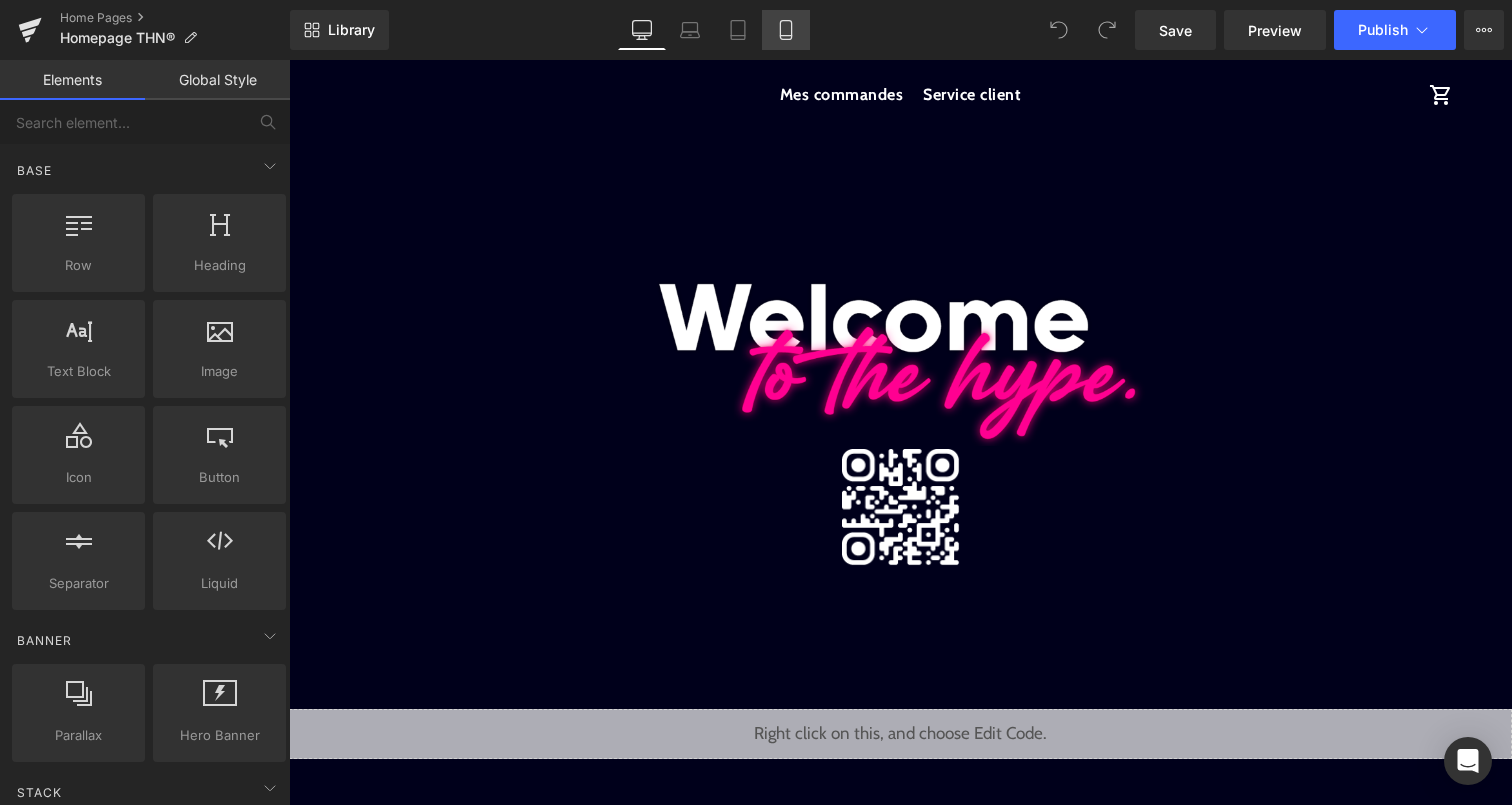 click on "Mobile" at bounding box center (786, 30) 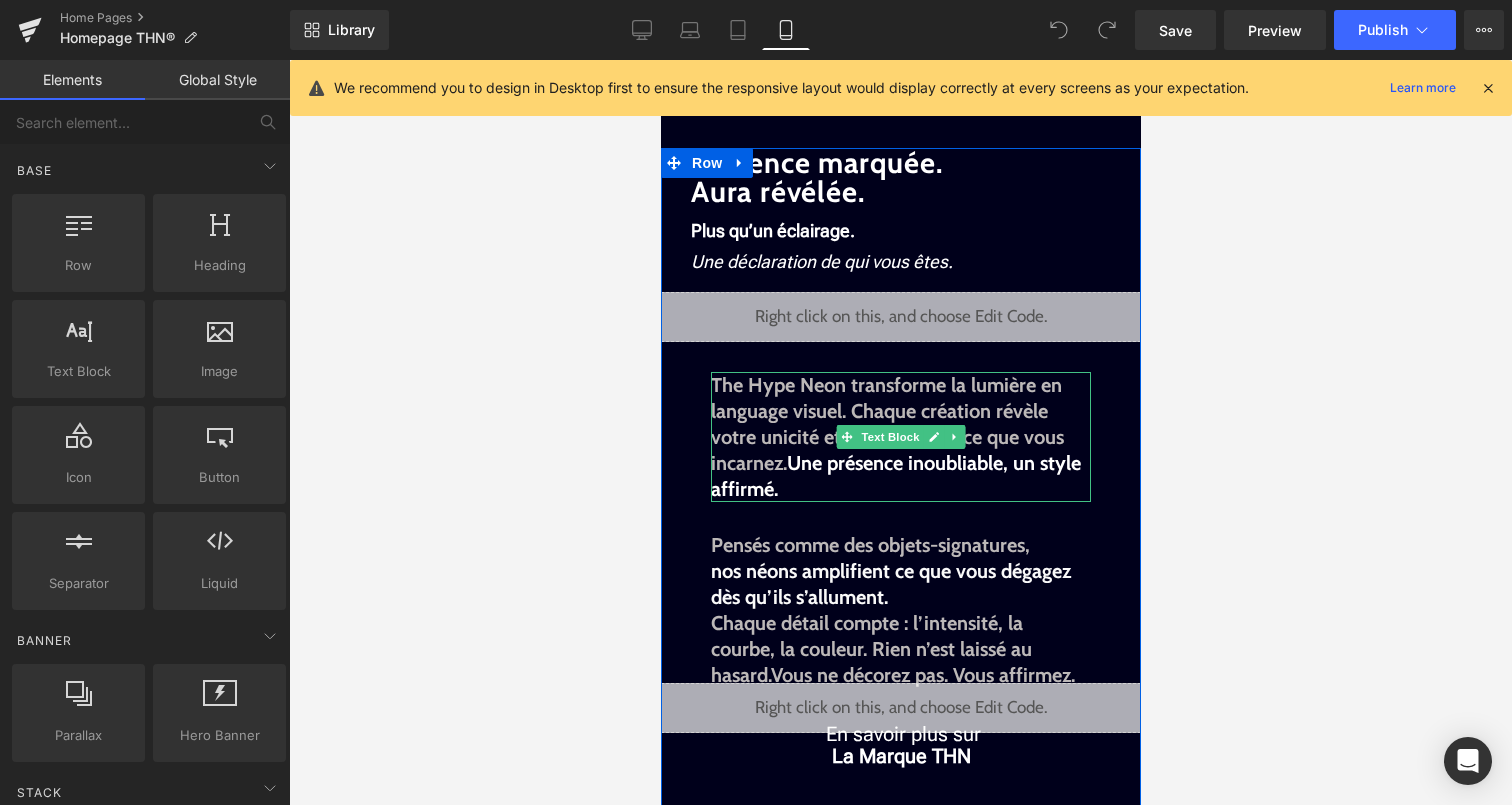 scroll, scrollTop: 29, scrollLeft: 0, axis: vertical 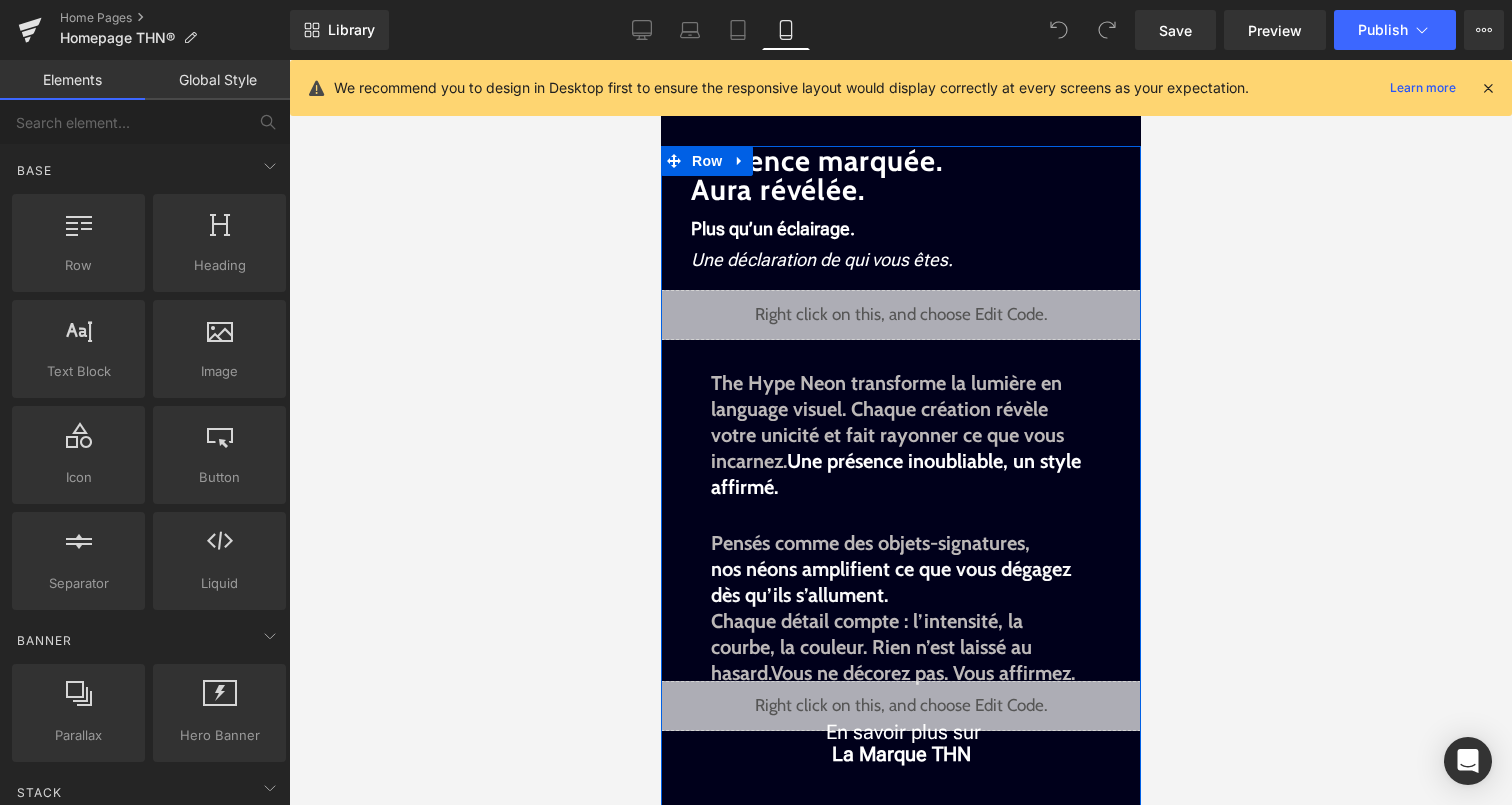 click on "Liquid" at bounding box center (900, 315) 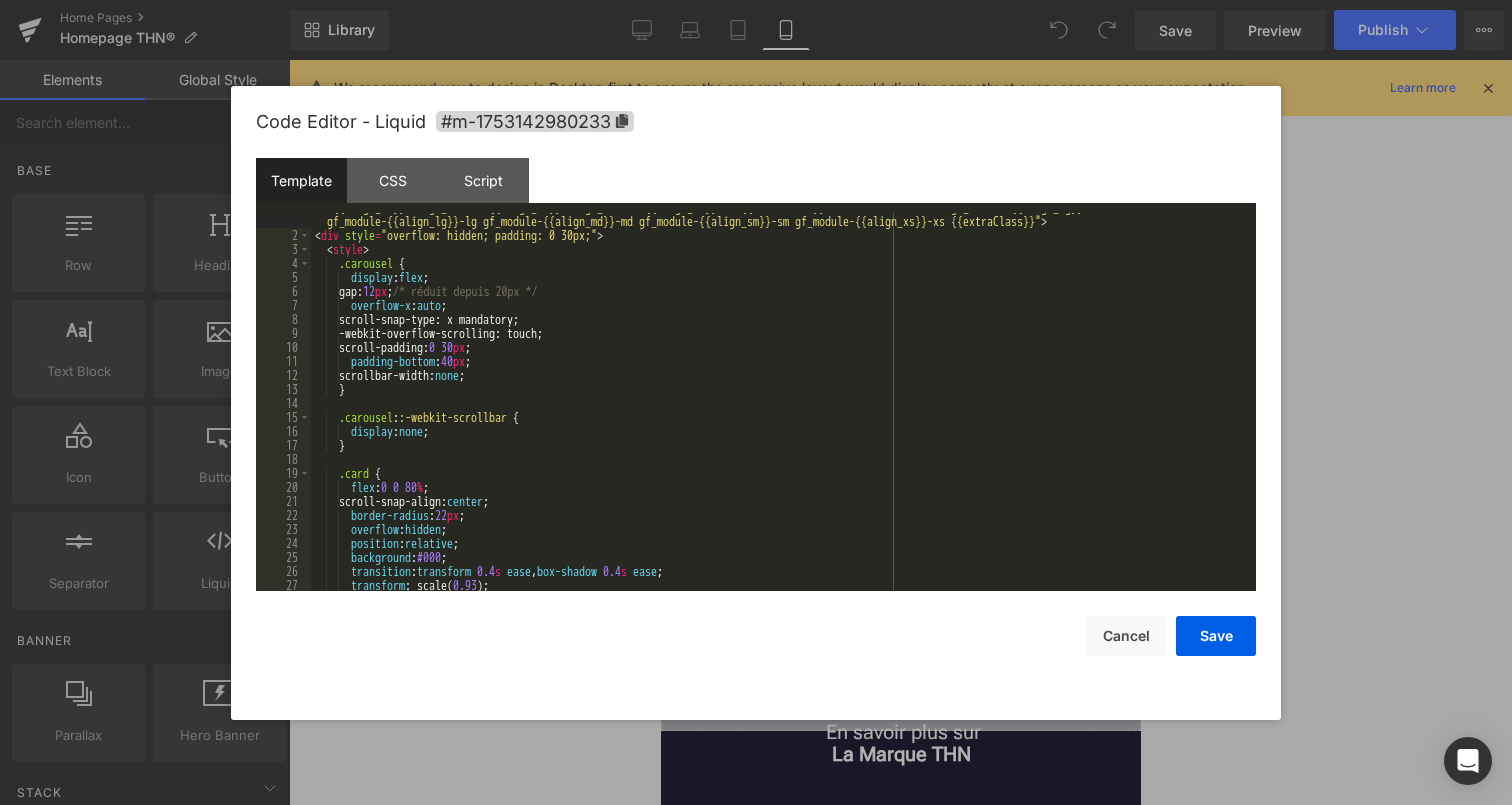 scroll, scrollTop: 43, scrollLeft: 0, axis: vertical 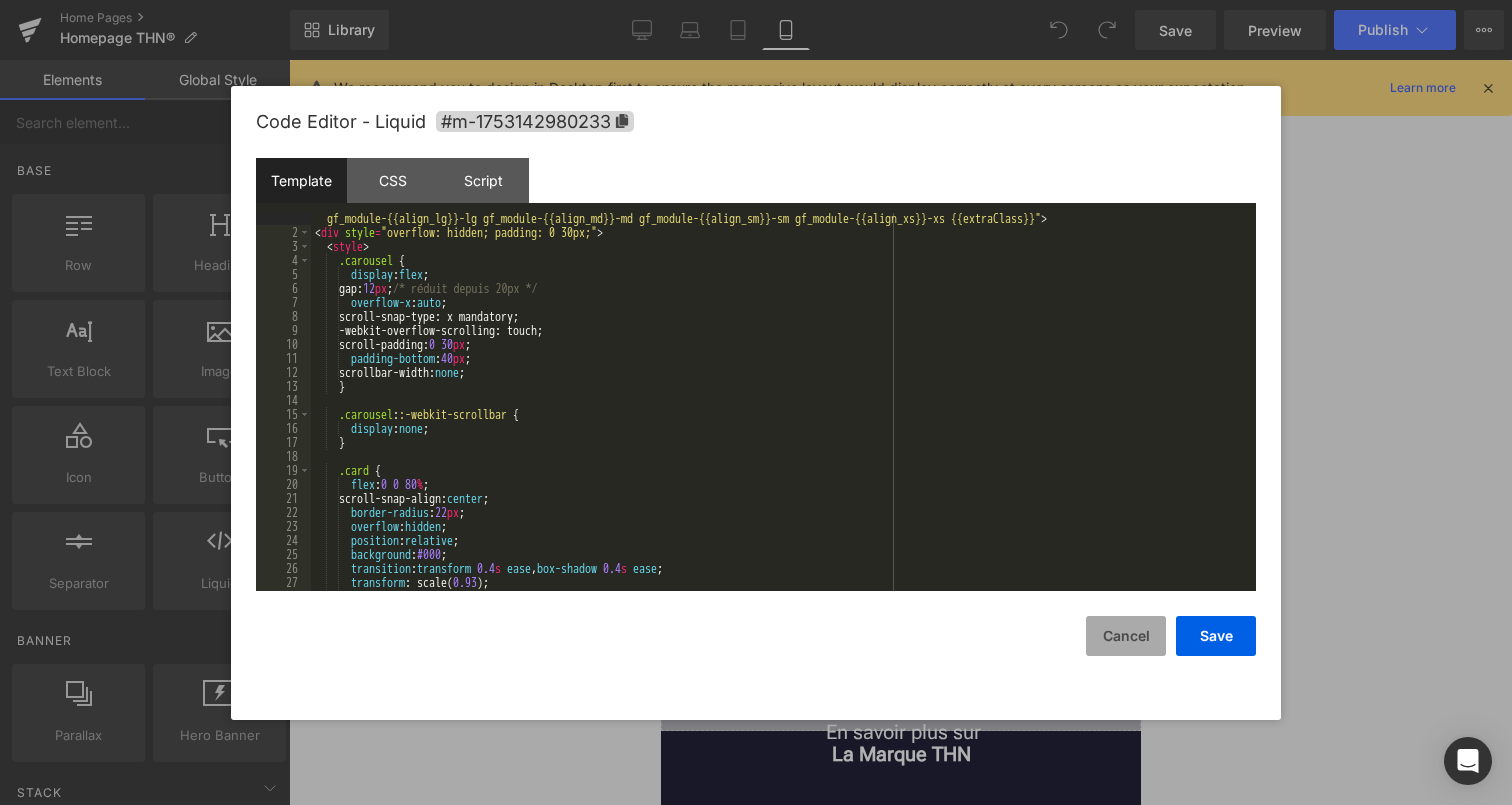 click on "Cancel" at bounding box center (1126, 636) 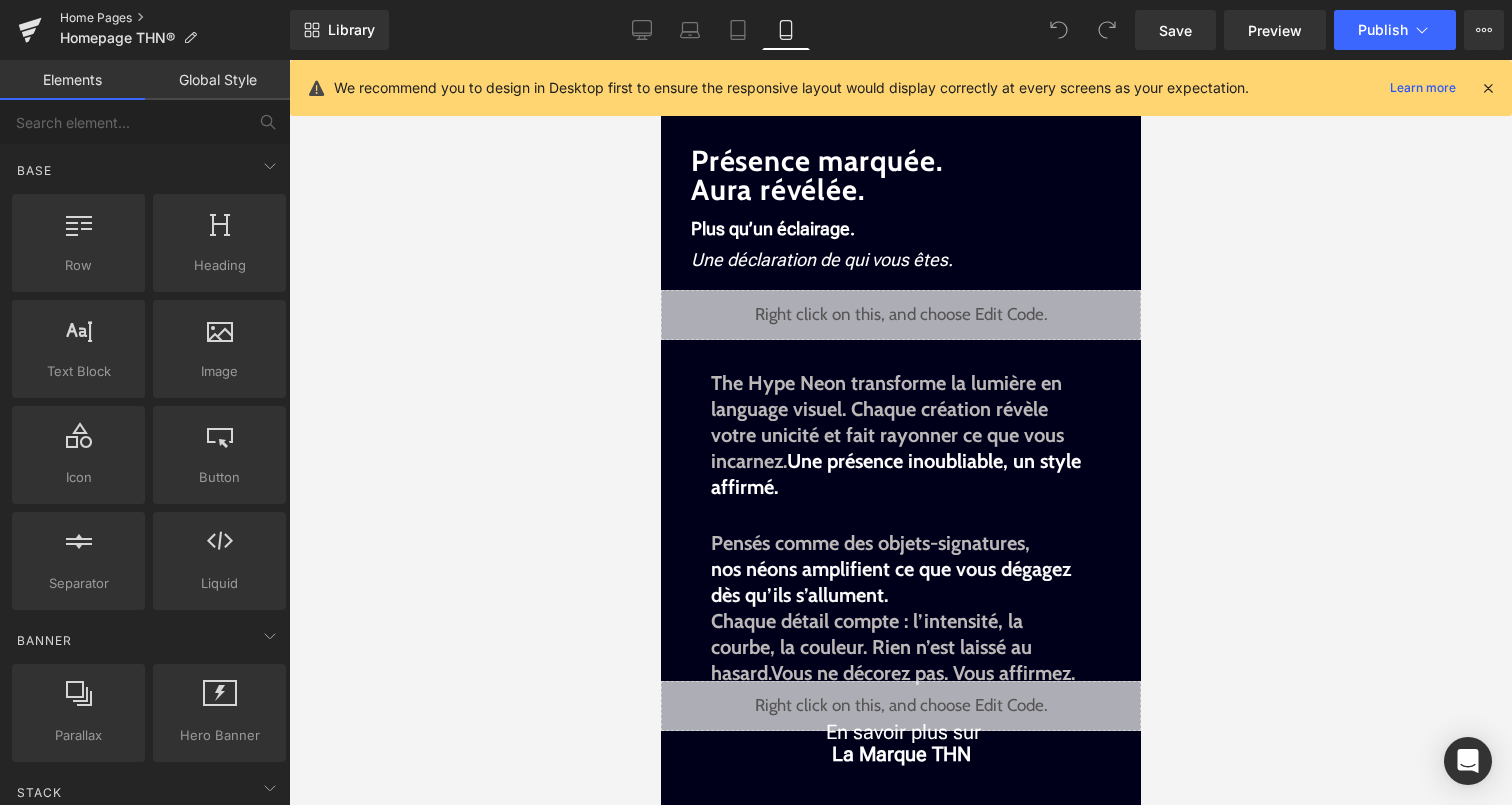click on "Home Pages" at bounding box center [175, 18] 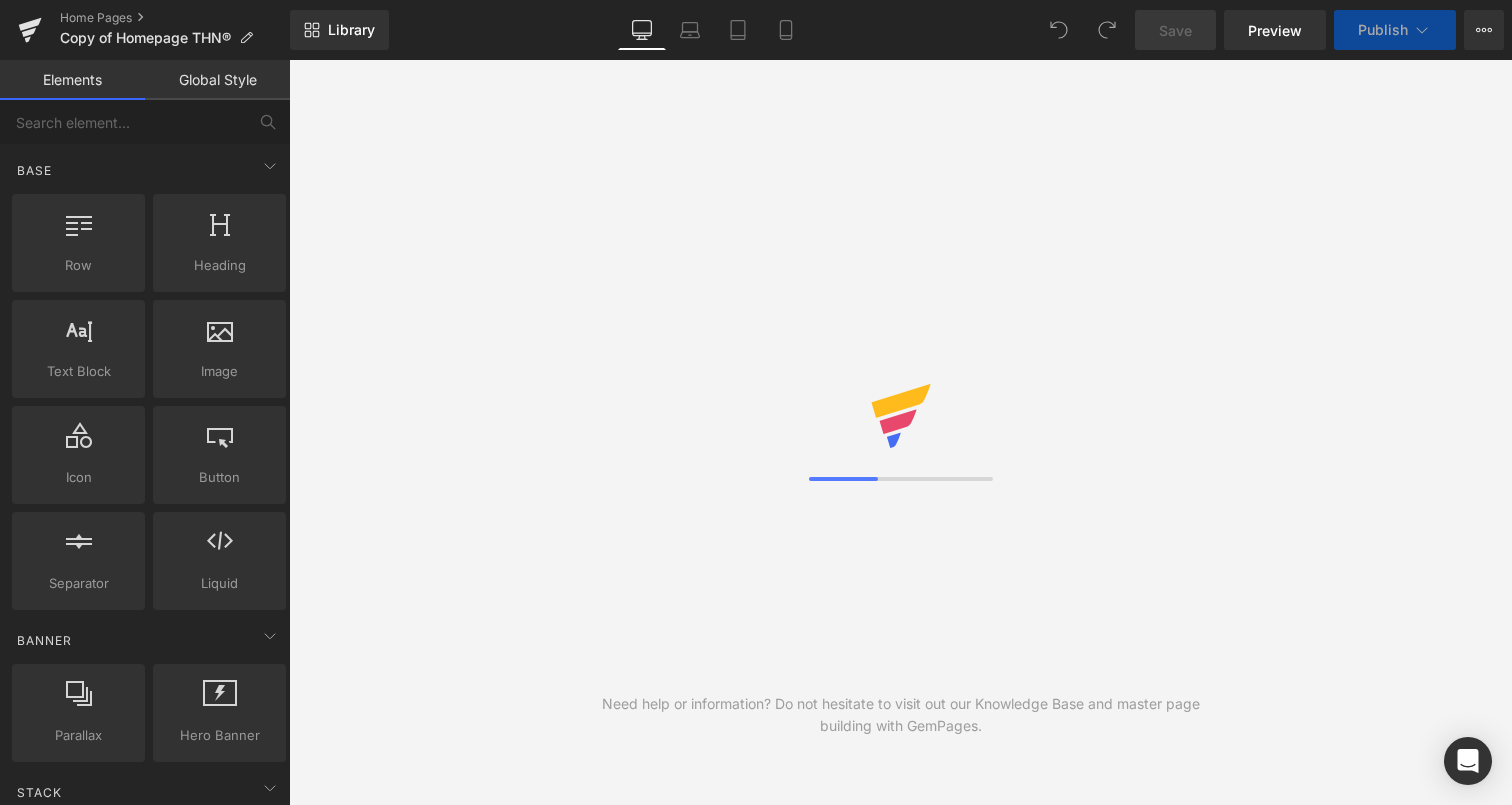 scroll, scrollTop: 0, scrollLeft: 0, axis: both 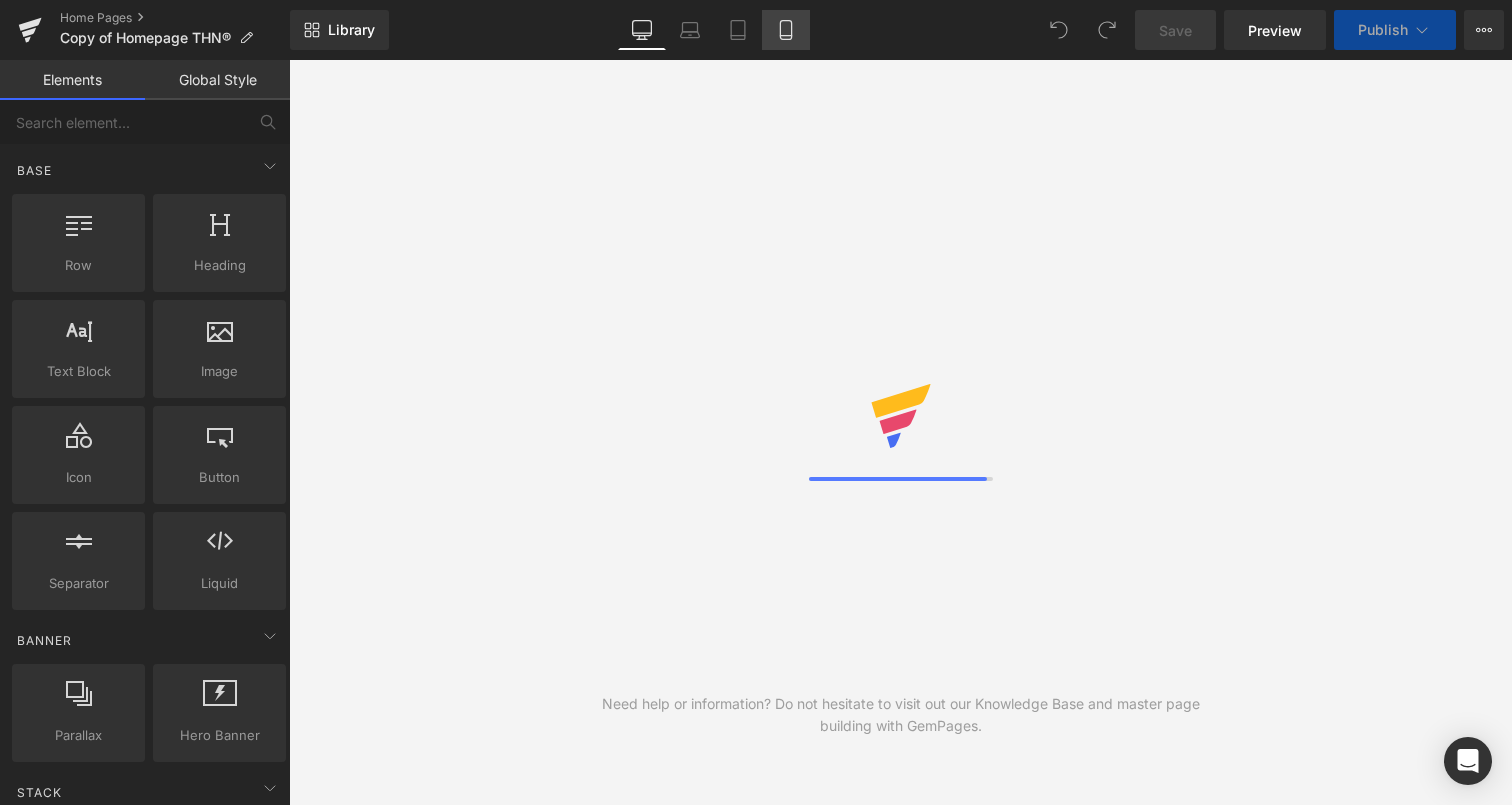 click on "Mobile" at bounding box center (786, 30) 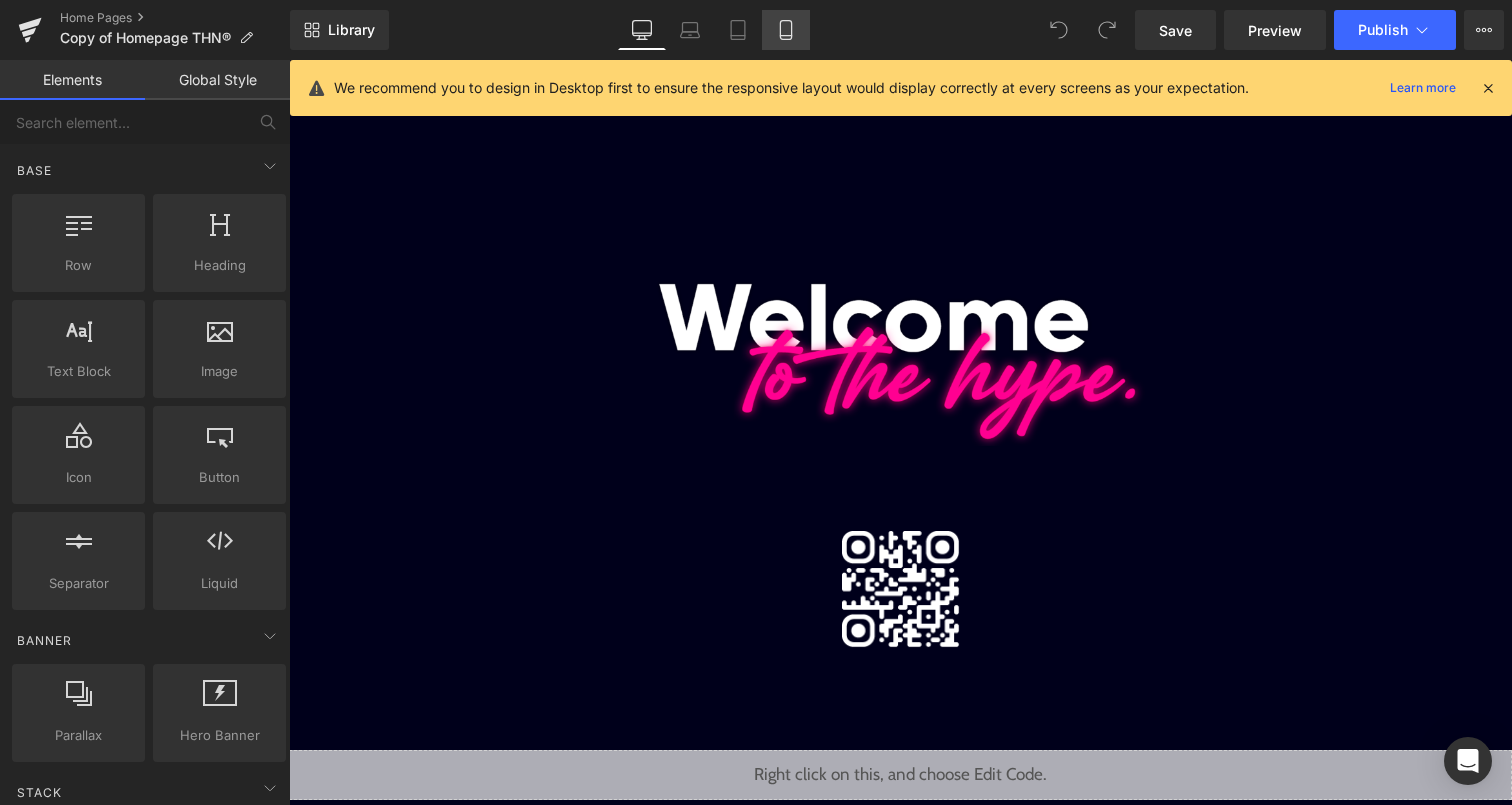 click on "Mobile" at bounding box center [786, 30] 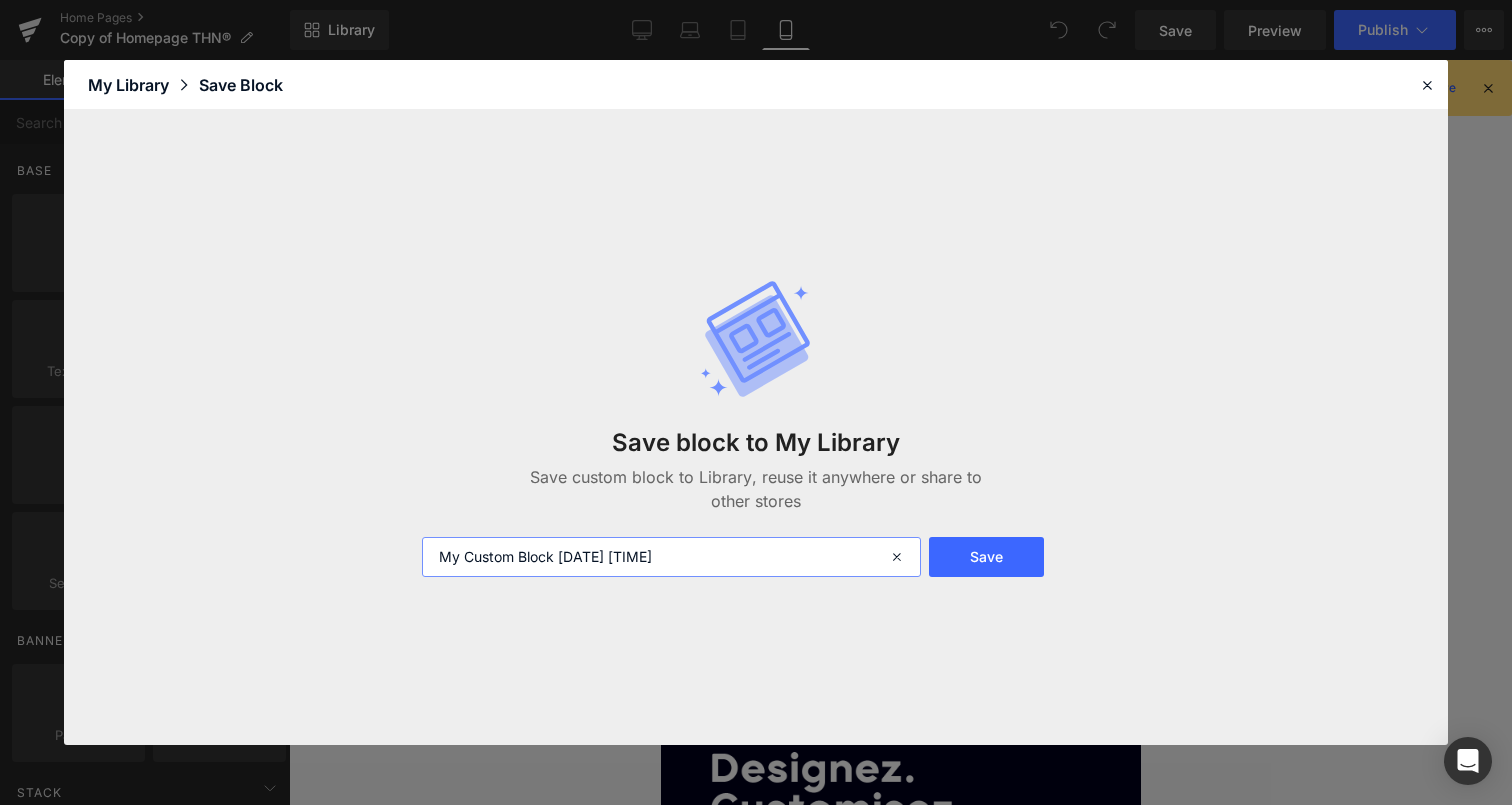 drag, startPoint x: 709, startPoint y: 556, endPoint x: 172, endPoint y: 530, distance: 537.629 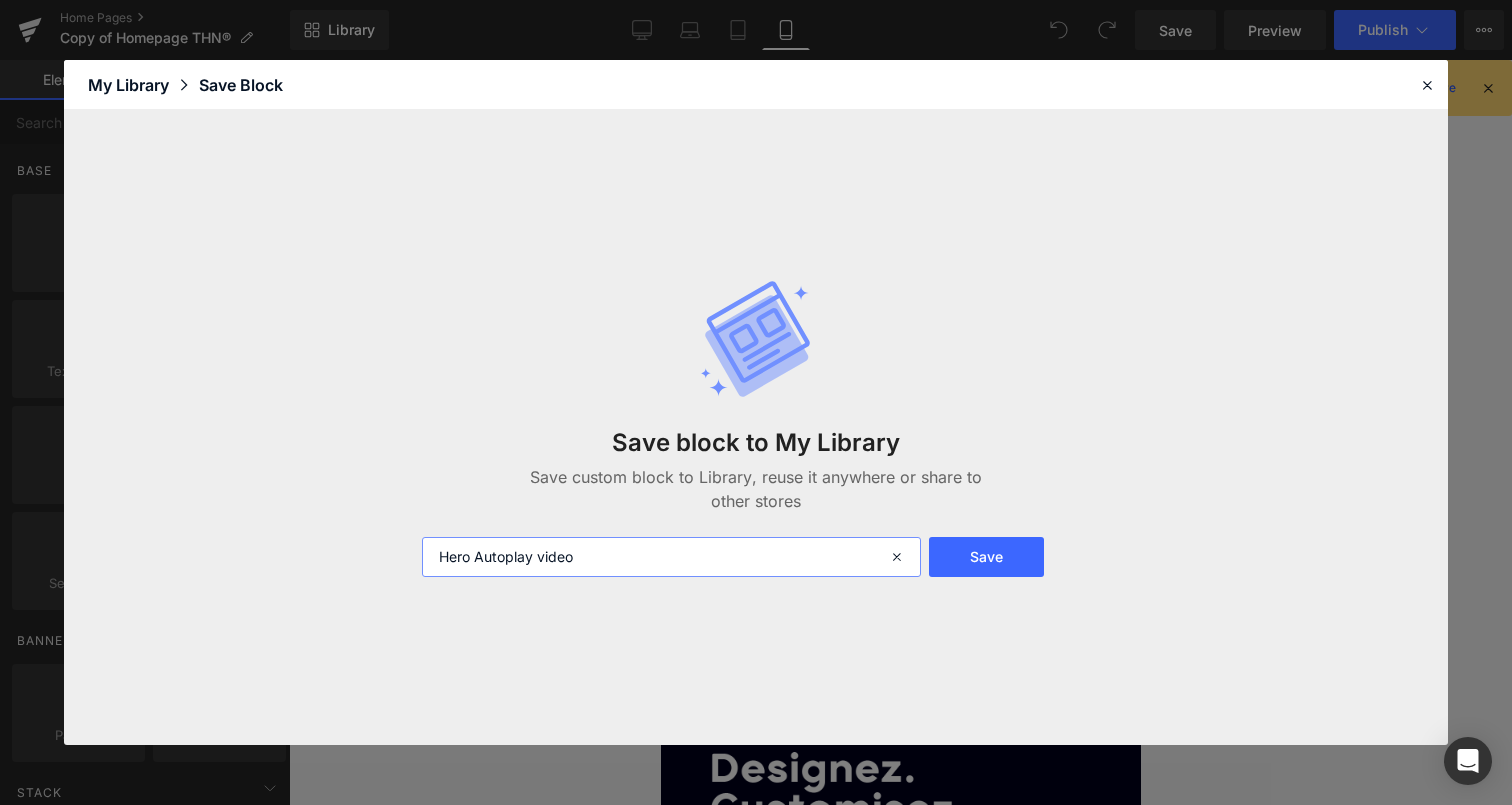 type on "Hero Autoplay video" 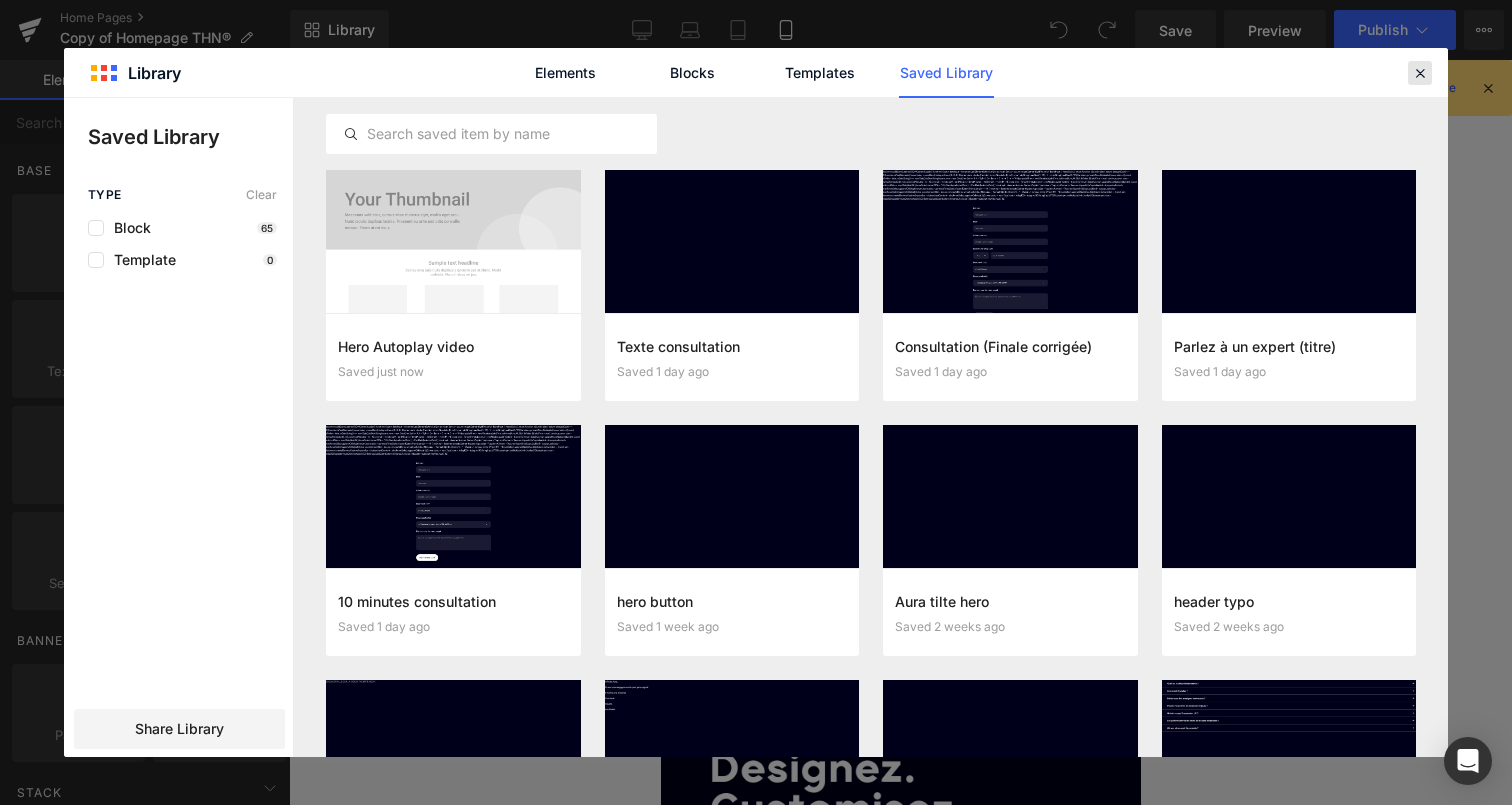 click at bounding box center (1420, 73) 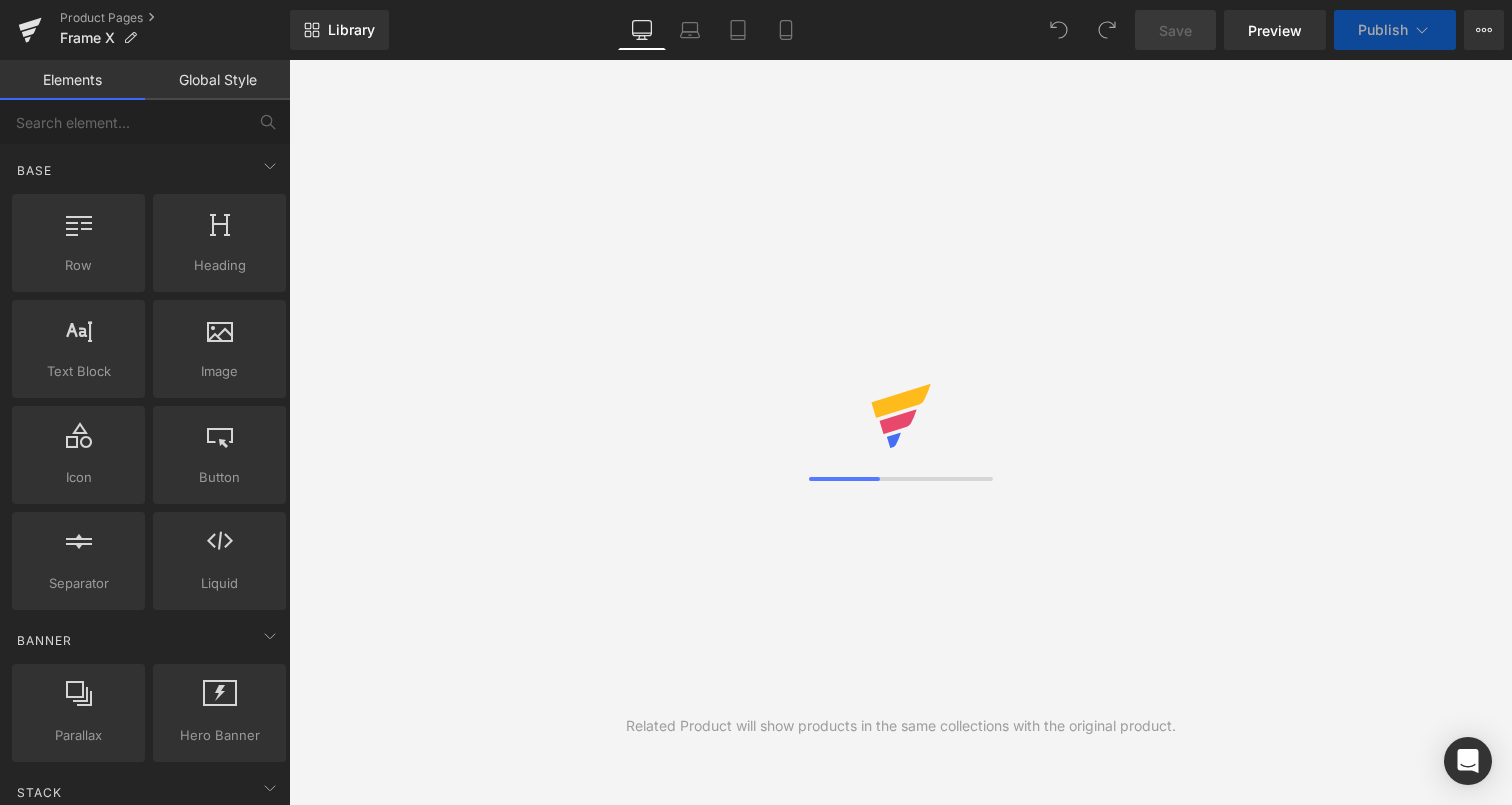 scroll, scrollTop: 0, scrollLeft: 0, axis: both 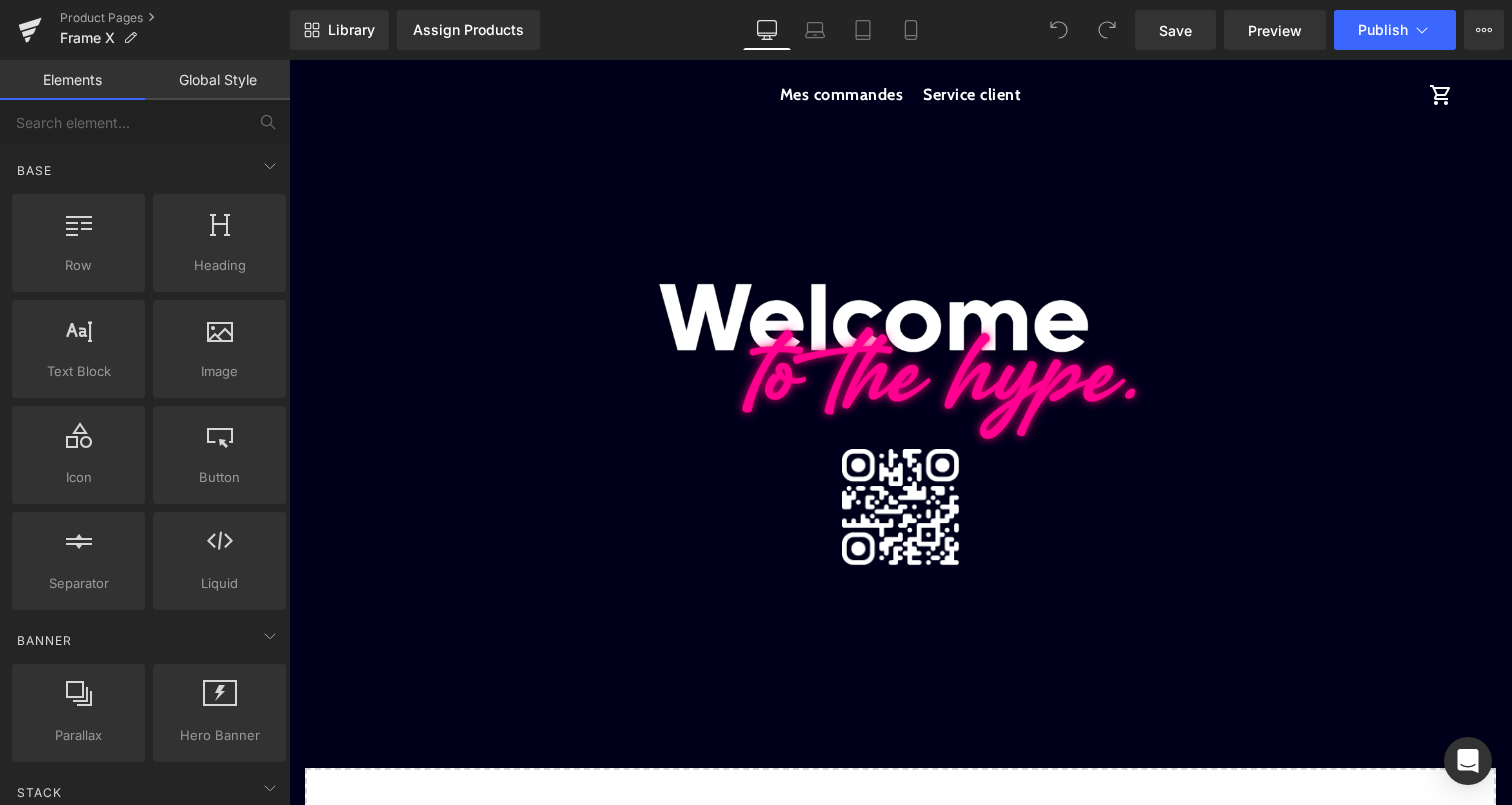 click on "Desktop" at bounding box center (767, 30) 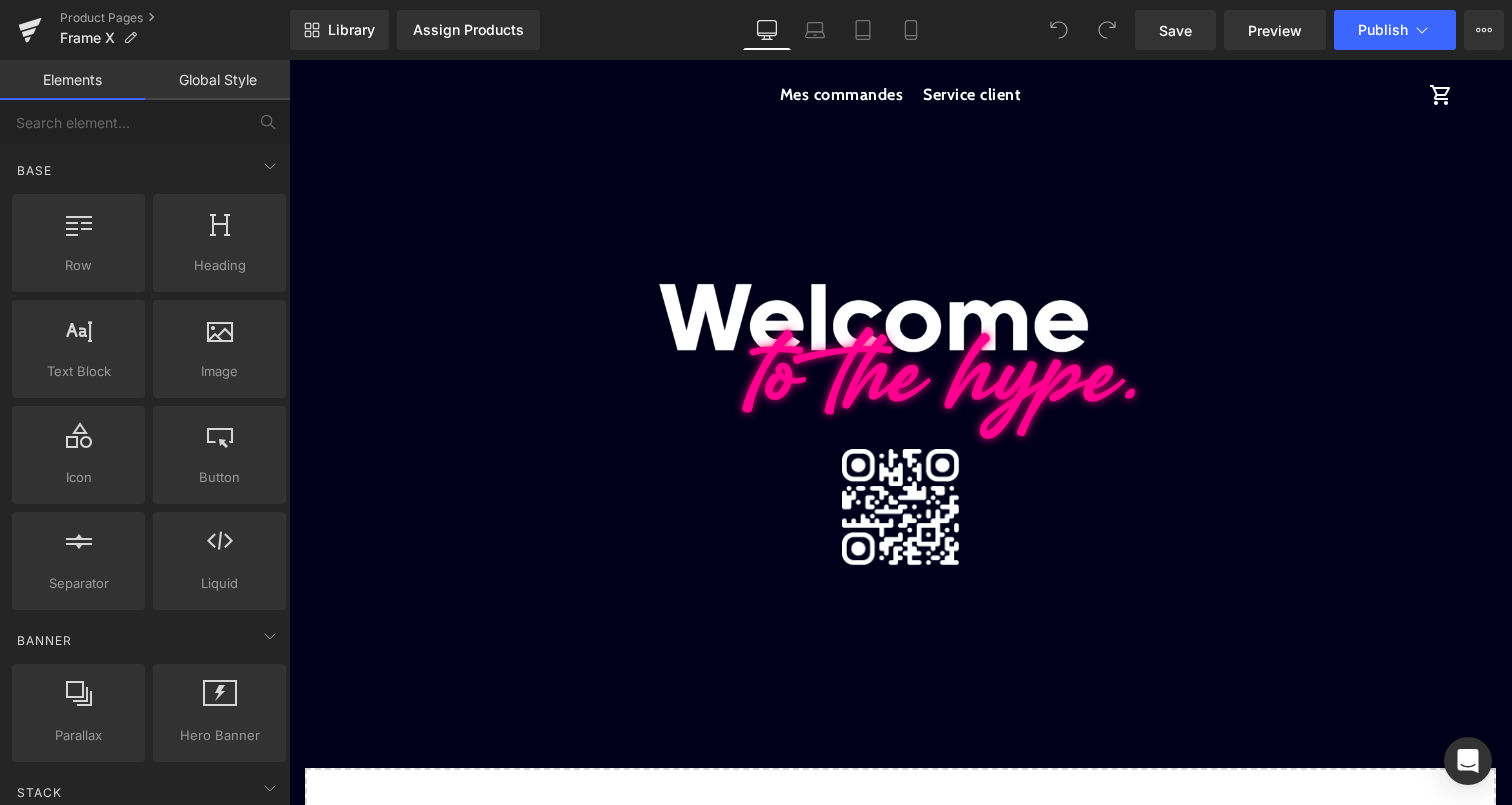scroll, scrollTop: 0, scrollLeft: 0, axis: both 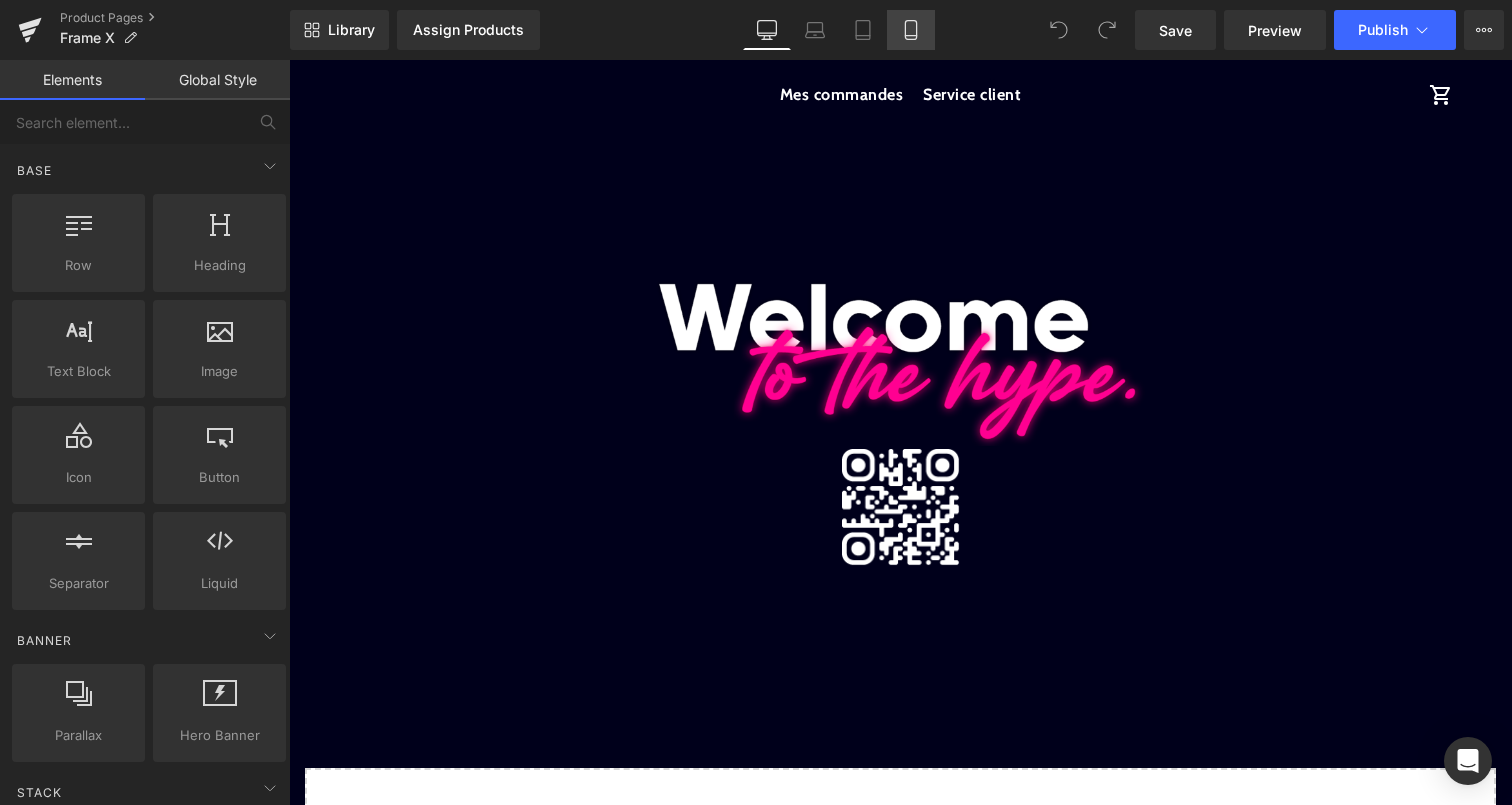 click 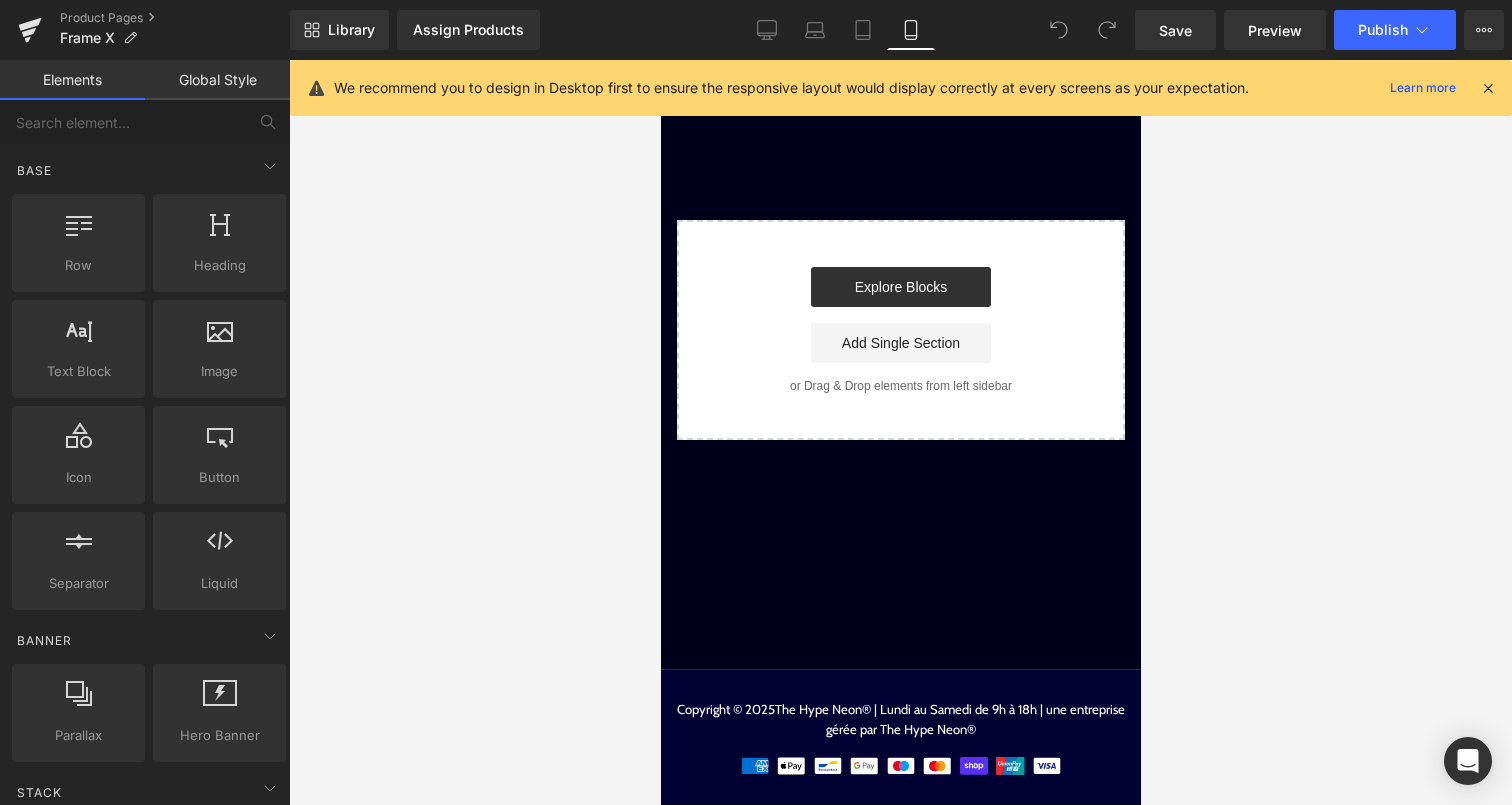 click at bounding box center [1488, 88] 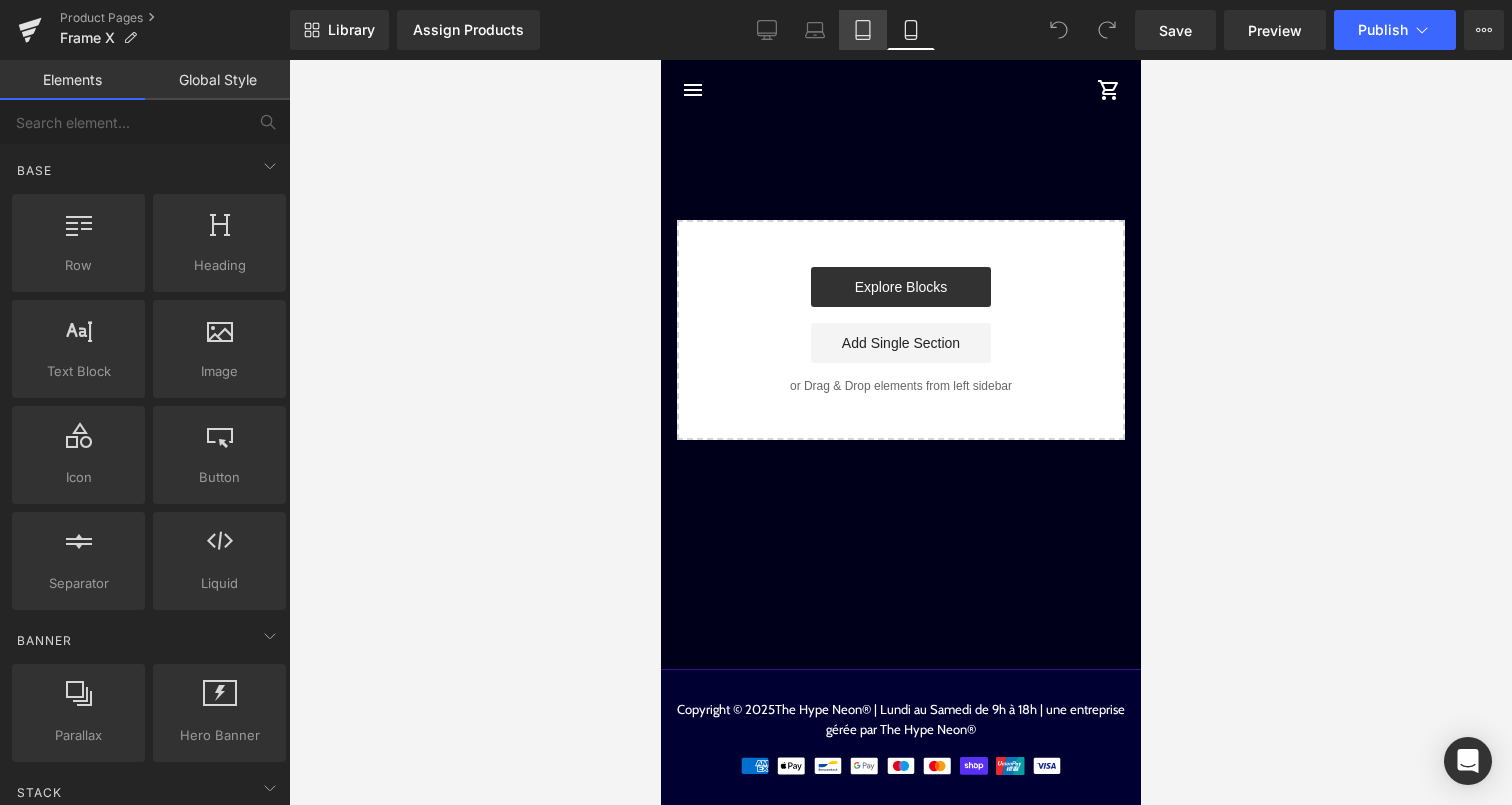 click on "Tablet" at bounding box center (863, 30) 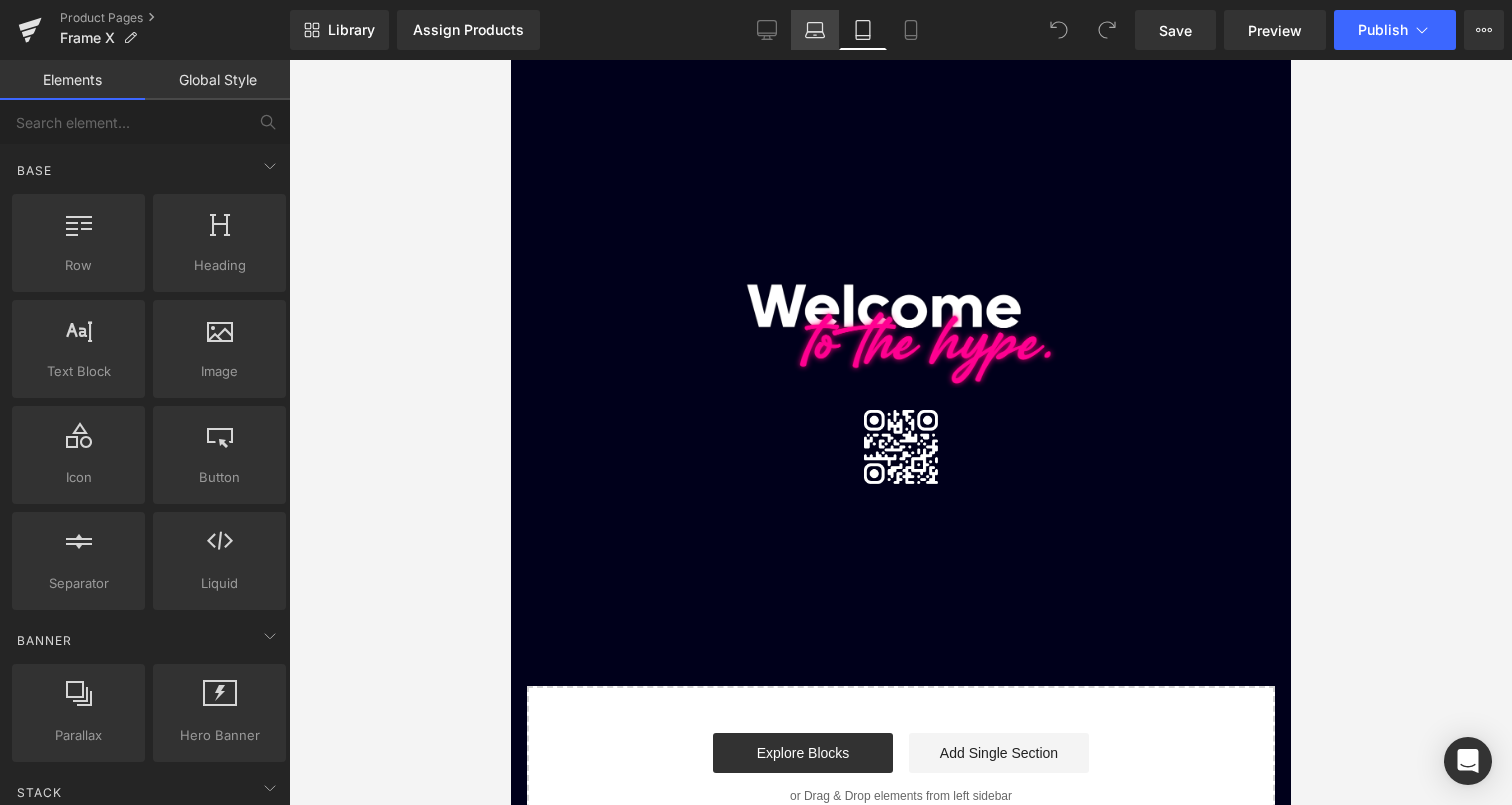 scroll, scrollTop: 70, scrollLeft: 0, axis: vertical 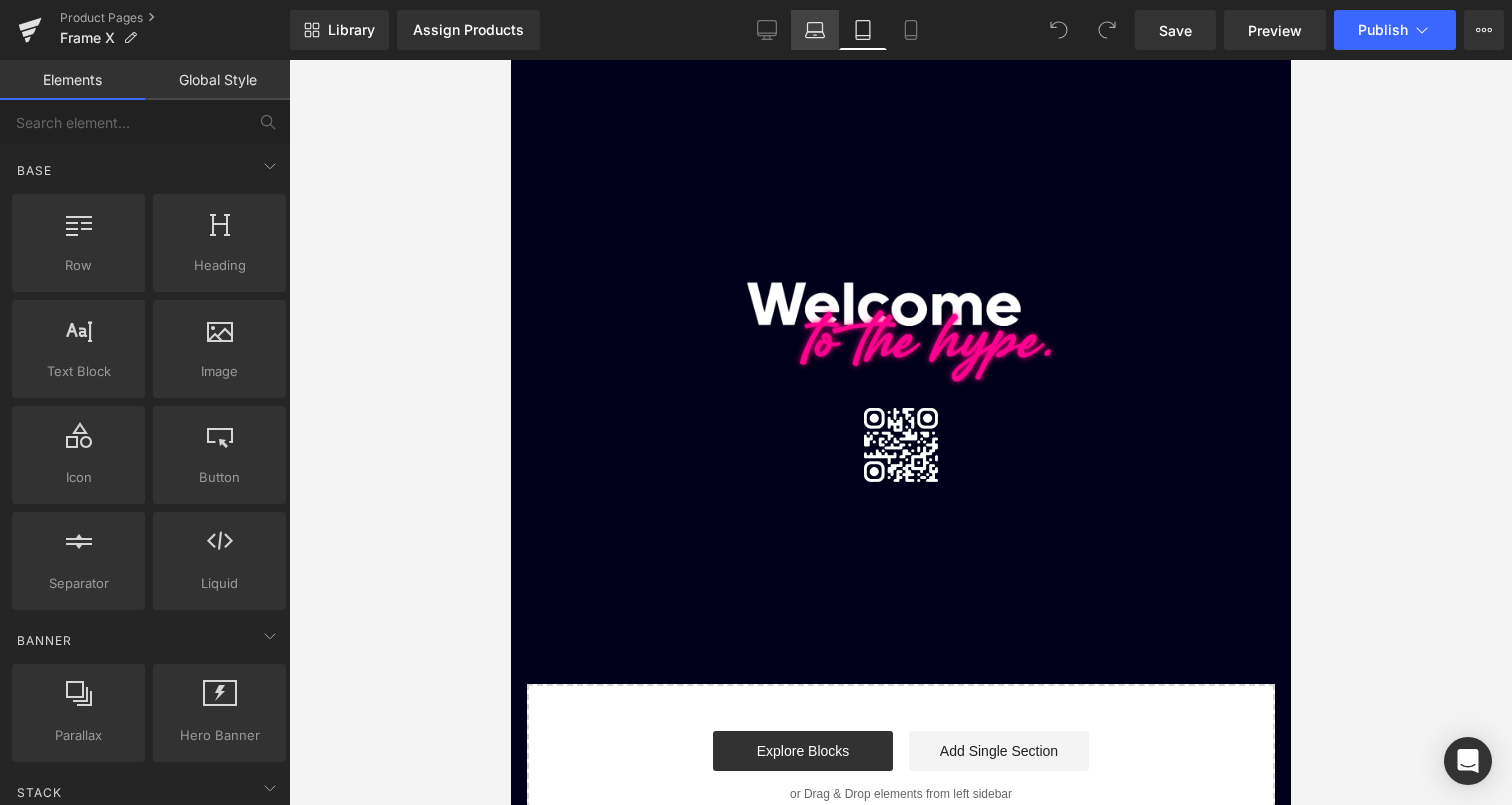 click on "Laptop" at bounding box center (815, 30) 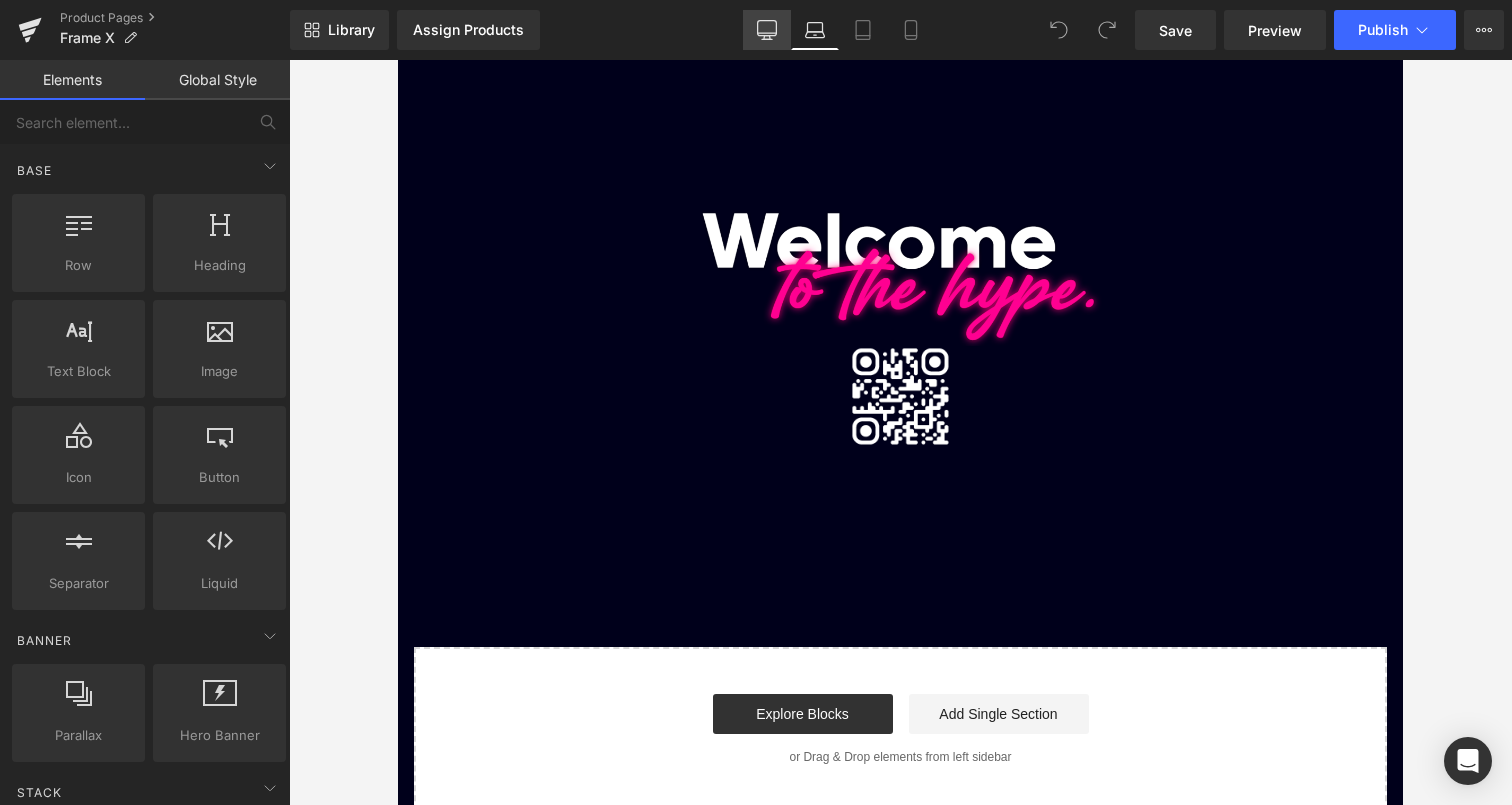 click on "Desktop" at bounding box center (767, 30) 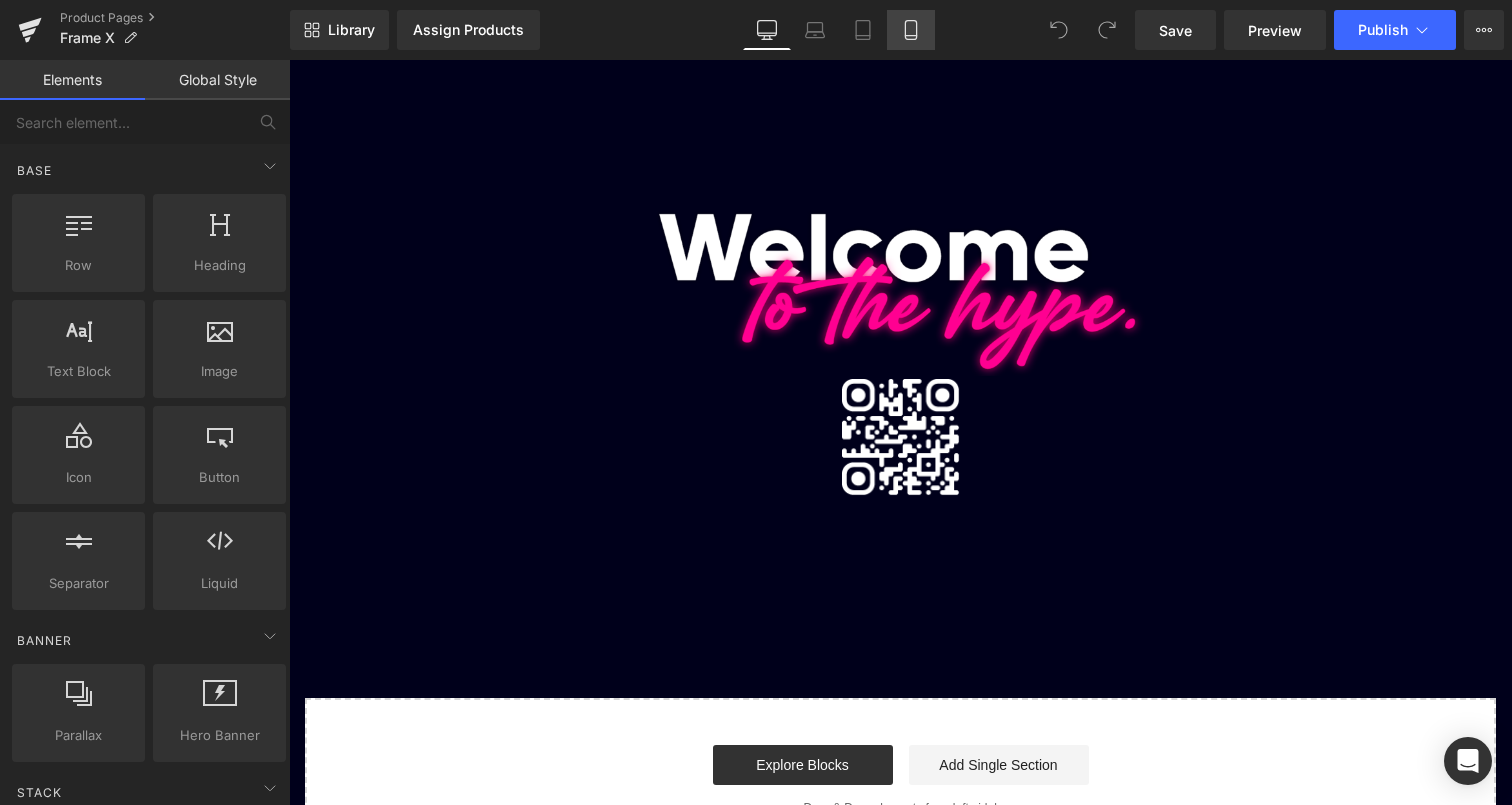 click 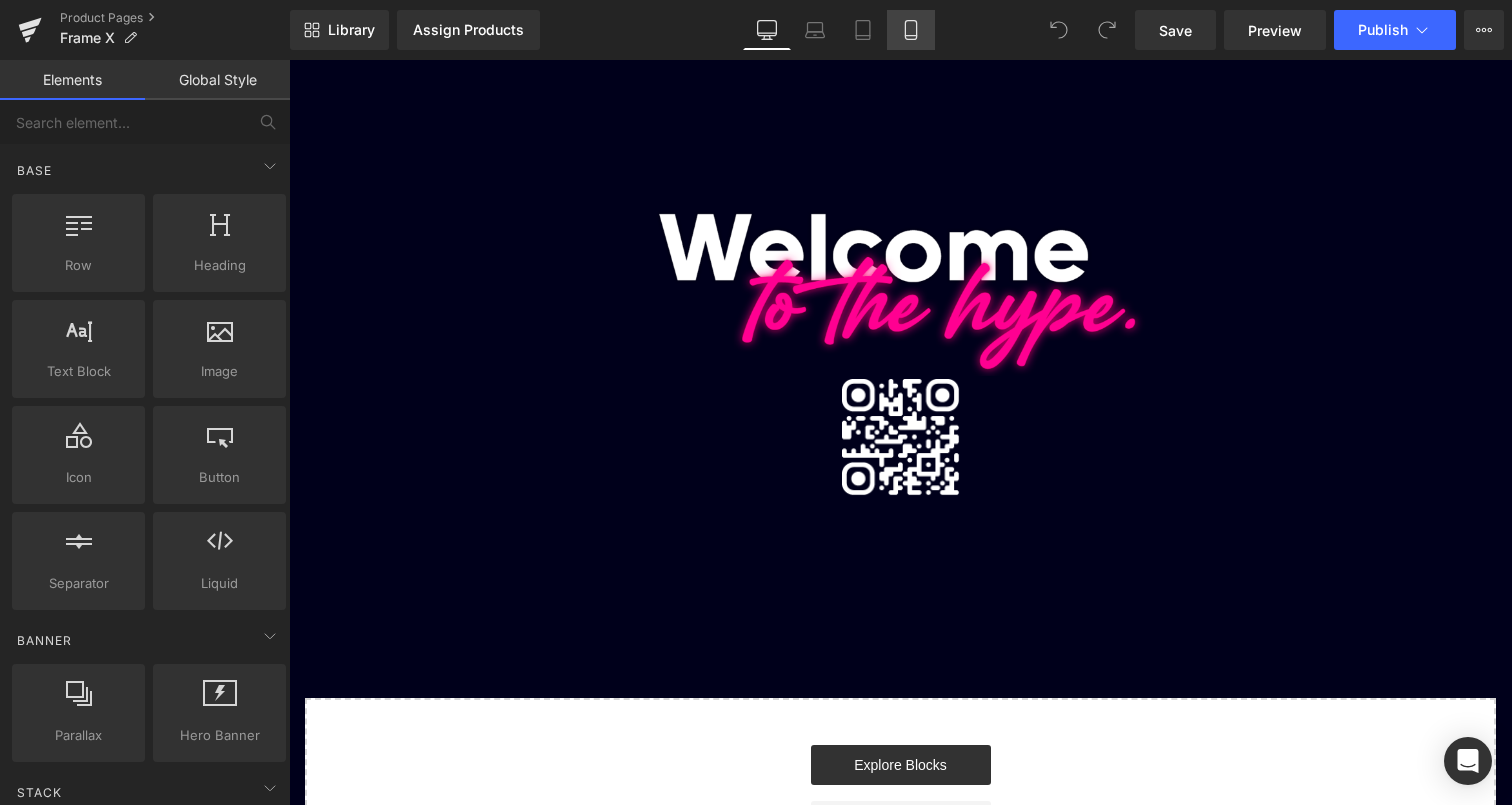 scroll, scrollTop: 0, scrollLeft: 0, axis: both 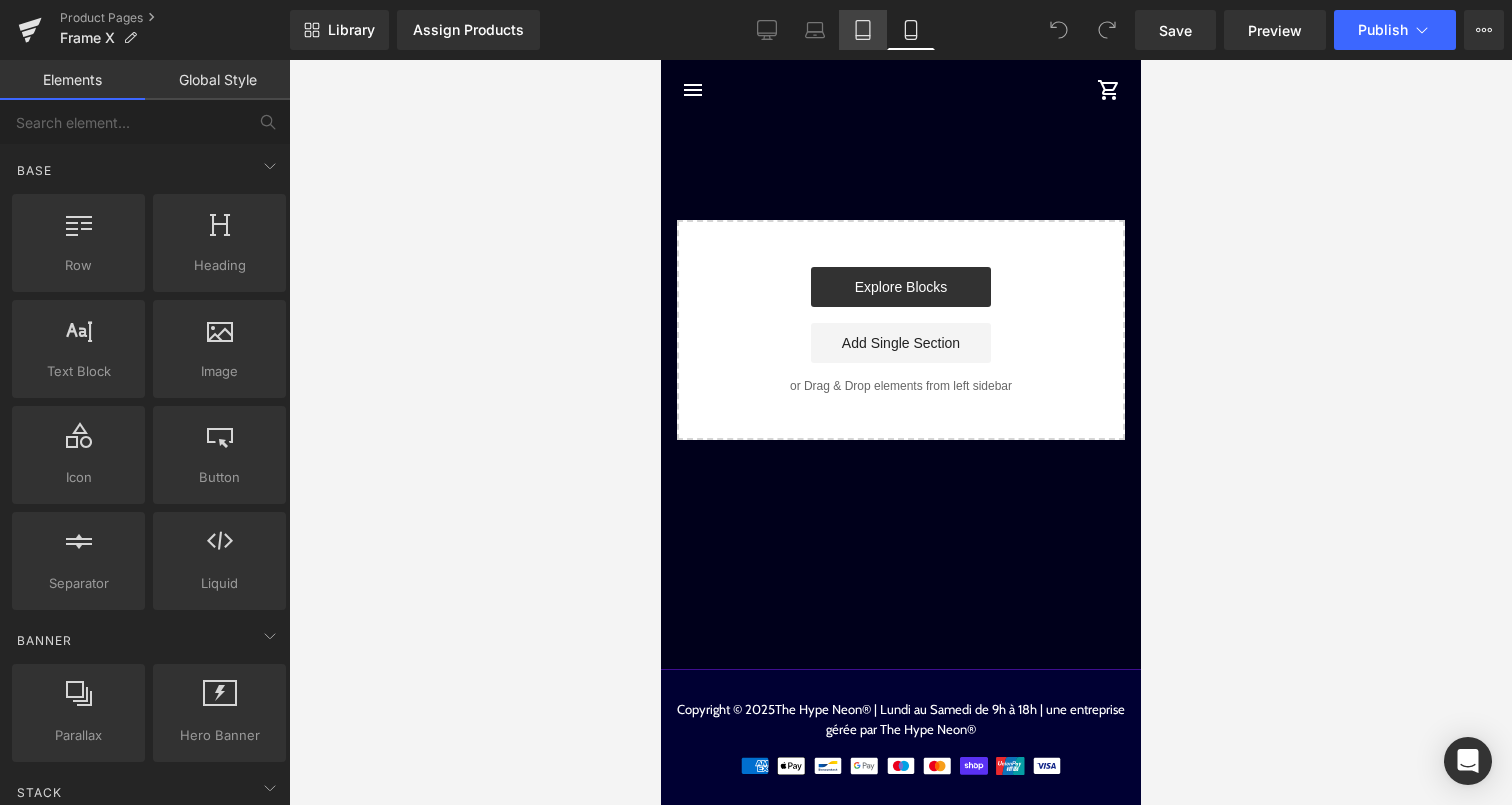 click on "Tablet" at bounding box center (863, 30) 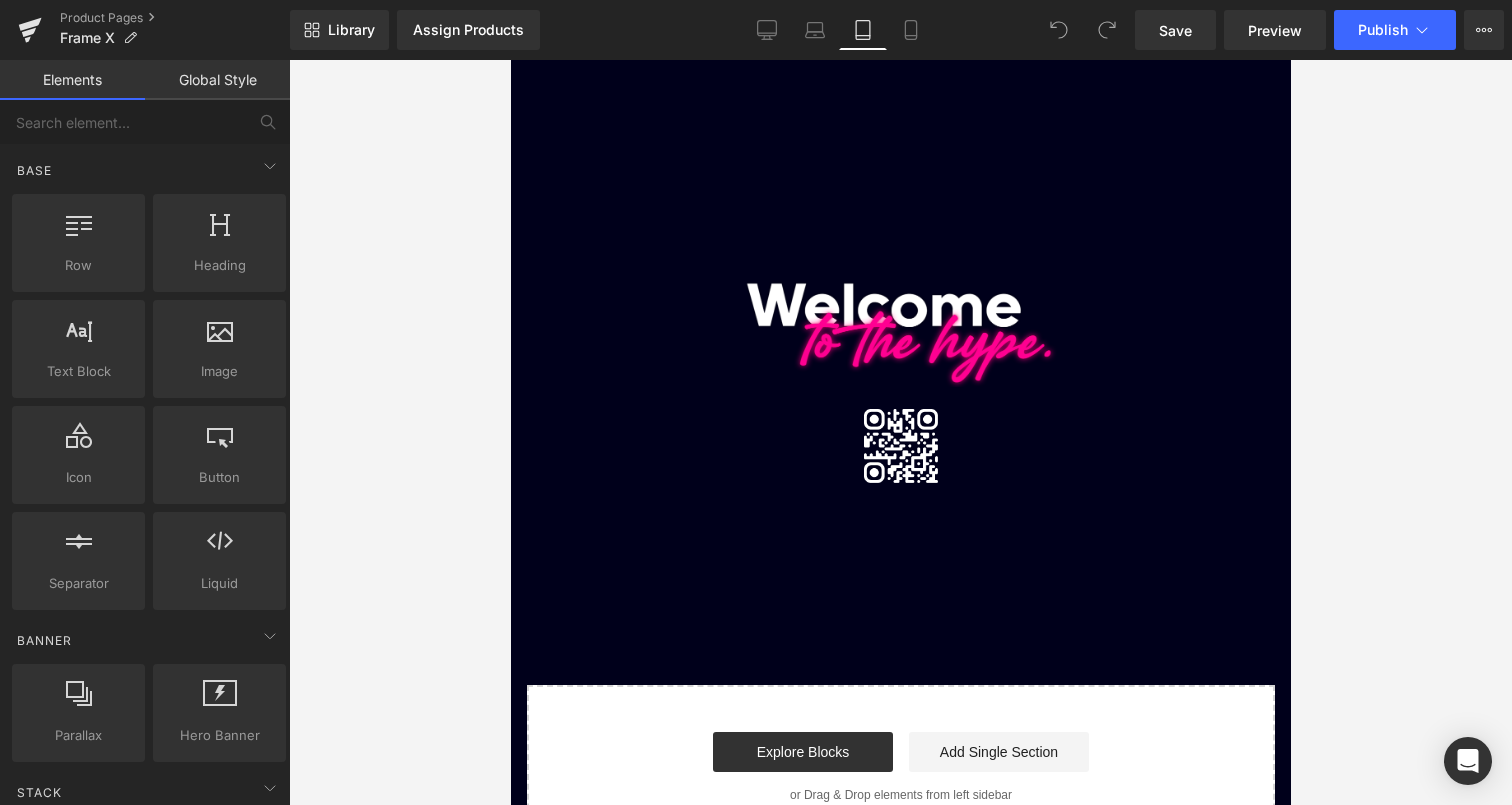 scroll, scrollTop: 70, scrollLeft: 0, axis: vertical 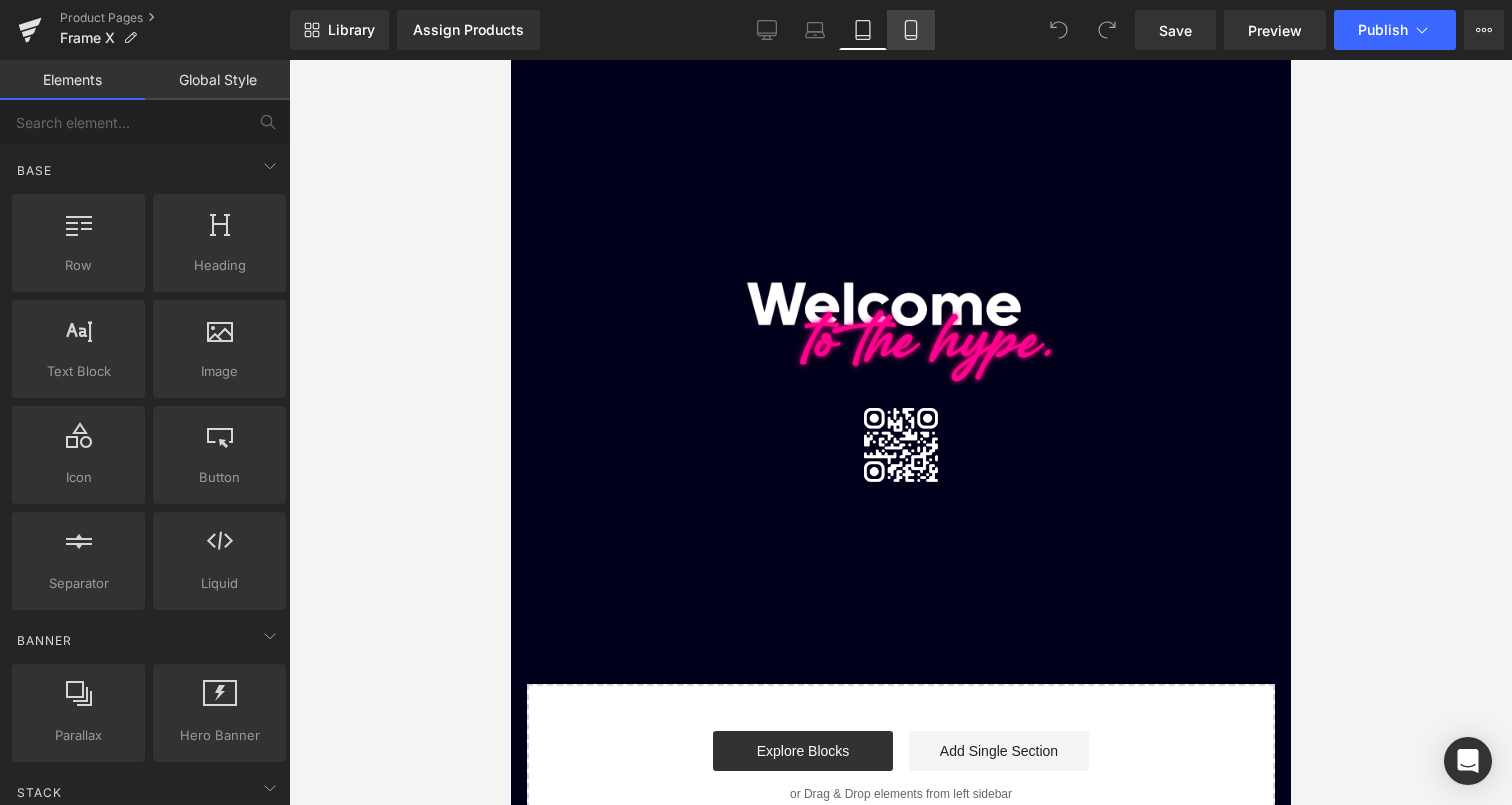 click on "Mobile" at bounding box center [911, 30] 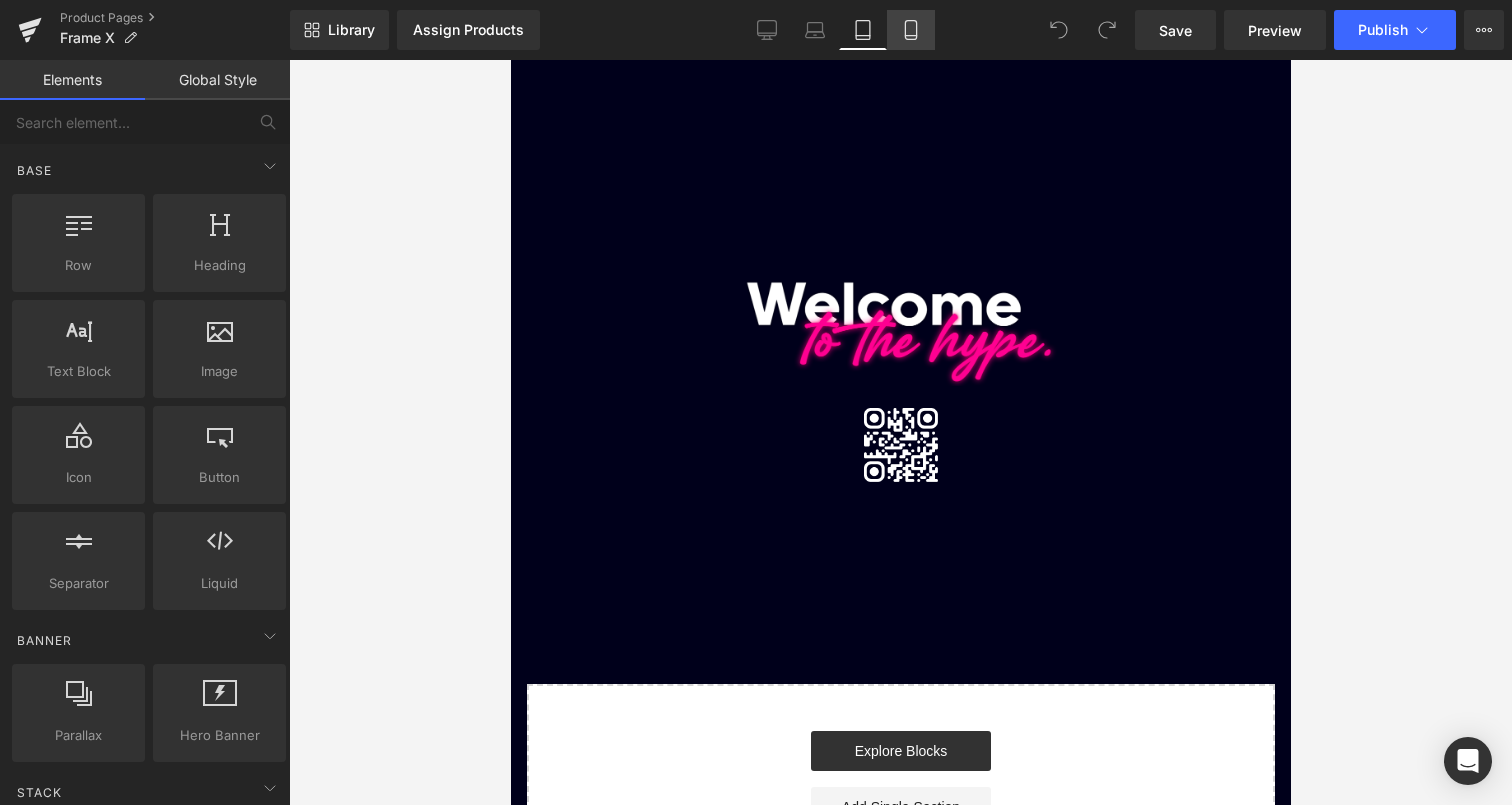 scroll, scrollTop: 0, scrollLeft: 0, axis: both 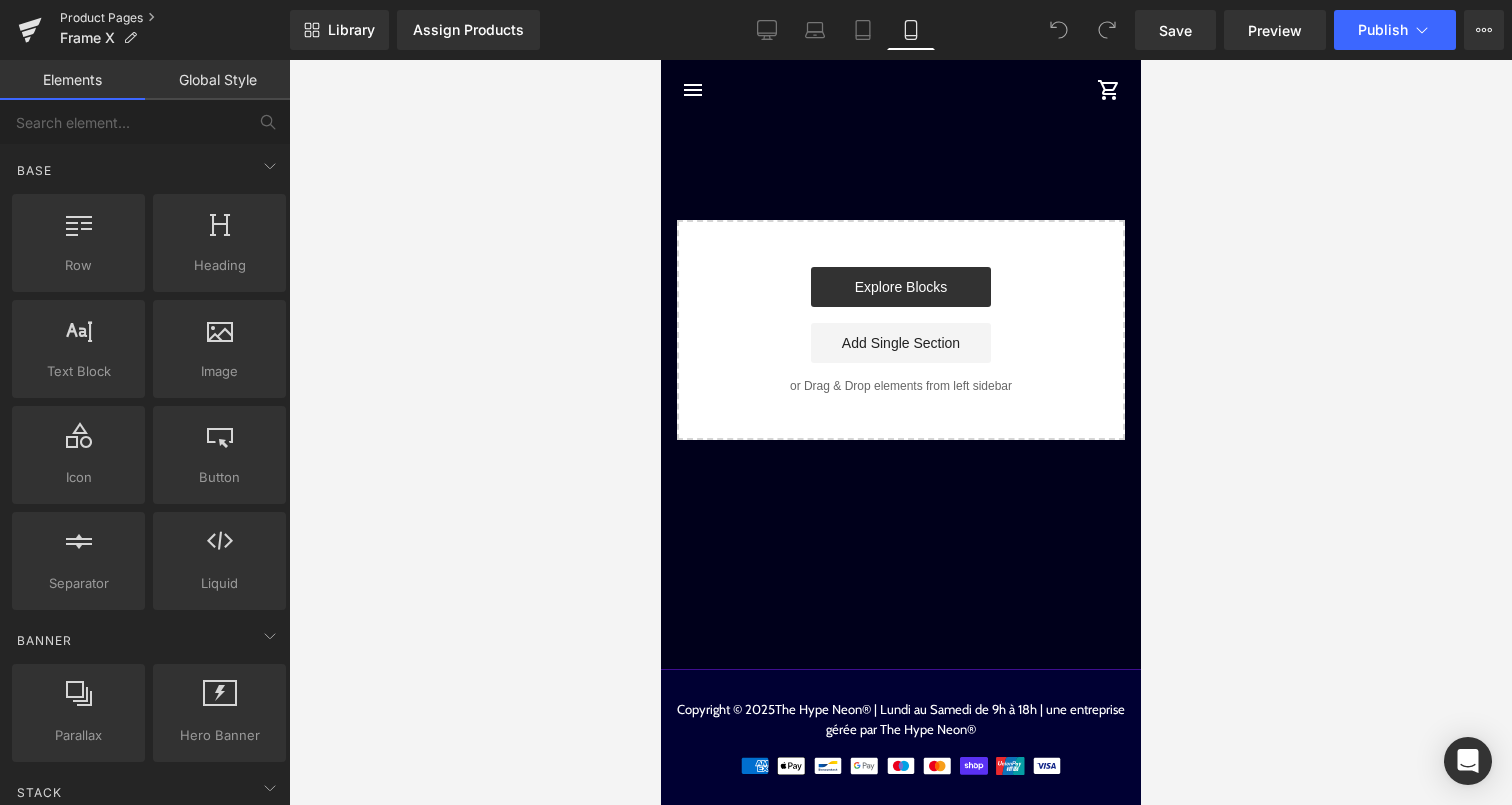 click on "Product Pages" at bounding box center (175, 18) 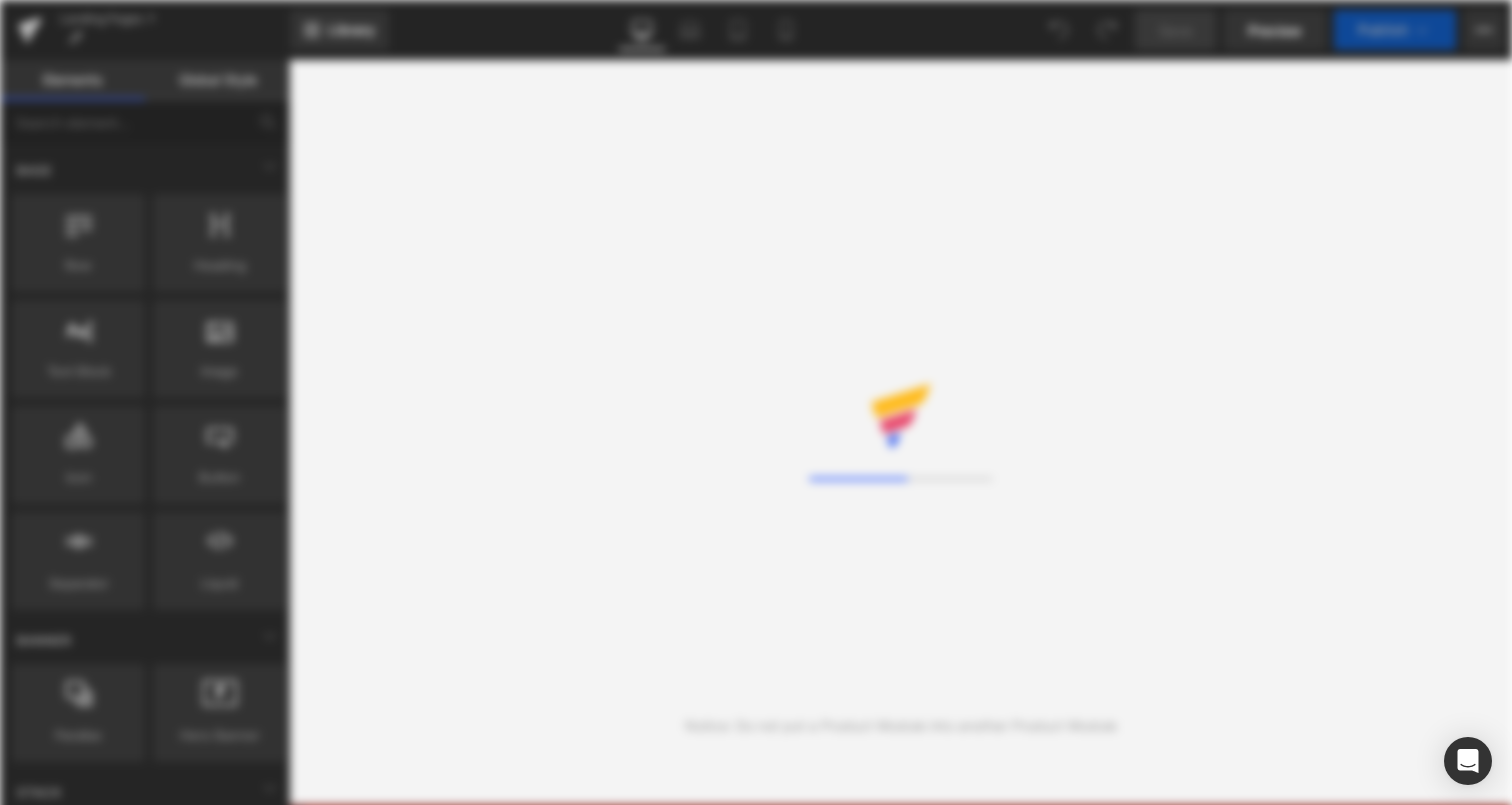 scroll, scrollTop: 0, scrollLeft: 0, axis: both 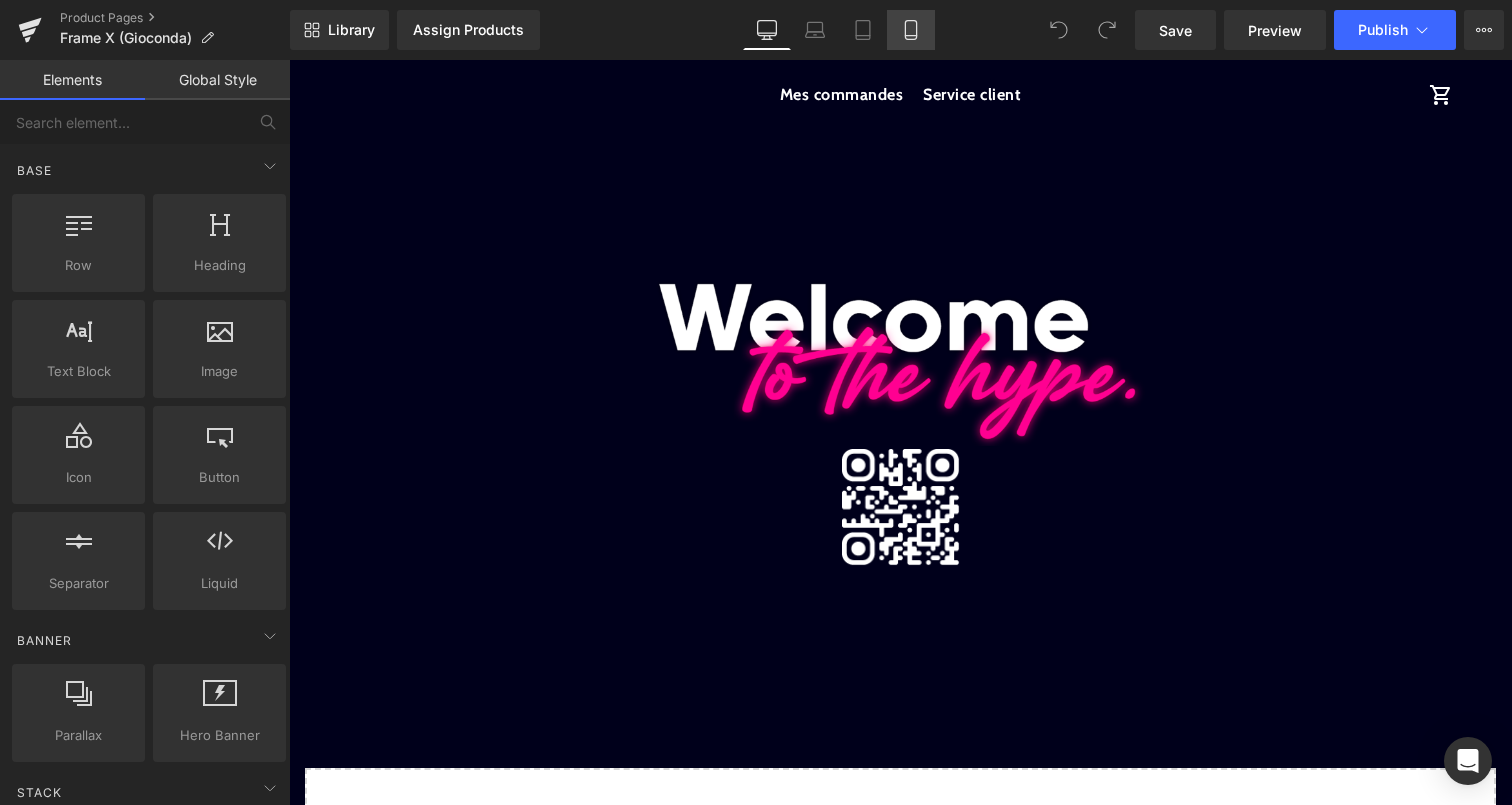 click 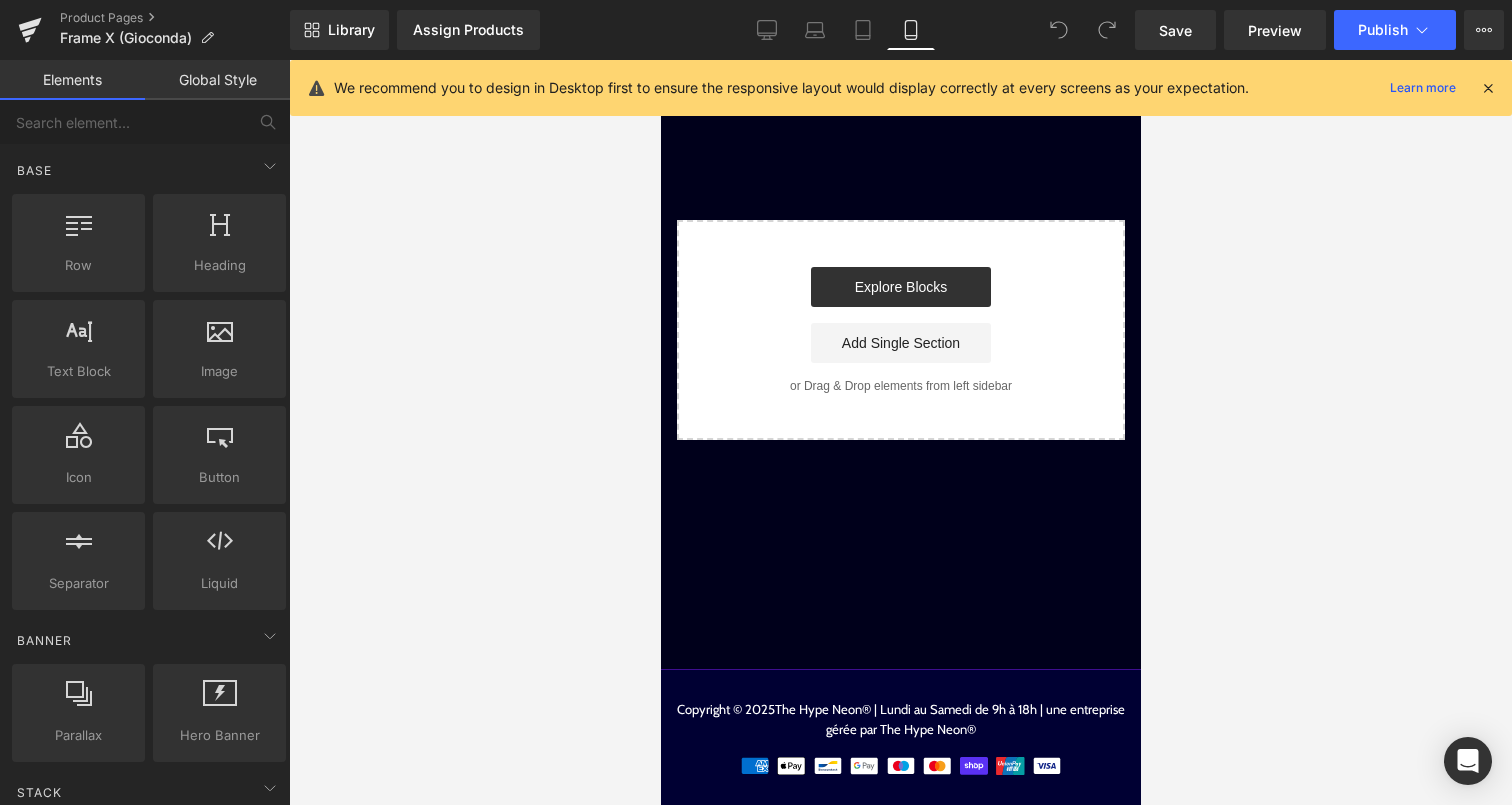 click at bounding box center (1488, 88) 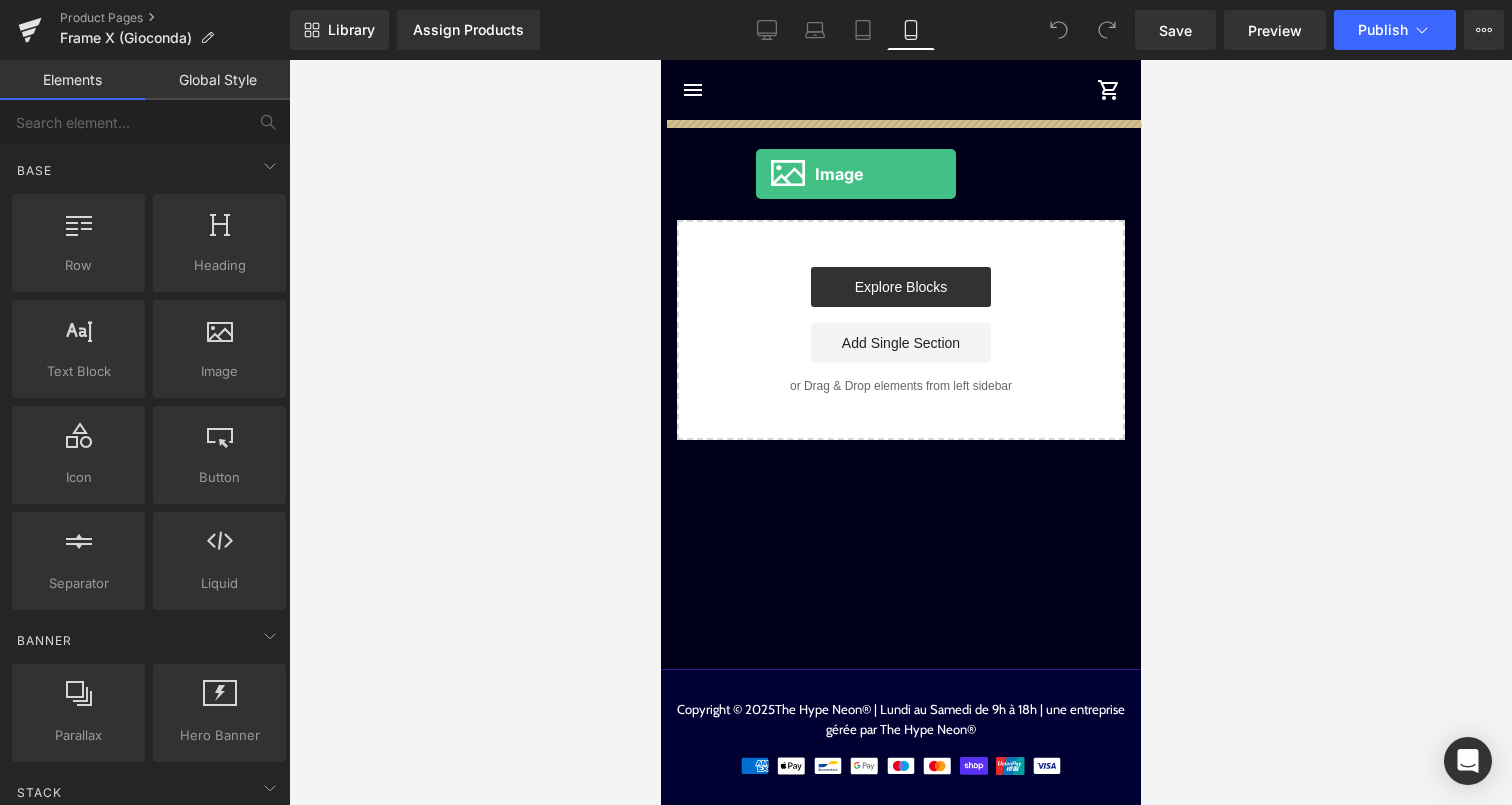 drag, startPoint x: 895, startPoint y: 425, endPoint x: 756, endPoint y: 173, distance: 287.79333 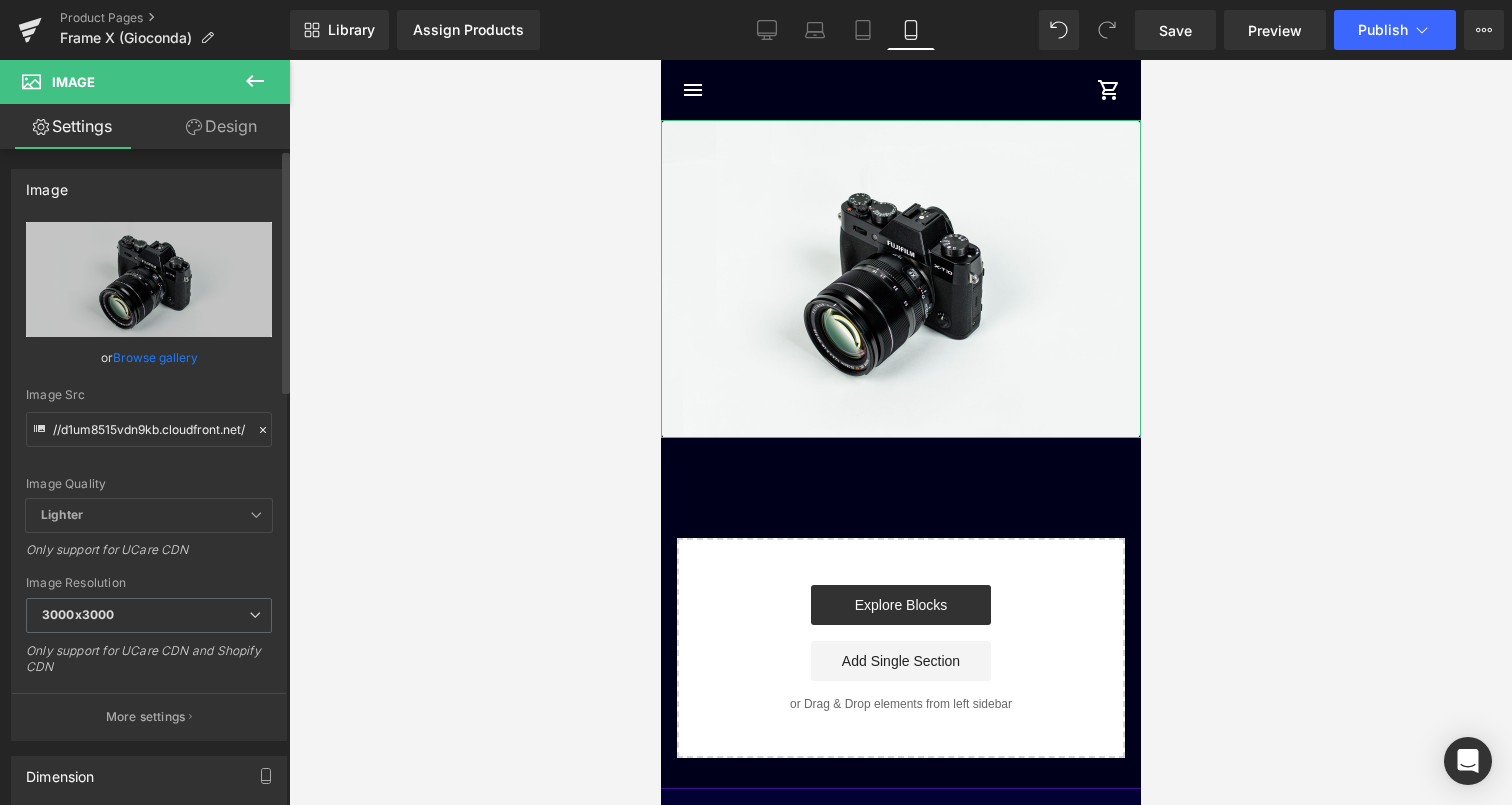 click on "Browse gallery" at bounding box center [155, 357] 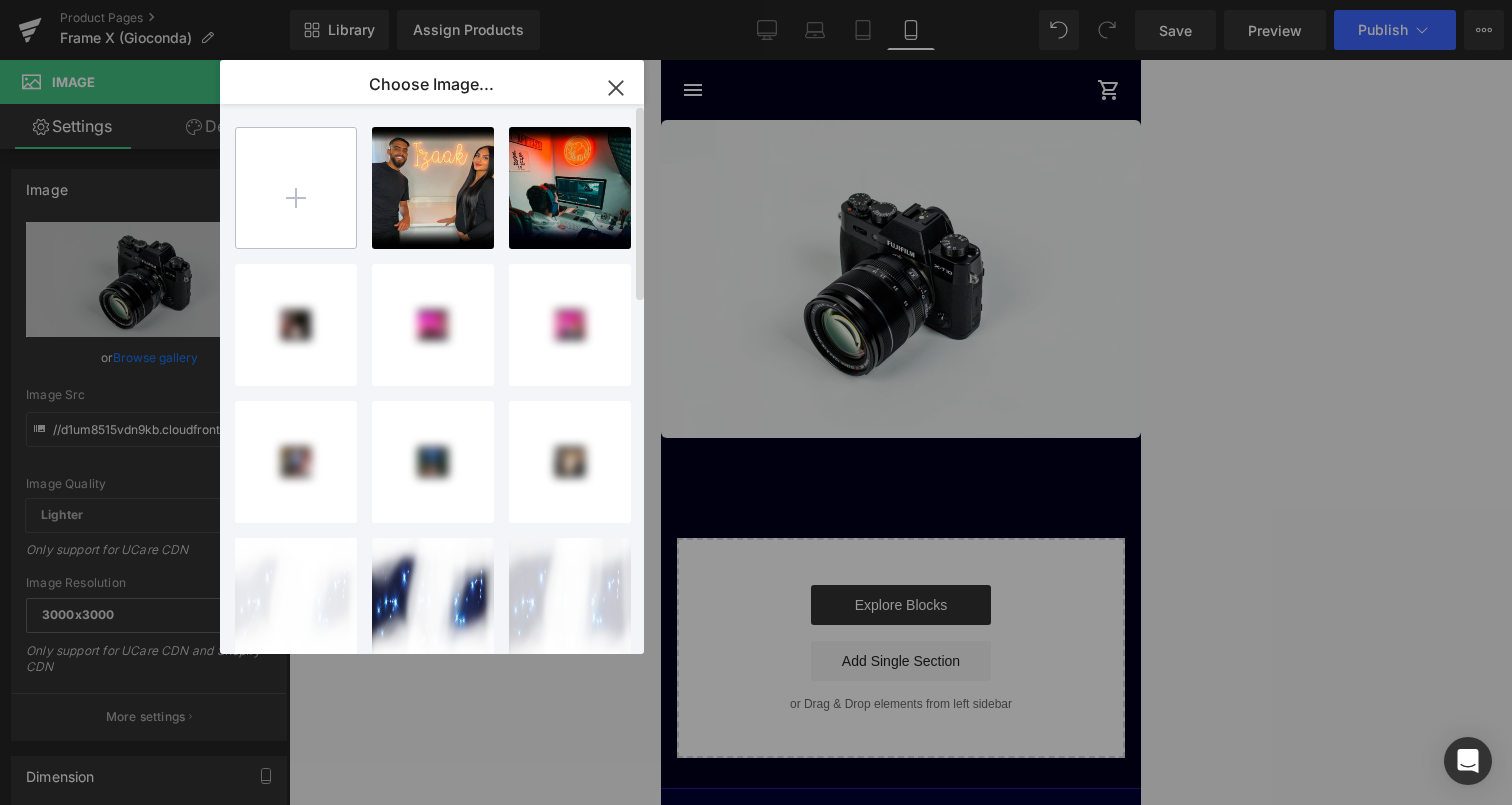 click at bounding box center [296, 188] 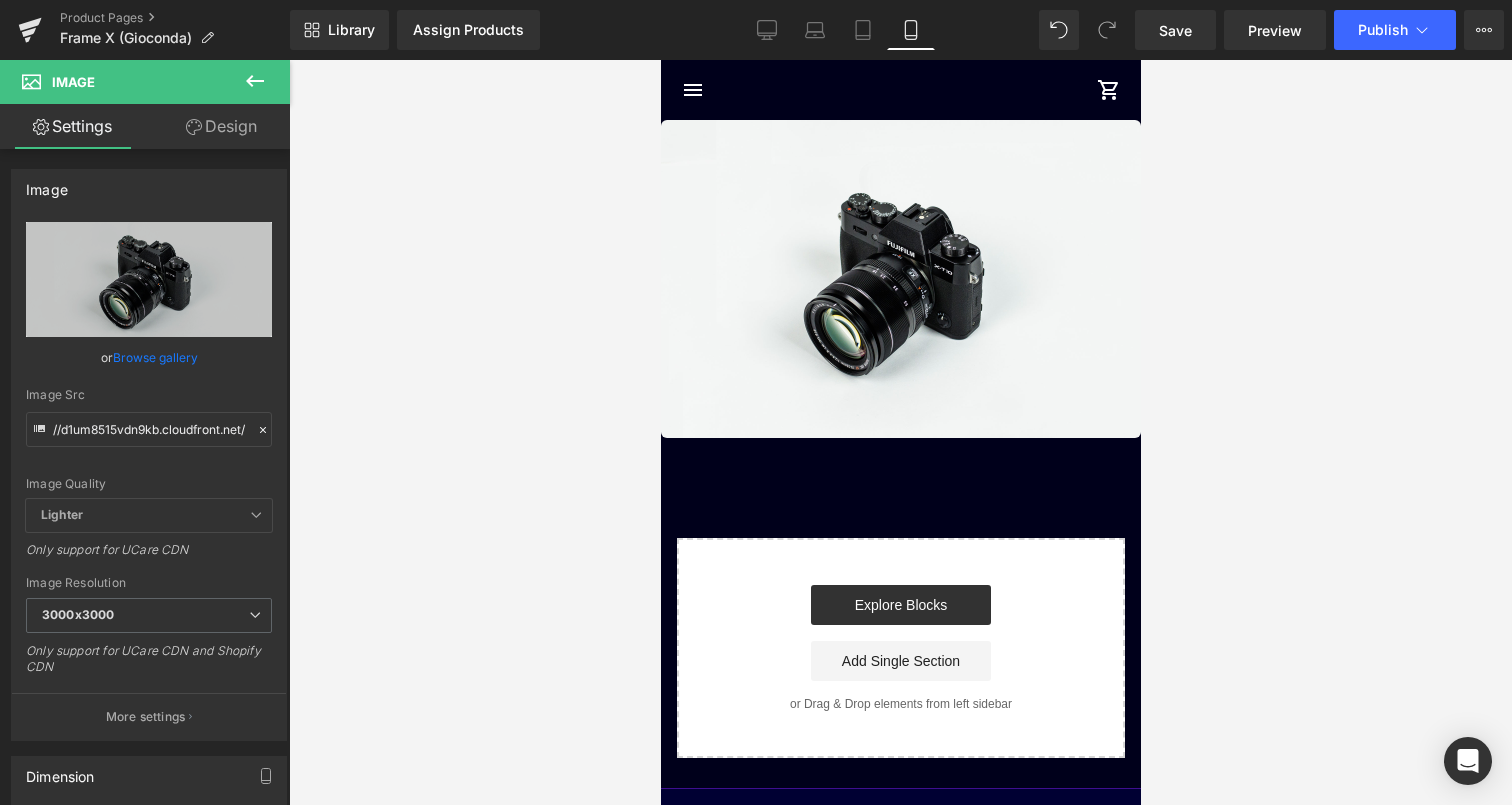 click on "Image  You are previewing how the   will restyle your page. You can not edit Elements in Preset Preview Mode.  Product Pages Frame X (Gioconda) Library Assign Products  Product Preview
No product match your search.  Please try another keyword  Manage assigned products Mobile Desktop Laptop Tablet Mobile Save Preview Publish Scheduled View Live Page View with current Template Save Template to Library Schedule Publish Publish Settings Shortcuts  Your page can’t be published   You've reached the maximum number of published pages on your plan  (4/999999).  You need to upgrade your plan or unpublish all your pages to get 1 publish slot.   Unpublish pages   Upgrade plan  Elements Global Style Base Row  rows, columns, layouts, div Heading  headings, titles, h1,h2,h3,h4,h5,h6 Text Block  texts, paragraphs, contents, blocks Image  images, photos, alts, uploads Icon  icons, symbols Button  button, call to action, cta Separator  separators, dividers, horizontal lines Liquid  Banner Parallax  Hero Banner" at bounding box center (756, 0) 